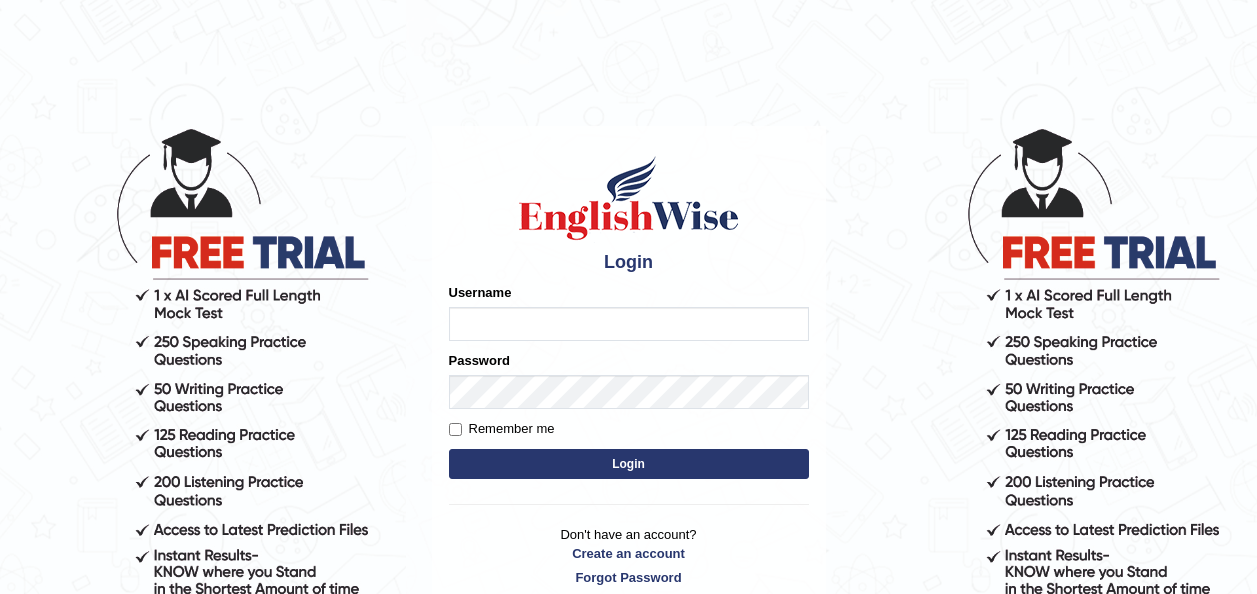 scroll, scrollTop: 0, scrollLeft: 0, axis: both 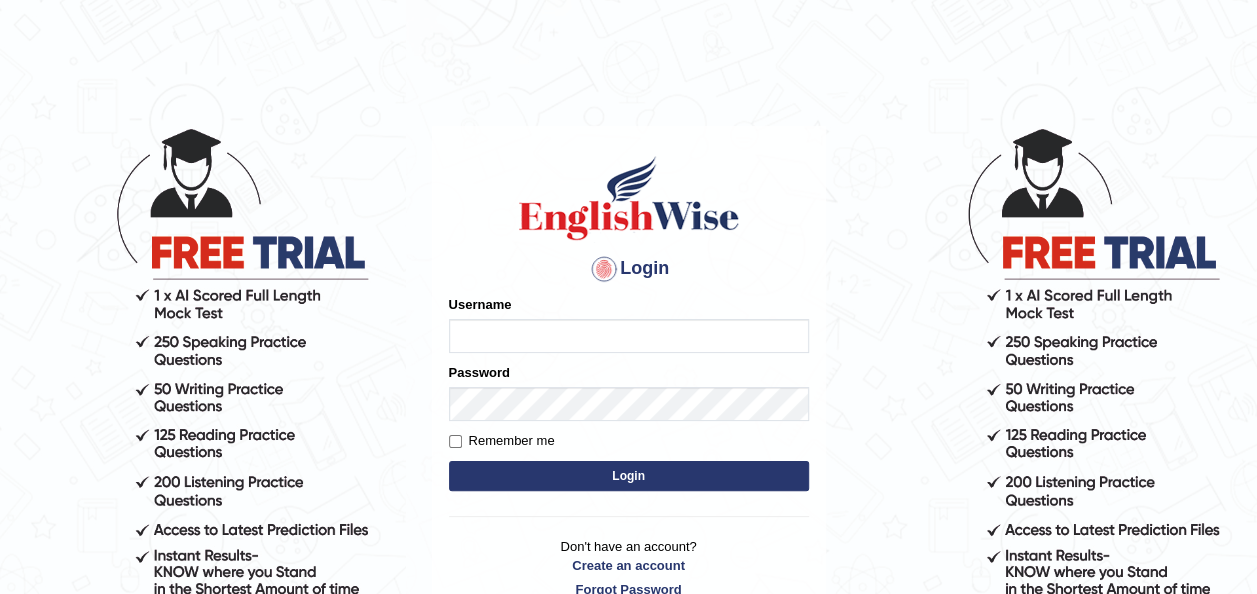 click on "Please fix the following errors:
Username
Password
Remember me
Login" at bounding box center (629, 395) 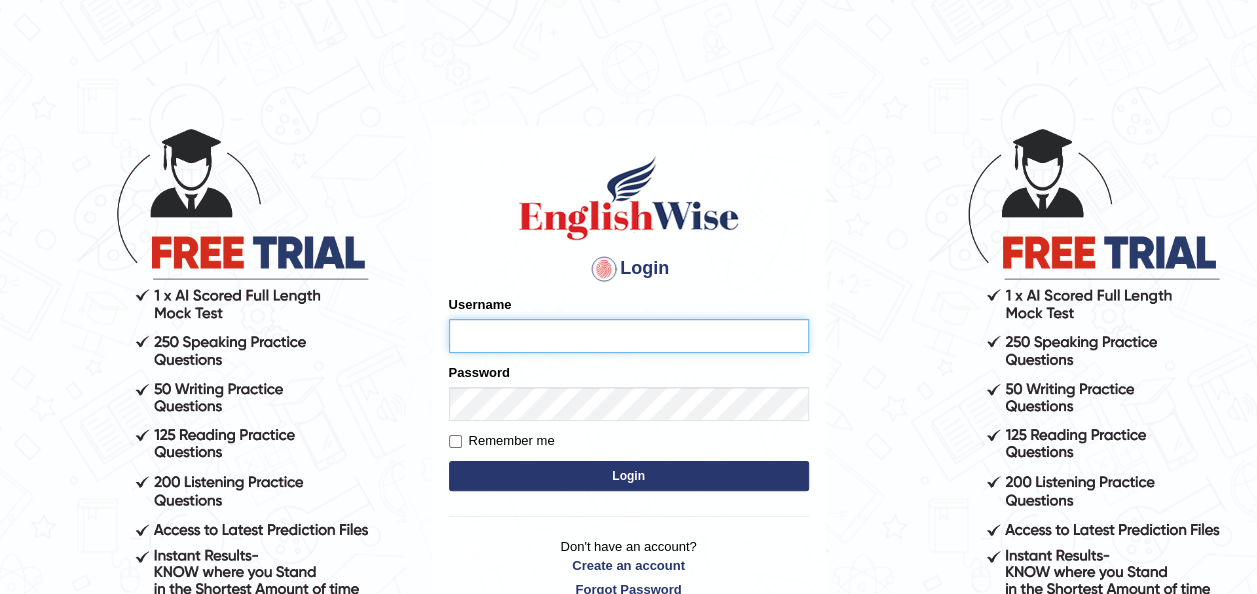 type on "otgontsetseg_parramatta" 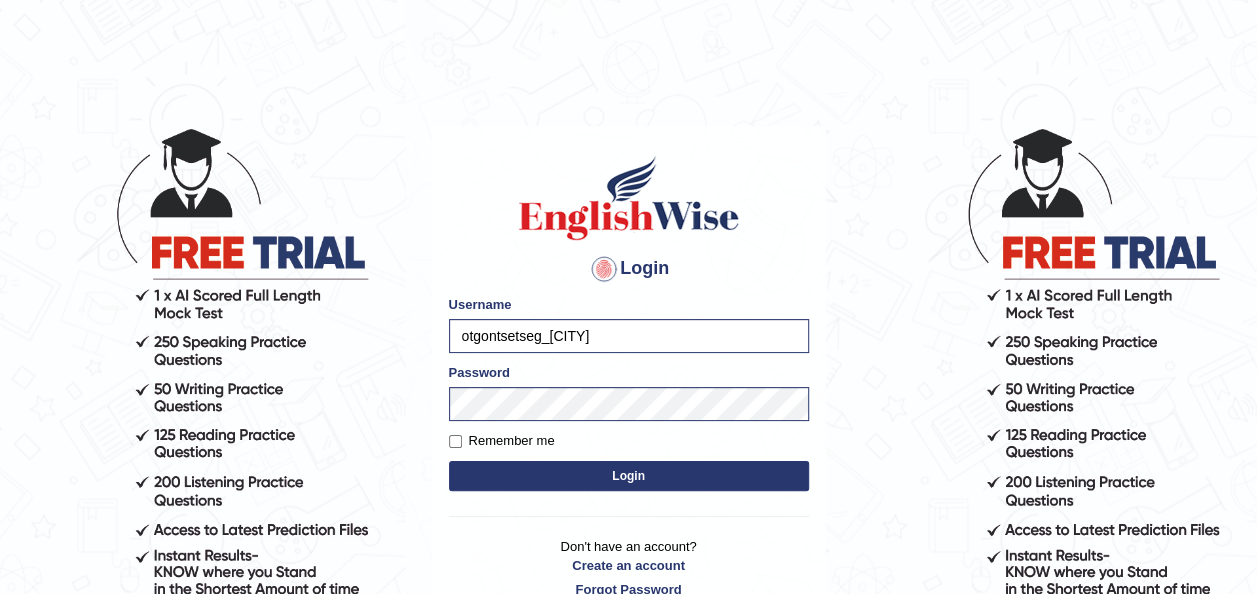 click on "Login" at bounding box center (629, 476) 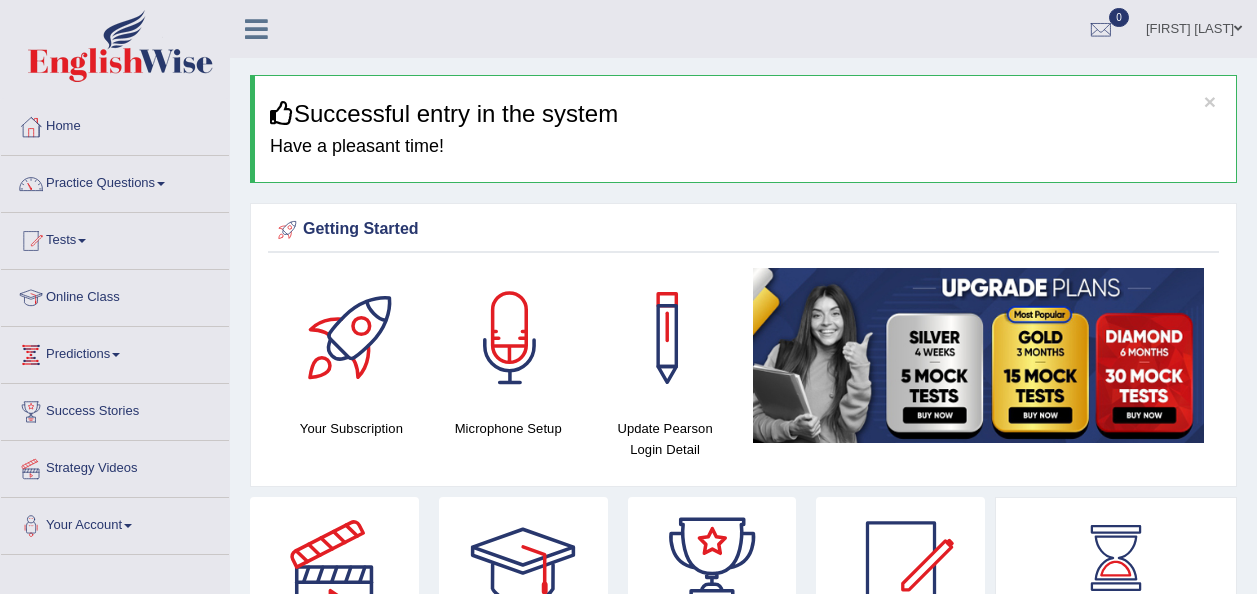 scroll, scrollTop: 0, scrollLeft: 0, axis: both 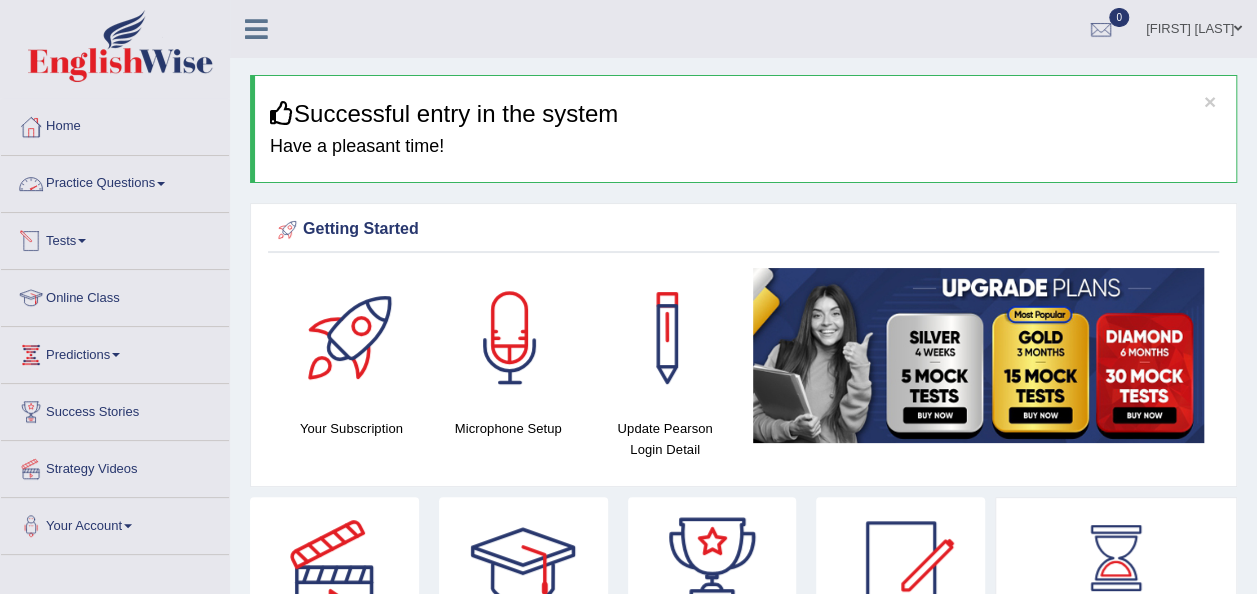 click on "Tests" at bounding box center [115, 238] 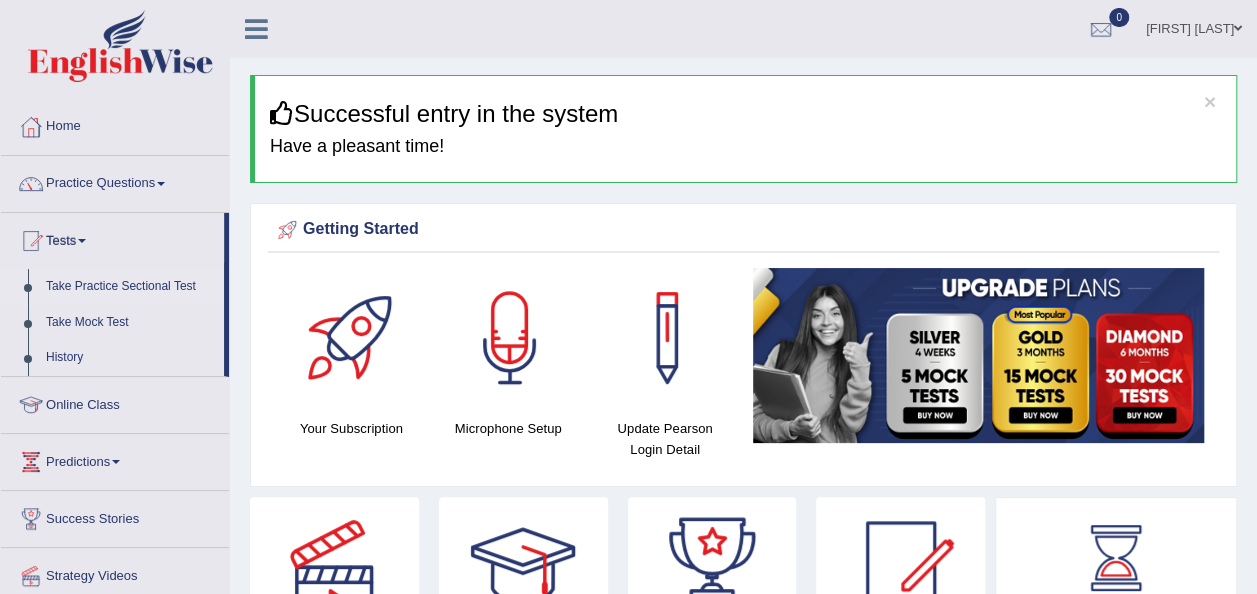 click on "Take Practice Sectional Test" at bounding box center (130, 287) 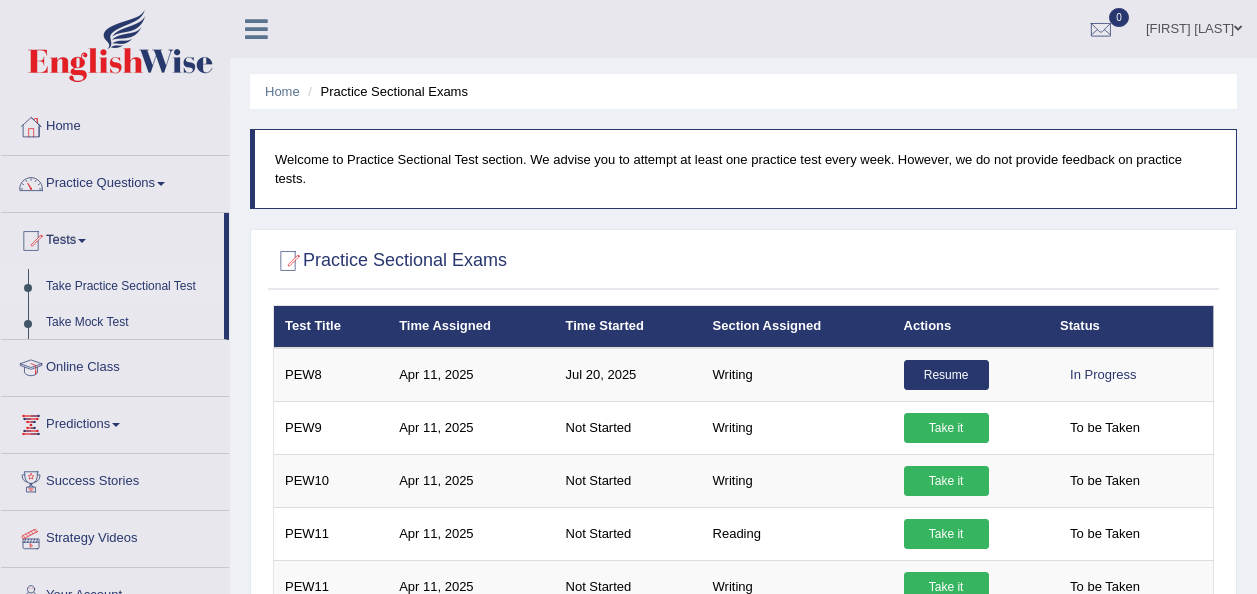 scroll, scrollTop: 0, scrollLeft: 0, axis: both 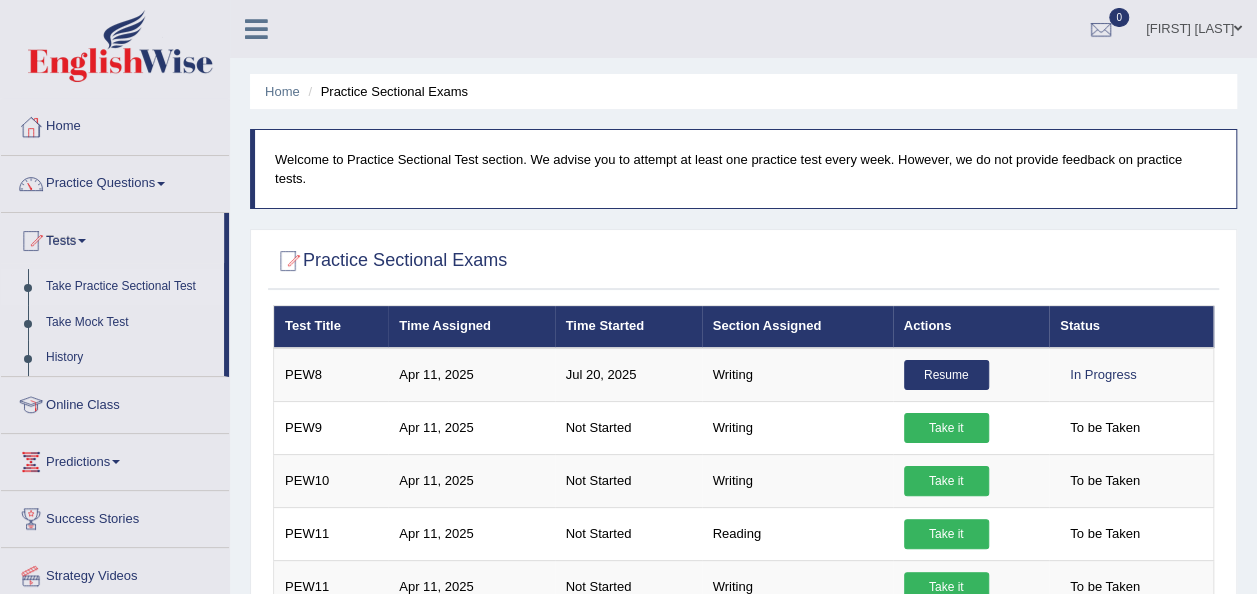 click on "Take Practice Sectional Test" at bounding box center [130, 287] 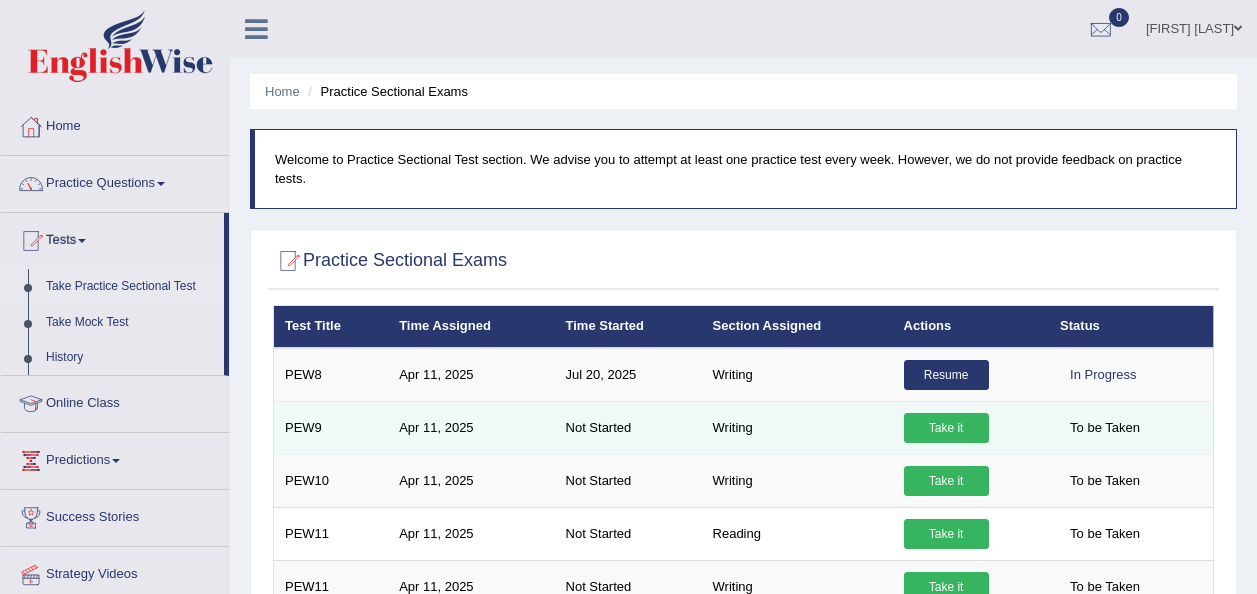 scroll, scrollTop: 0, scrollLeft: 0, axis: both 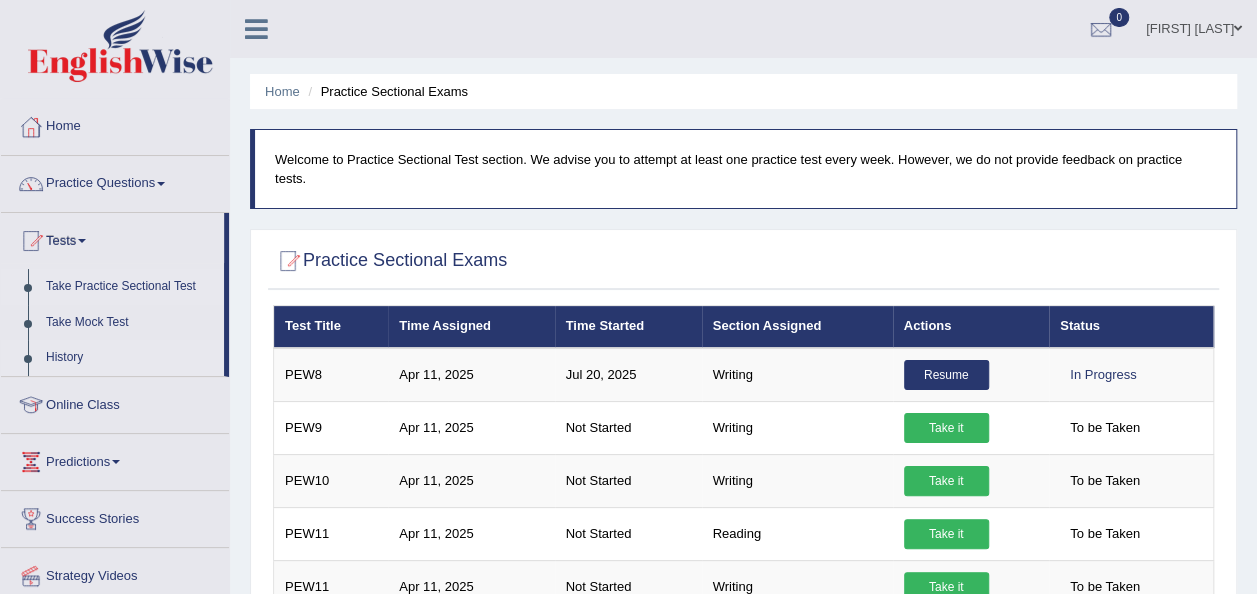 click on "History" at bounding box center (130, 358) 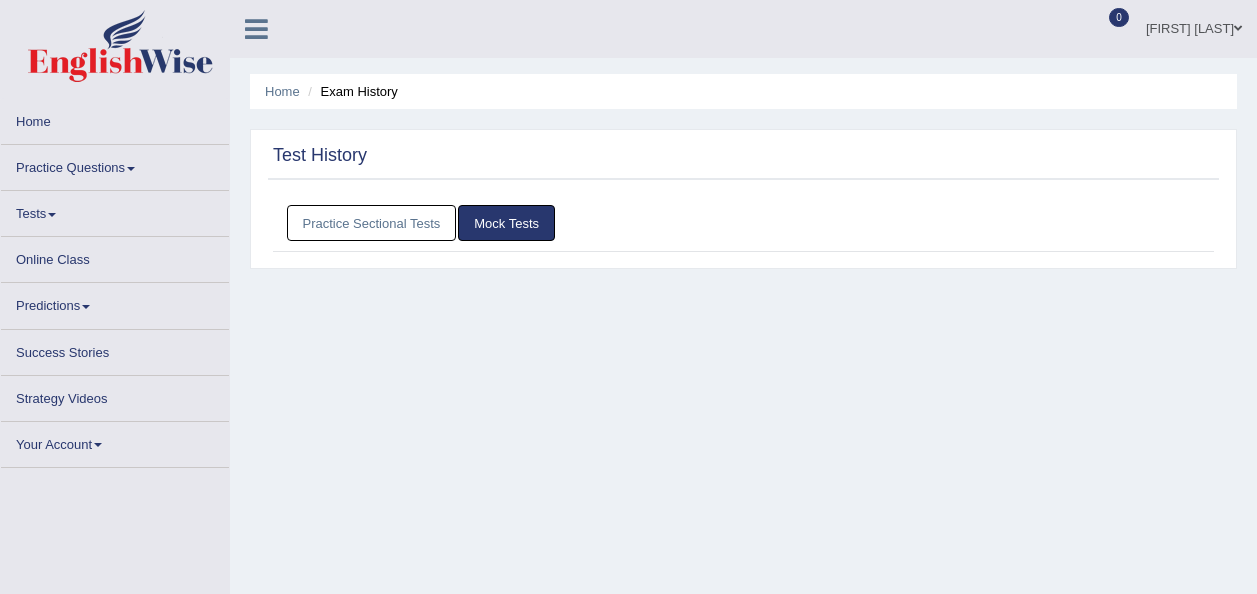 scroll, scrollTop: 0, scrollLeft: 0, axis: both 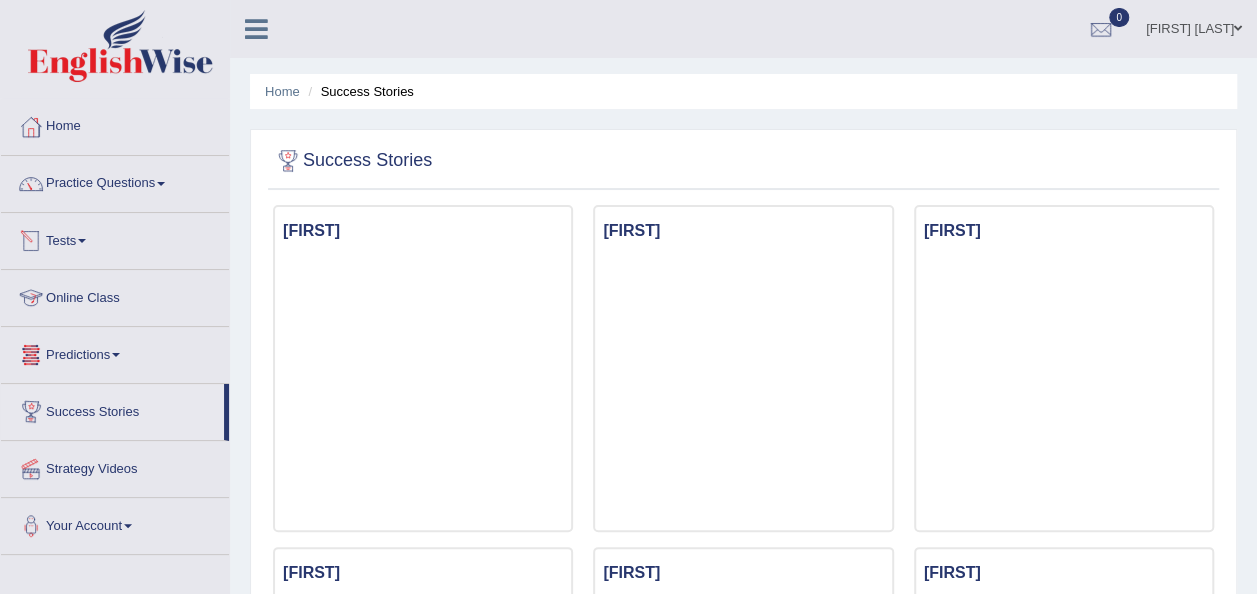 click on "Tests" at bounding box center [115, 238] 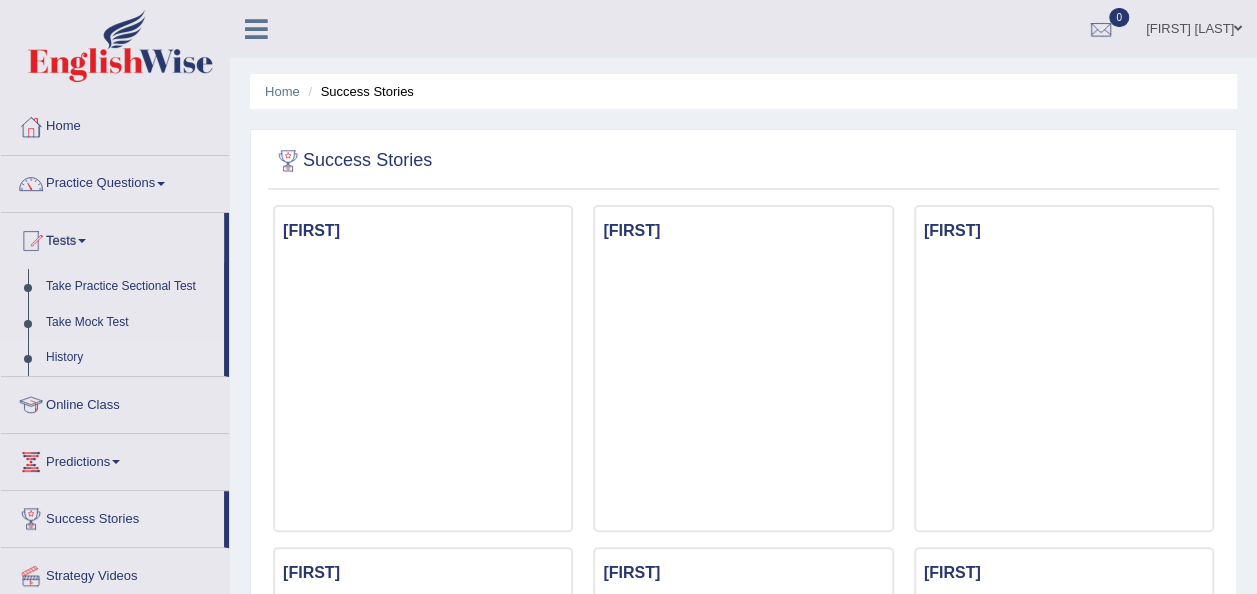 click on "History" at bounding box center [130, 358] 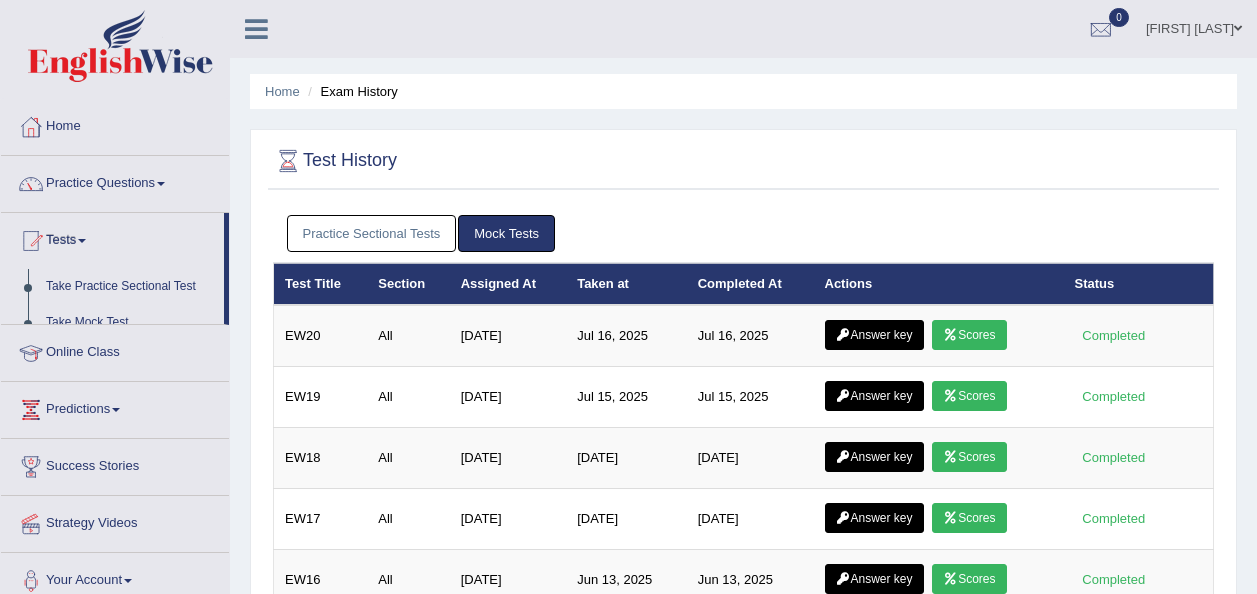 scroll, scrollTop: 0, scrollLeft: 0, axis: both 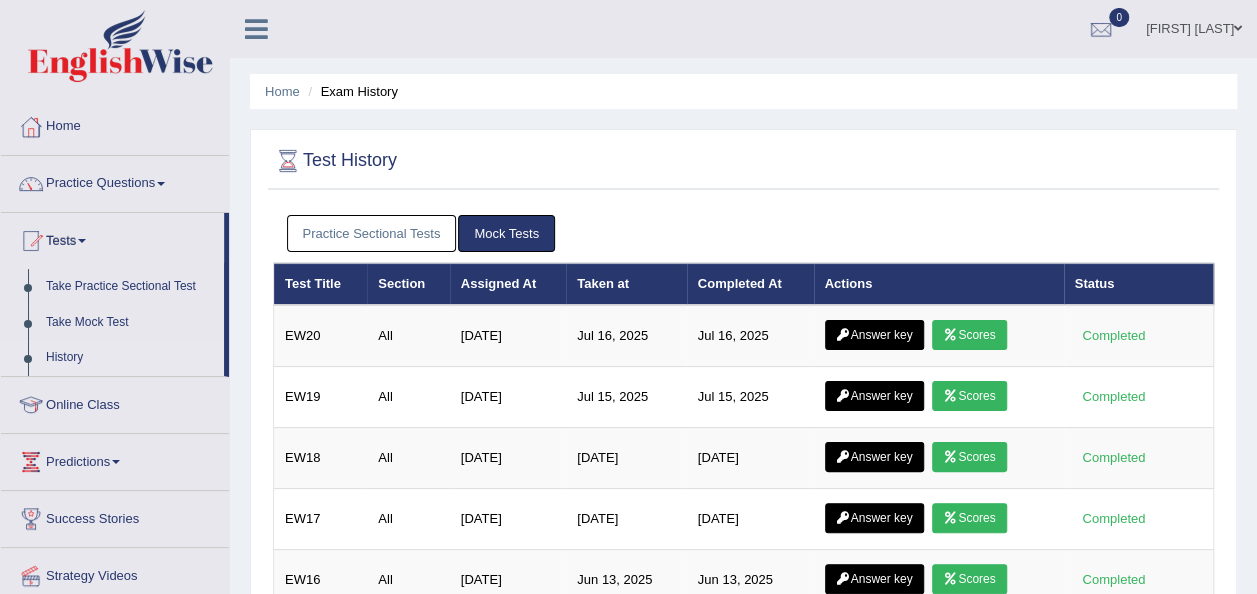 click on "Practice Sectional Tests" at bounding box center (372, 233) 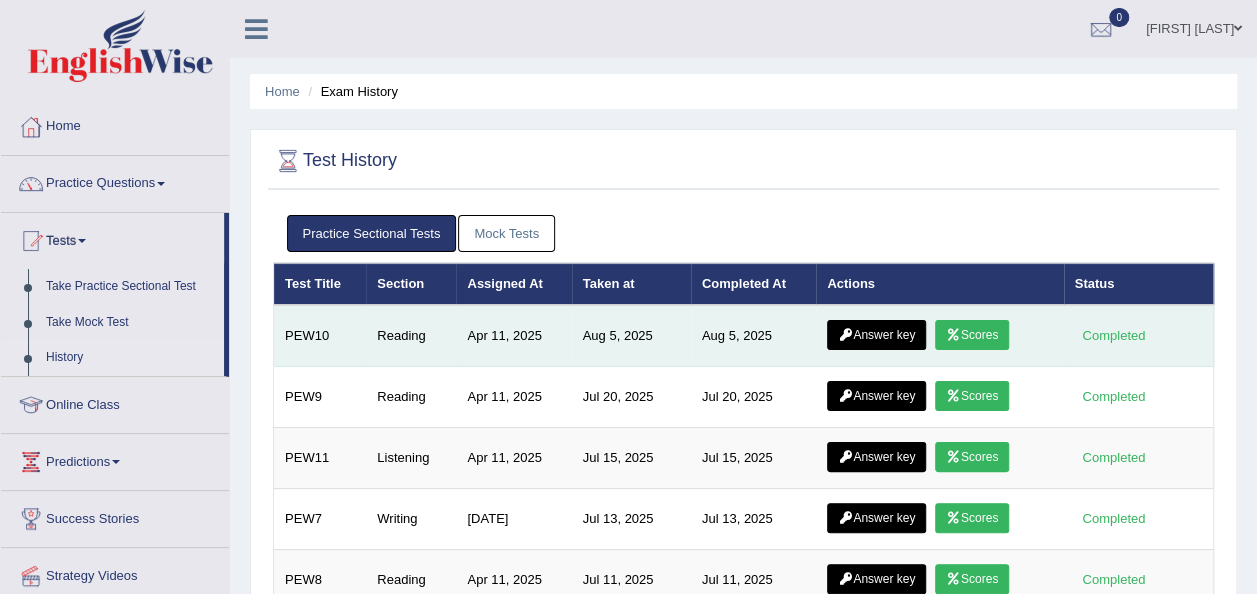 click on "Answer key" at bounding box center (876, 335) 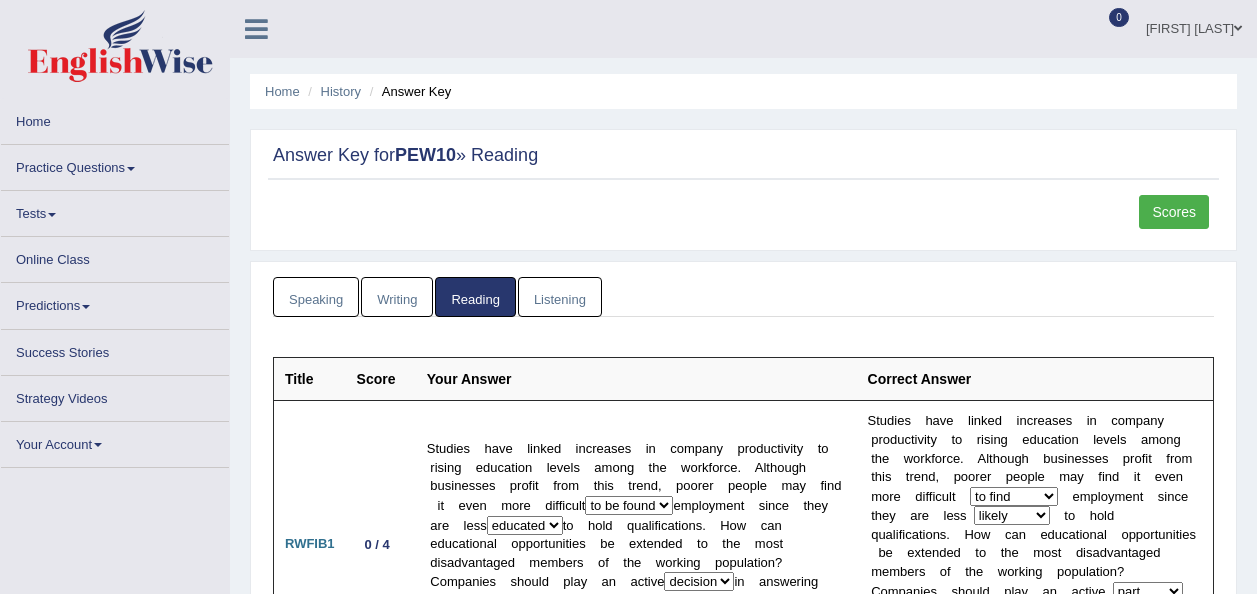 scroll, scrollTop: 0, scrollLeft: 0, axis: both 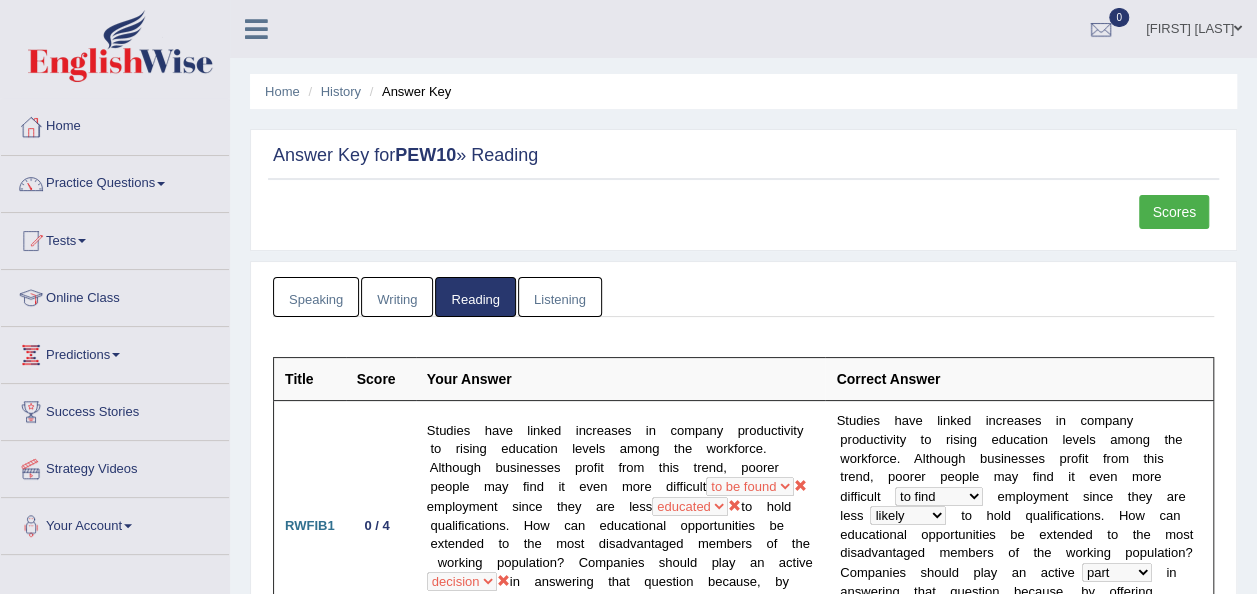 click on "Speaking
Writing
Reading
Listening" at bounding box center [743, 297] 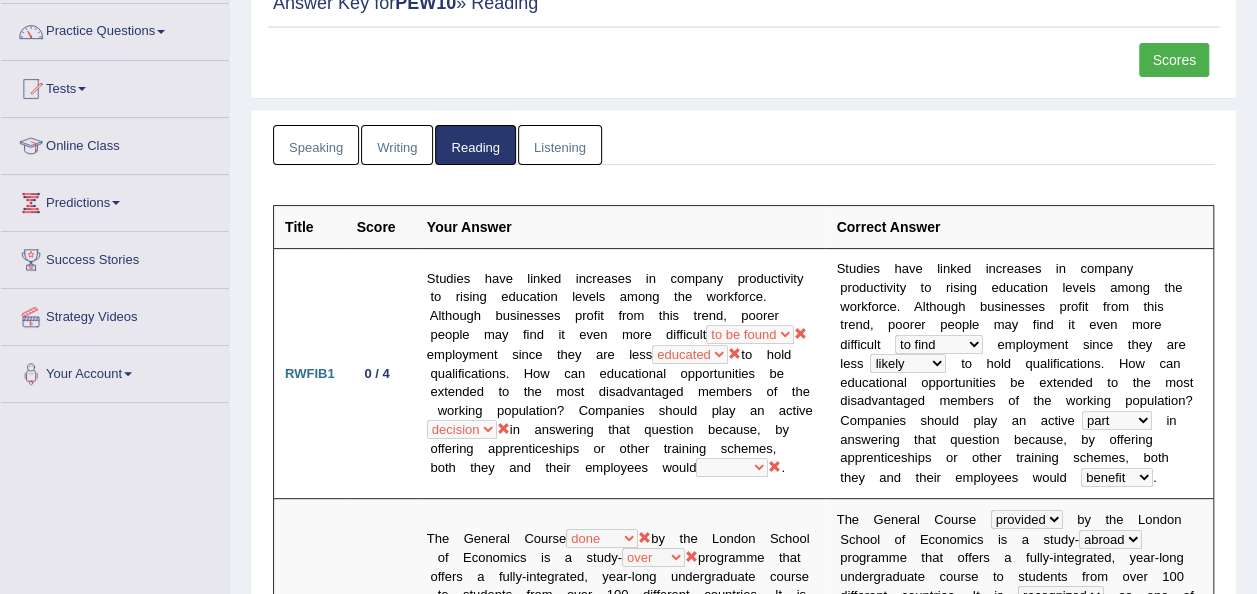scroll, scrollTop: 0, scrollLeft: 0, axis: both 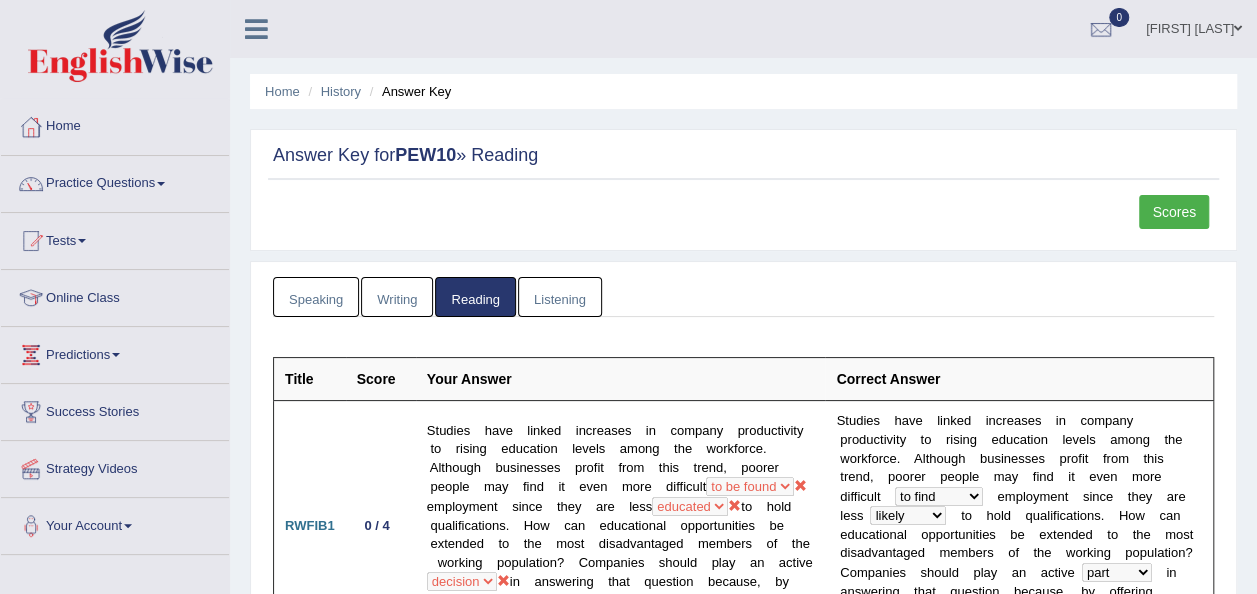 click on "Scores" at bounding box center [1174, 212] 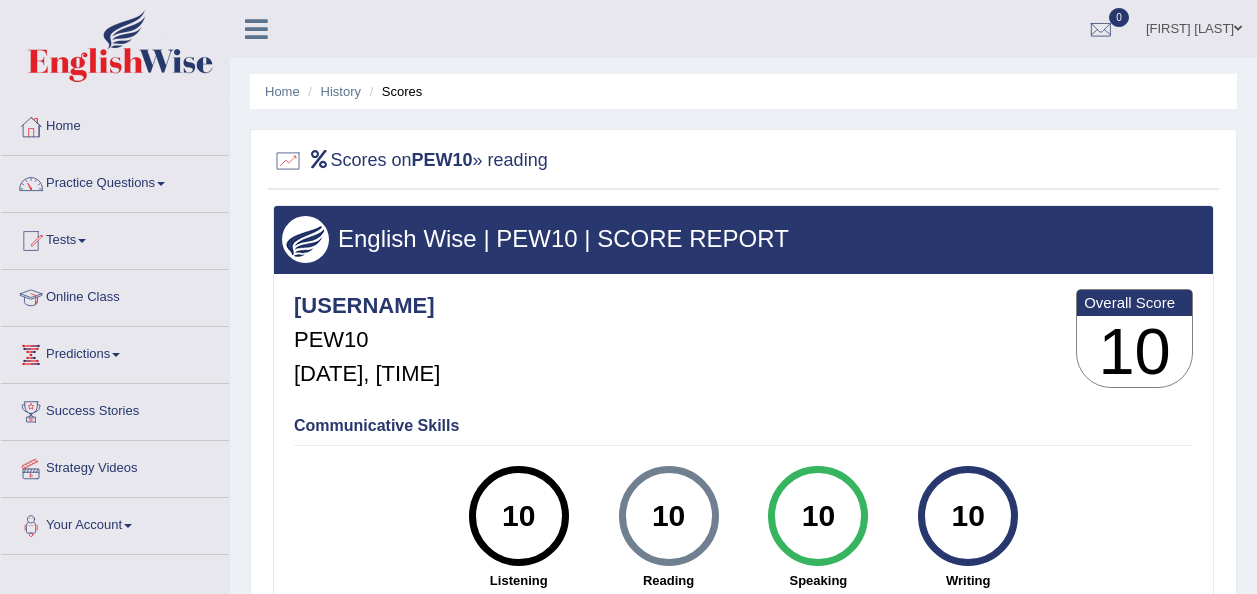scroll, scrollTop: 0, scrollLeft: 0, axis: both 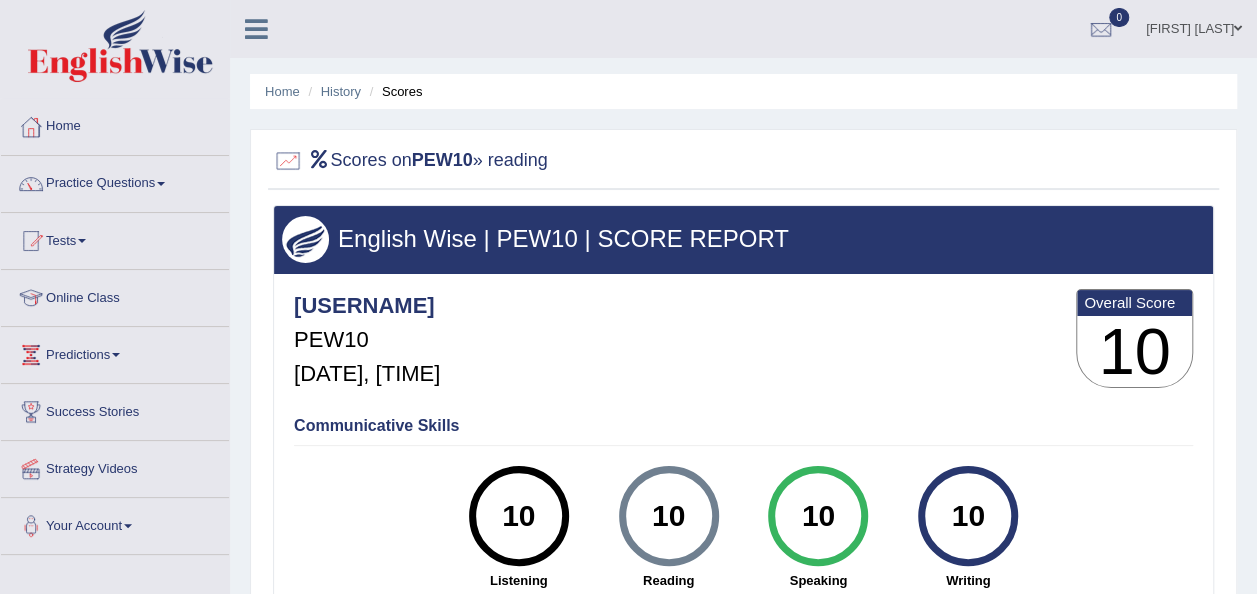 click on "Otgontsetseg_parramatta
PEW10
Aug 5, 2025, 15:36
Overall Score
10" at bounding box center (743, 343) 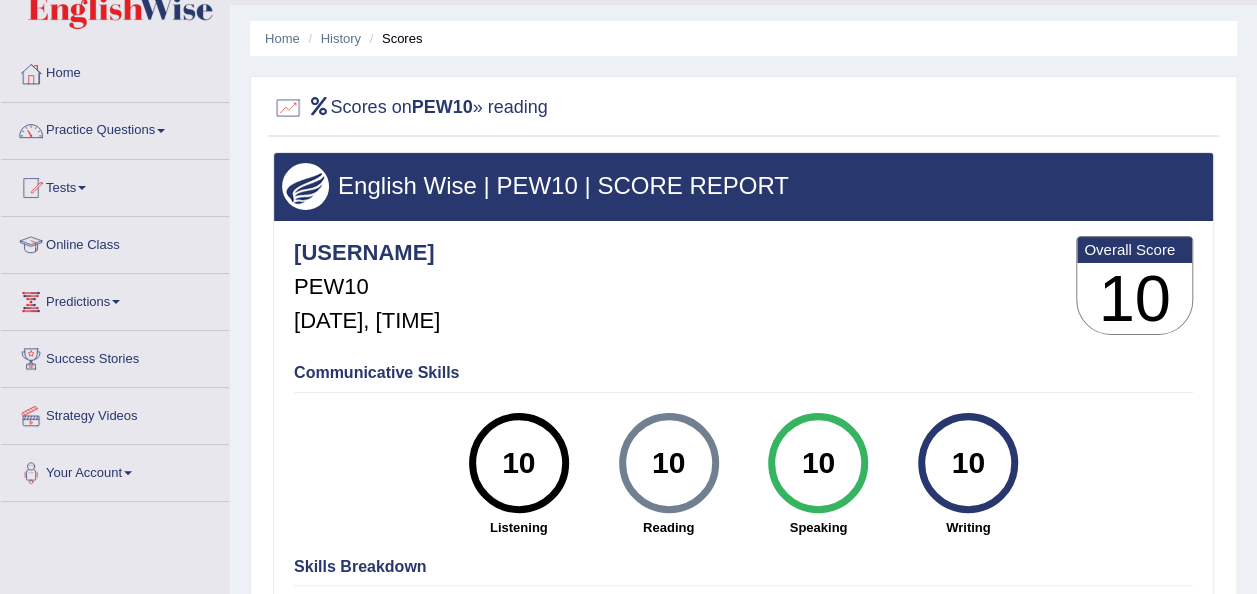 scroll, scrollTop: 0, scrollLeft: 0, axis: both 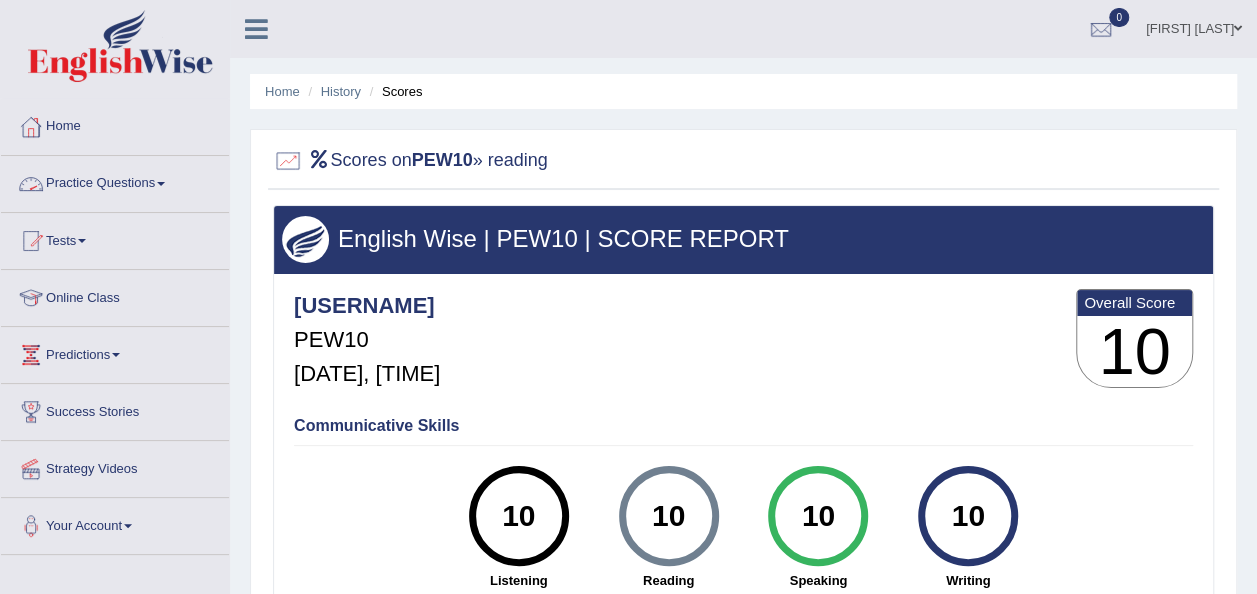 click on "Practice Questions" at bounding box center (115, 181) 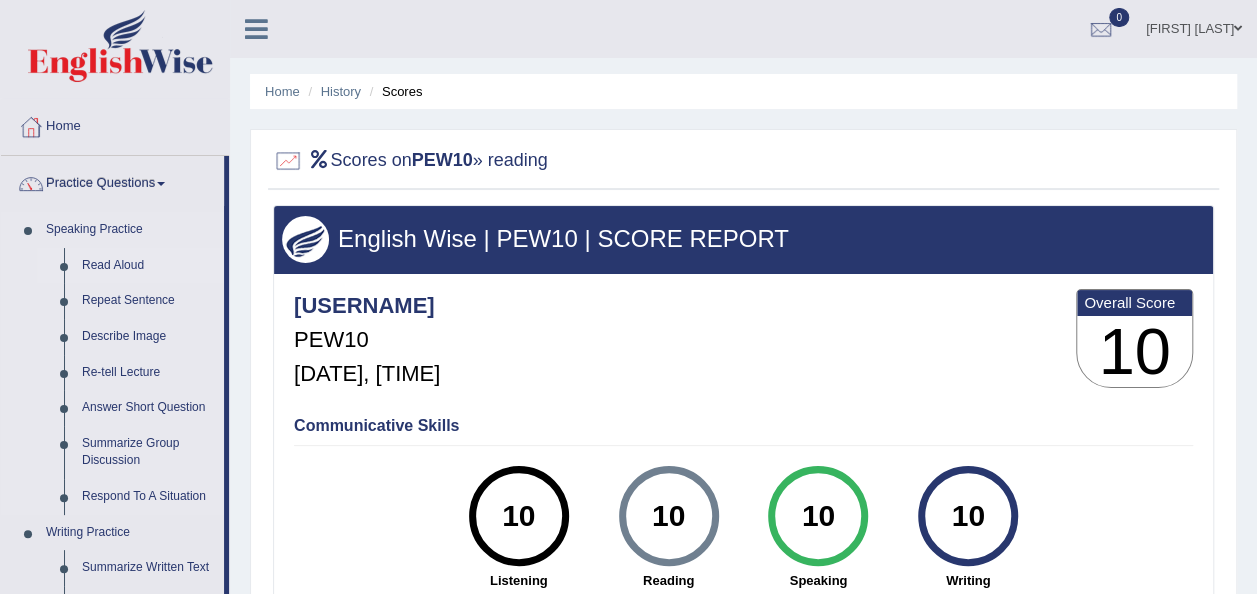 click on "Read Aloud" at bounding box center (148, 266) 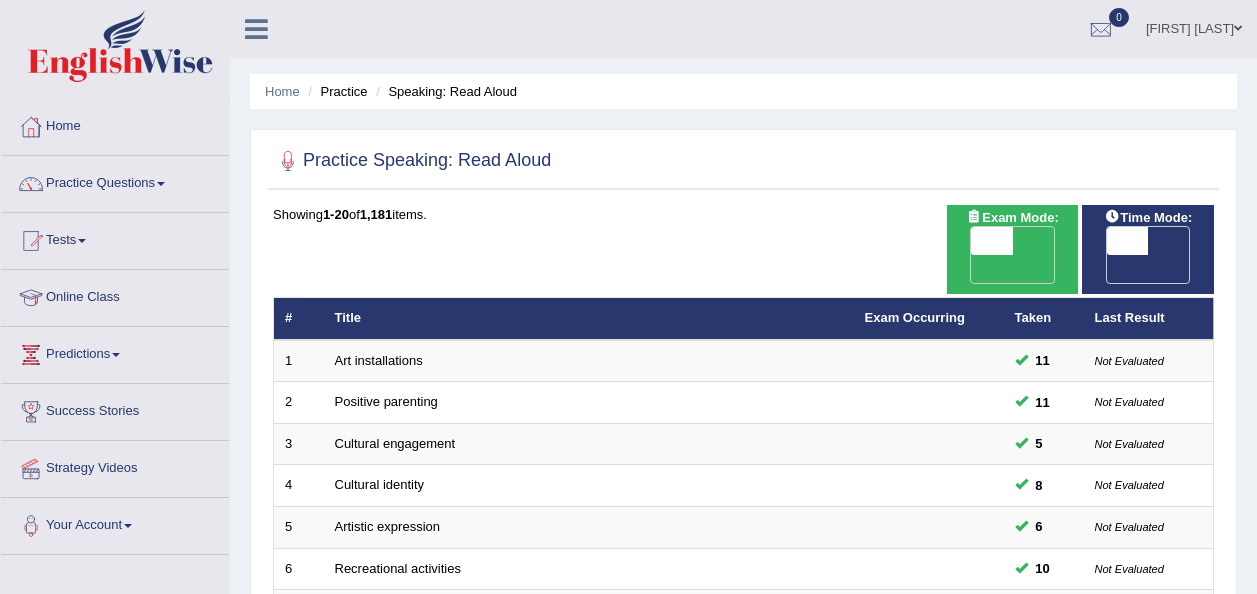 scroll, scrollTop: 0, scrollLeft: 0, axis: both 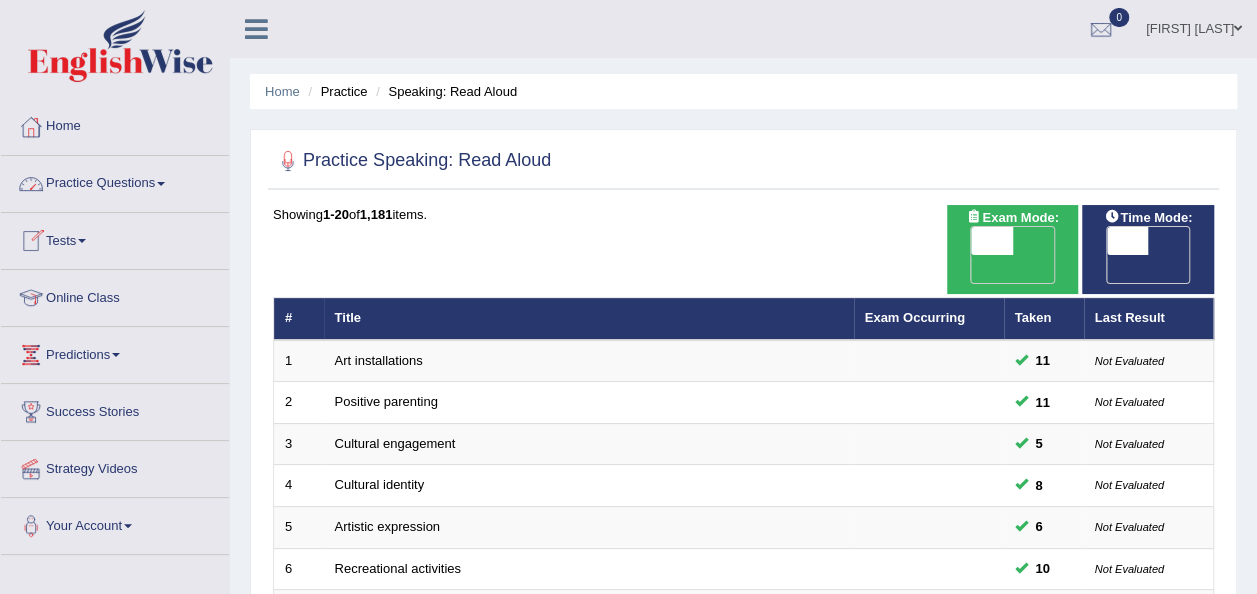 click on "Practice Questions" at bounding box center [115, 181] 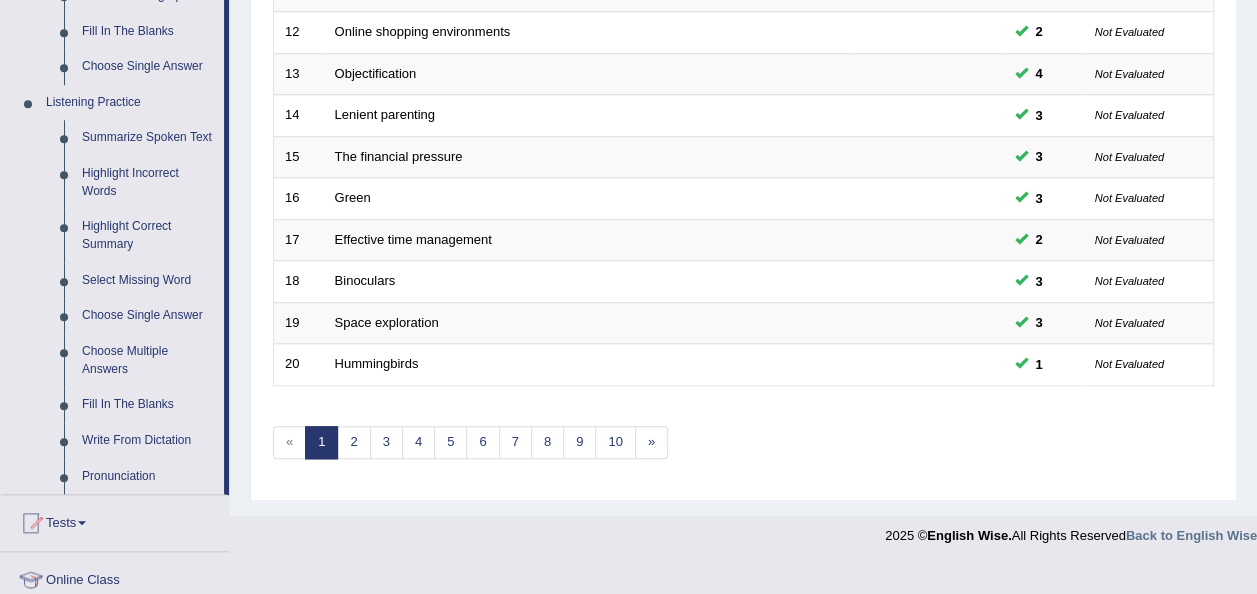 scroll, scrollTop: 0, scrollLeft: 0, axis: both 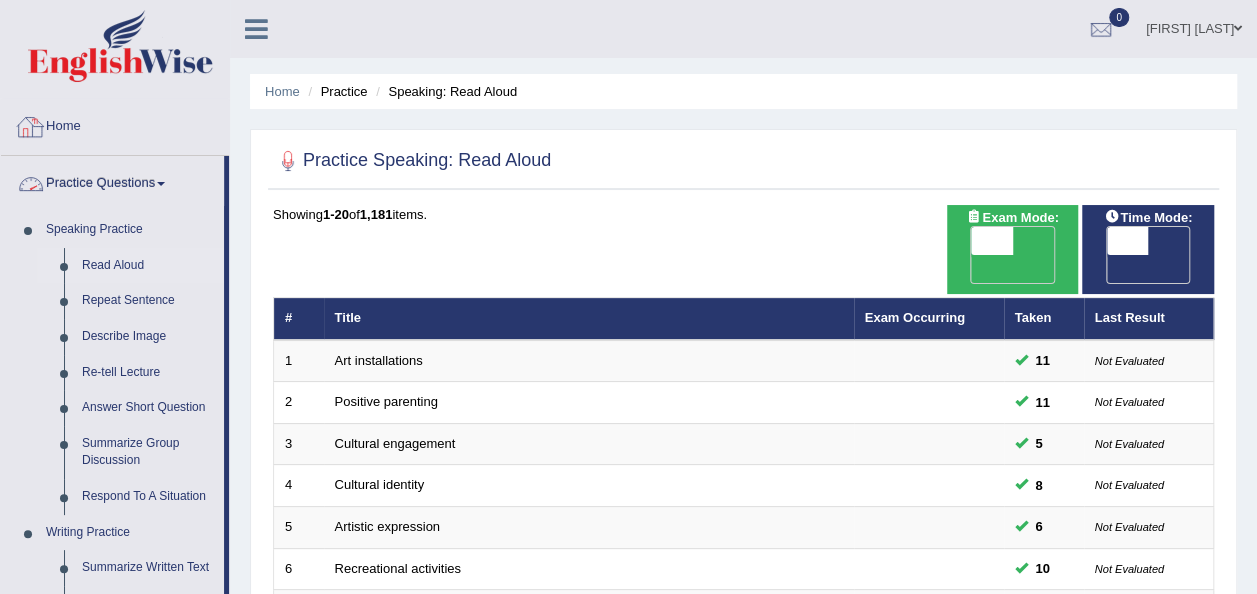 click on "Home" at bounding box center (115, 124) 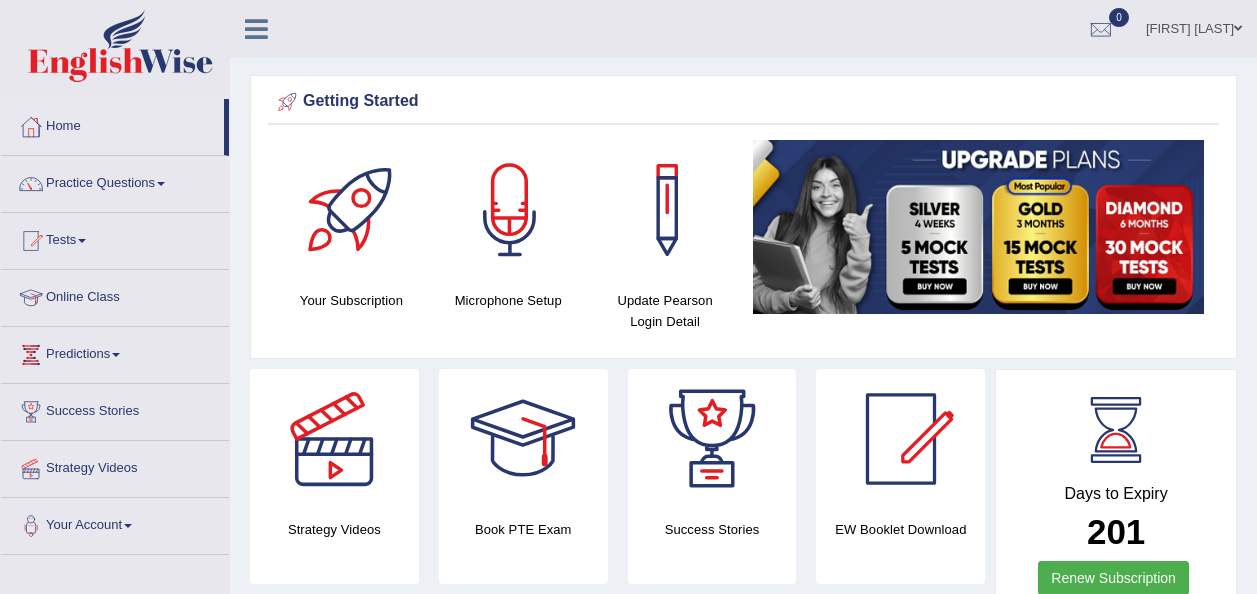 scroll, scrollTop: 0, scrollLeft: 0, axis: both 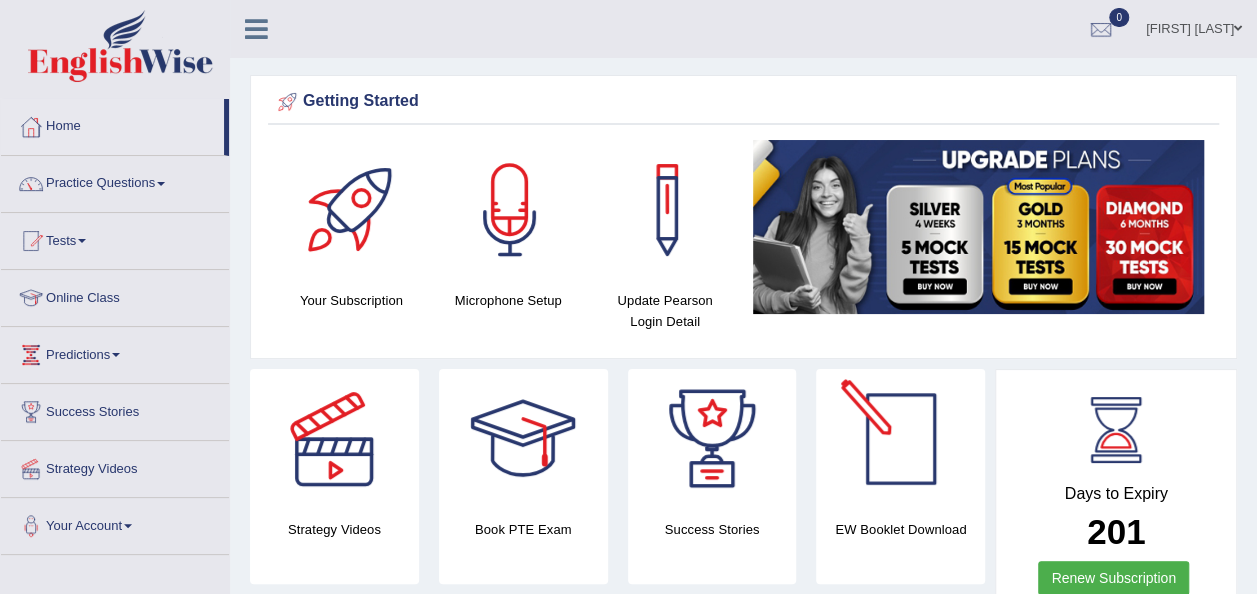 click at bounding box center (901, 439) 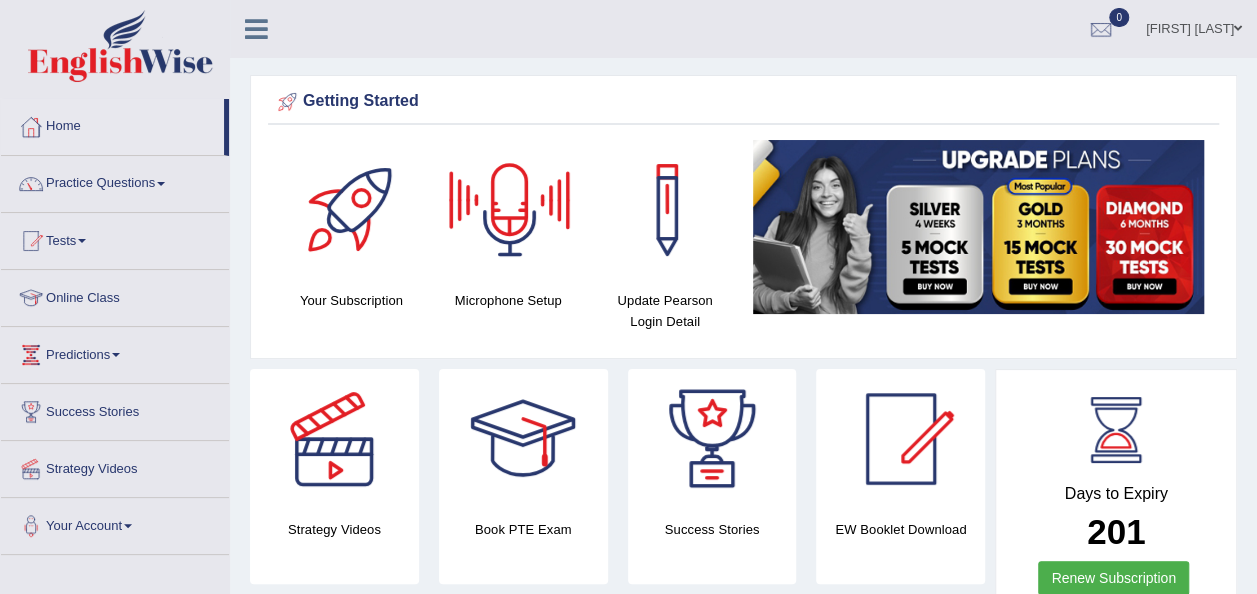 click on "Microphone Setup" at bounding box center [508, 300] 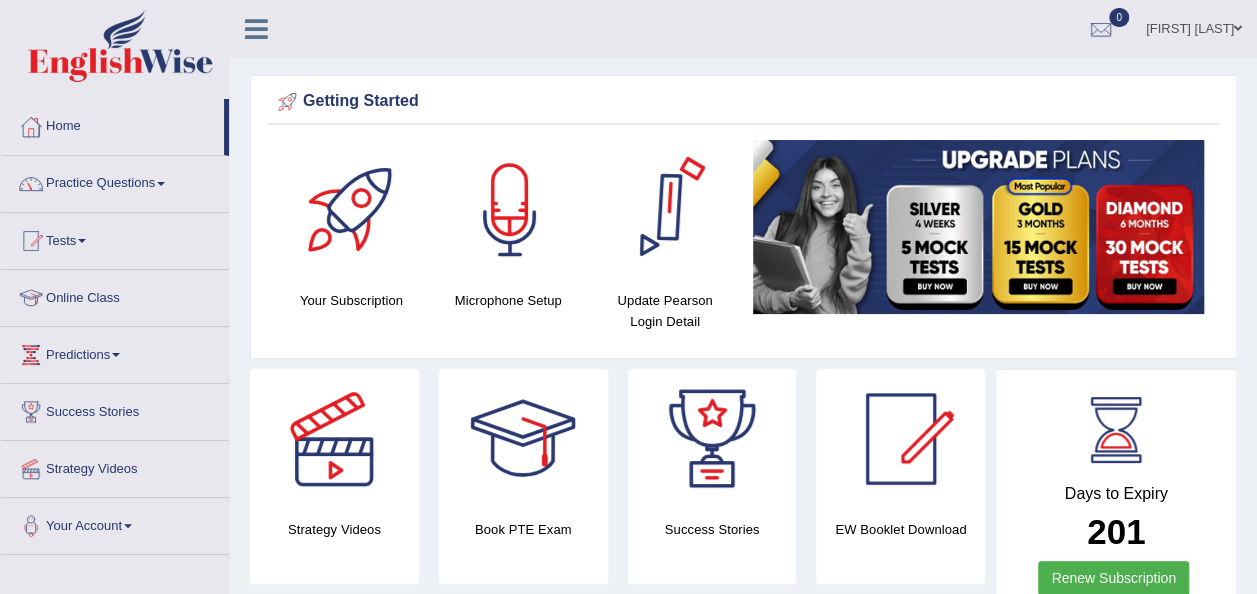 click at bounding box center (667, 210) 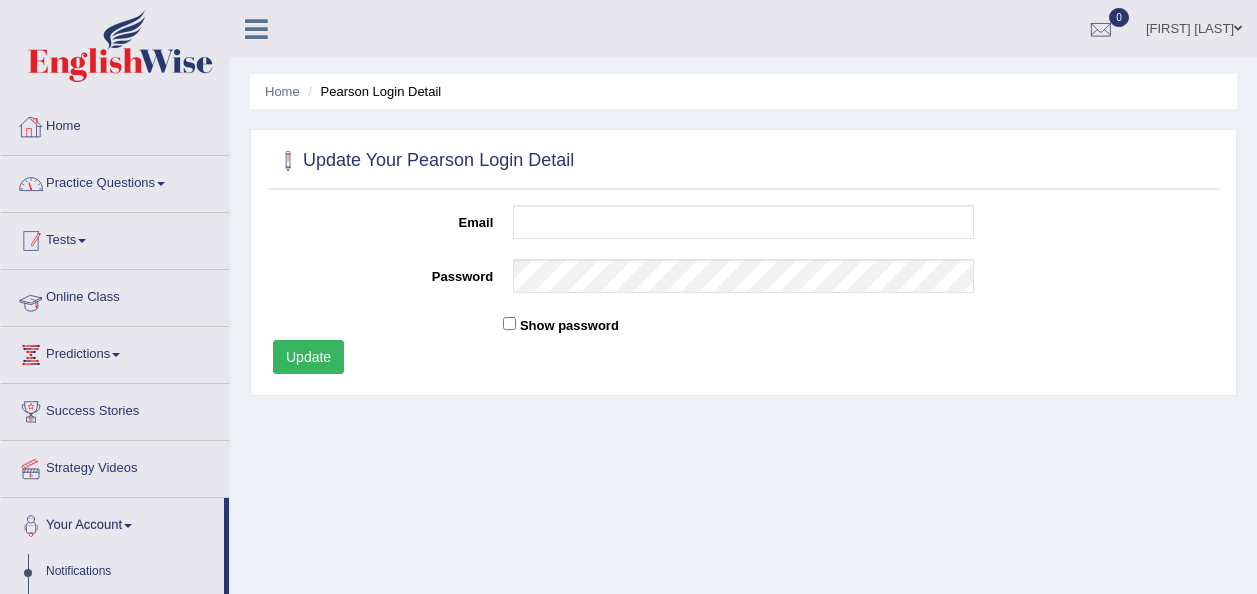 scroll, scrollTop: 0, scrollLeft: 0, axis: both 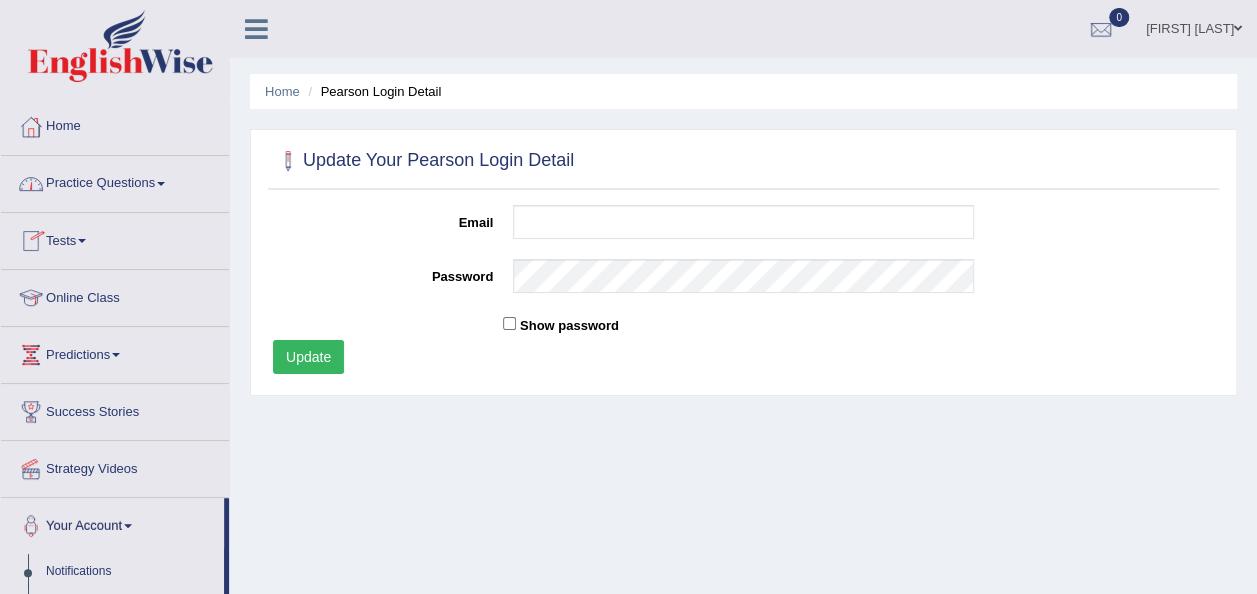click on "Practice Questions" at bounding box center [115, 181] 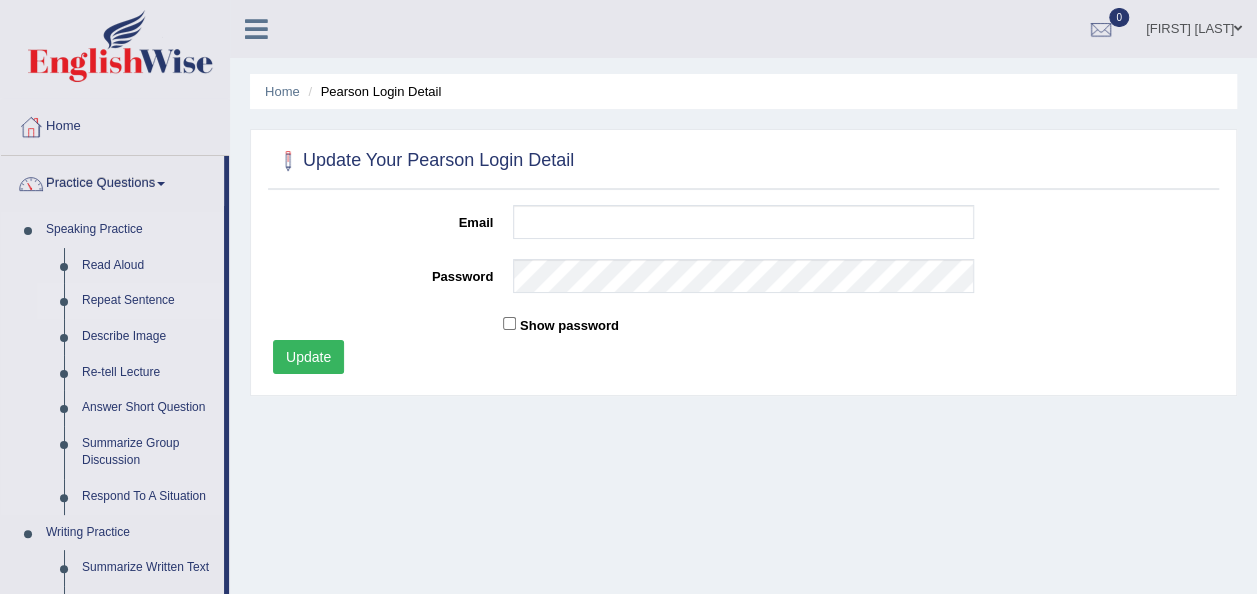 click on "Repeat Sentence" at bounding box center (148, 301) 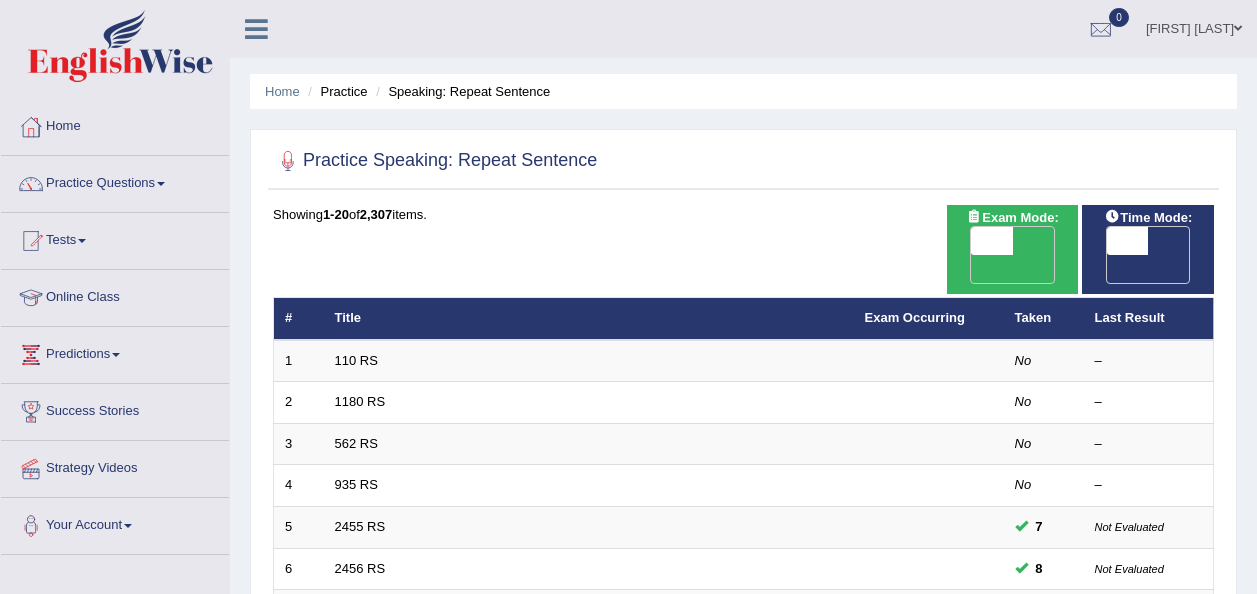 scroll, scrollTop: 0, scrollLeft: 0, axis: both 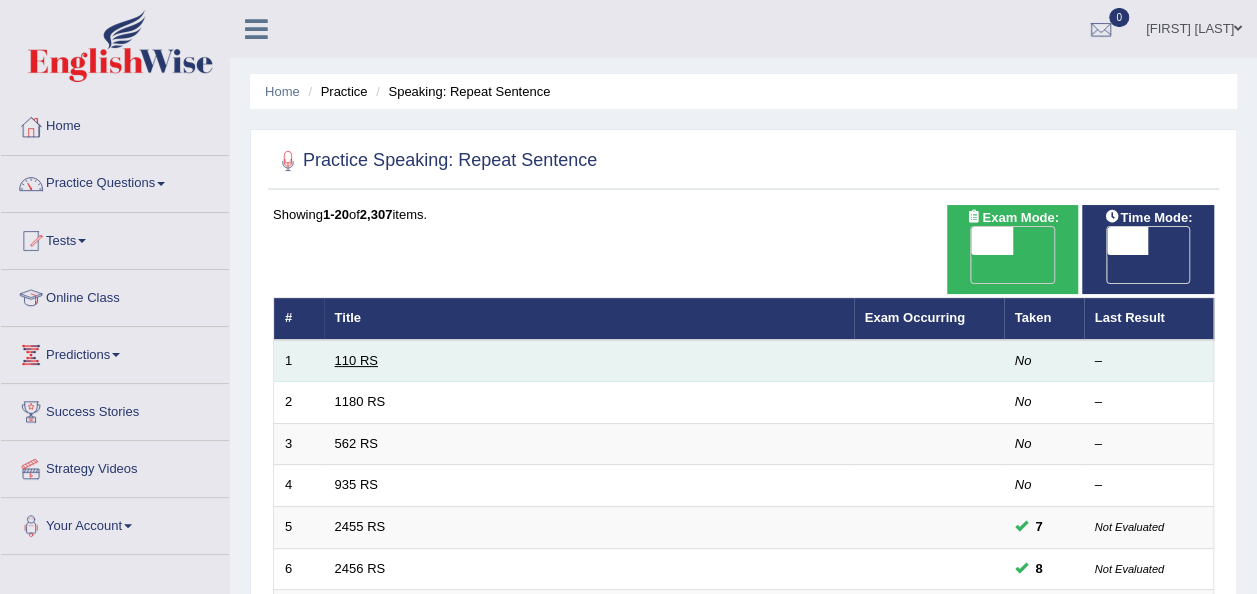 click on "110 RS" at bounding box center [356, 360] 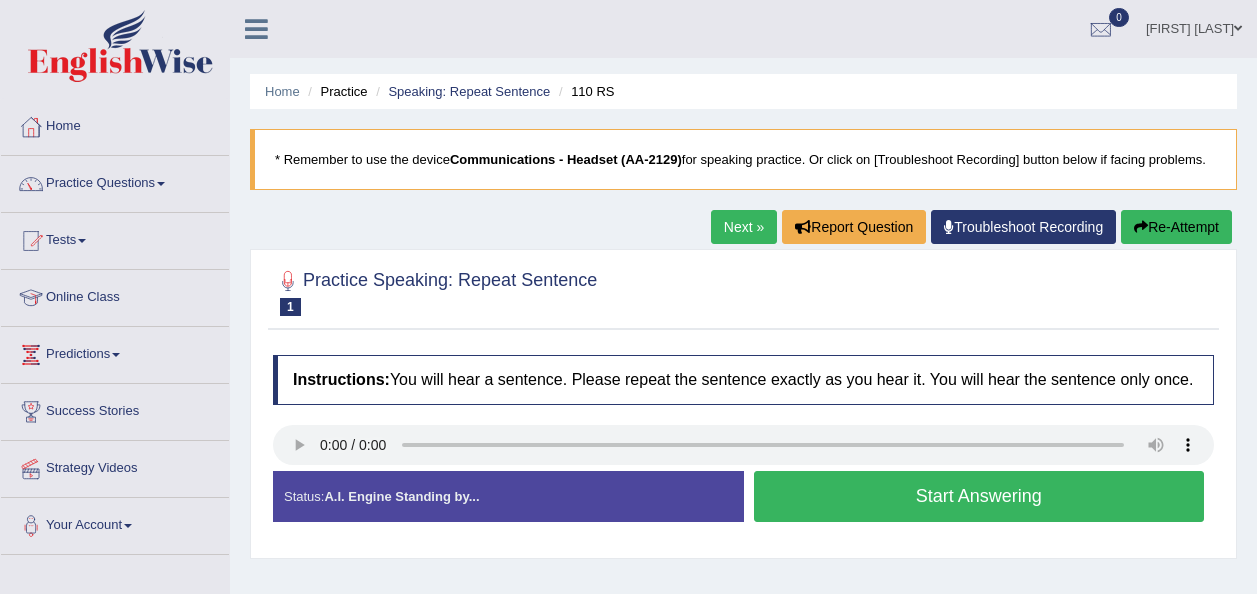 scroll, scrollTop: 0, scrollLeft: 0, axis: both 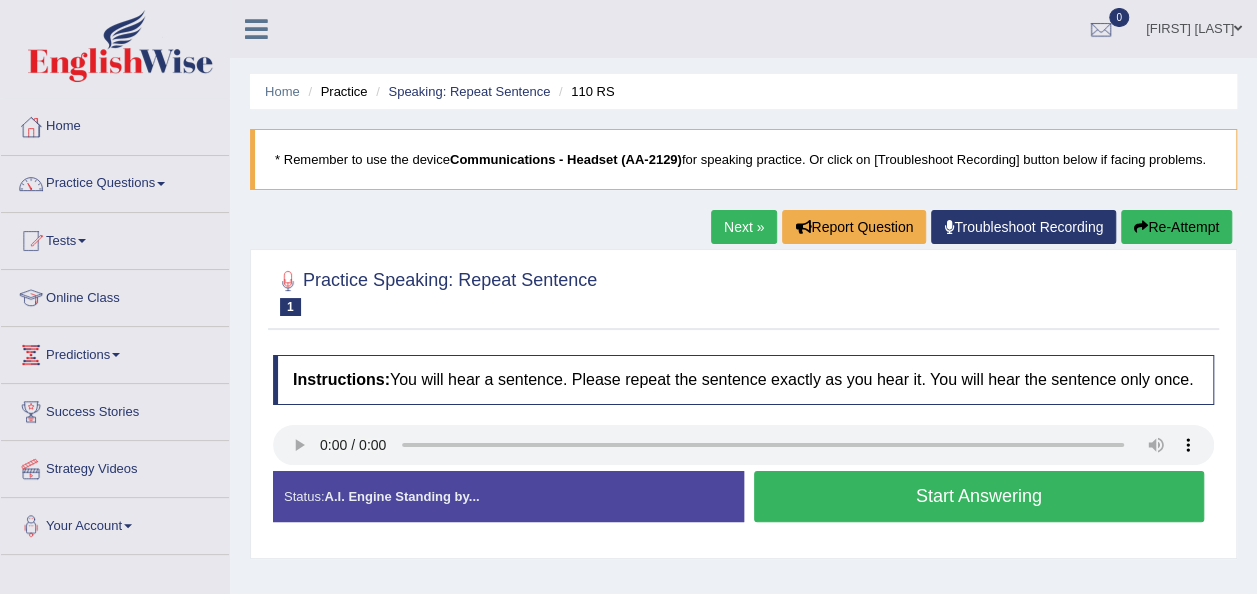 click on "Start Answering" at bounding box center [979, 496] 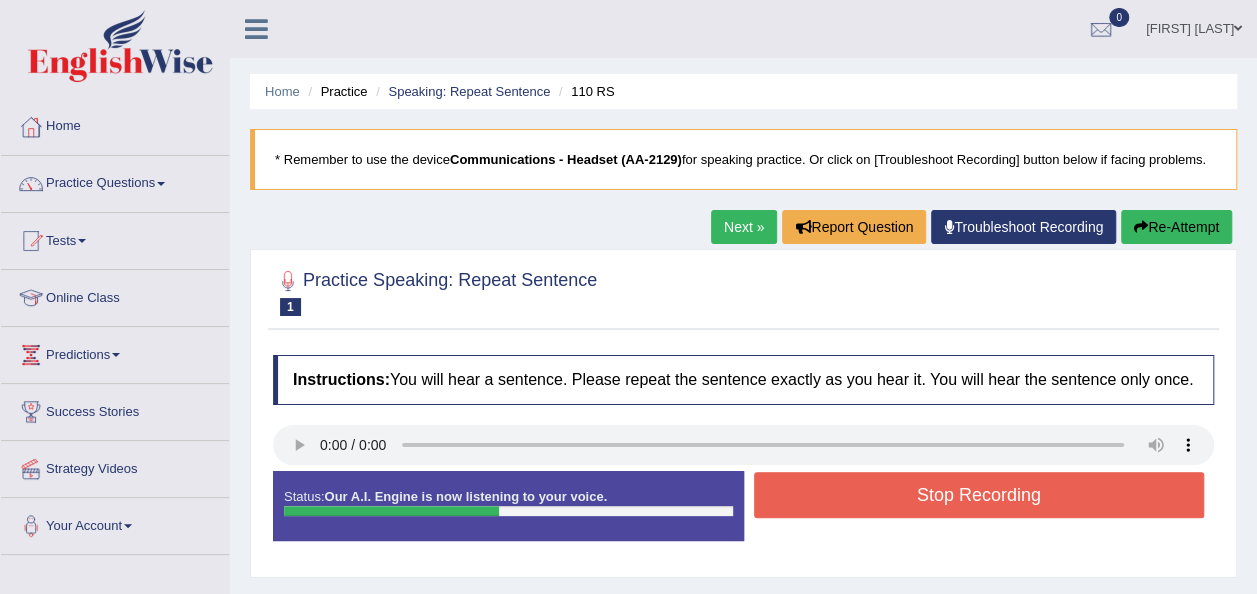 click on "Stop Recording" at bounding box center (979, 495) 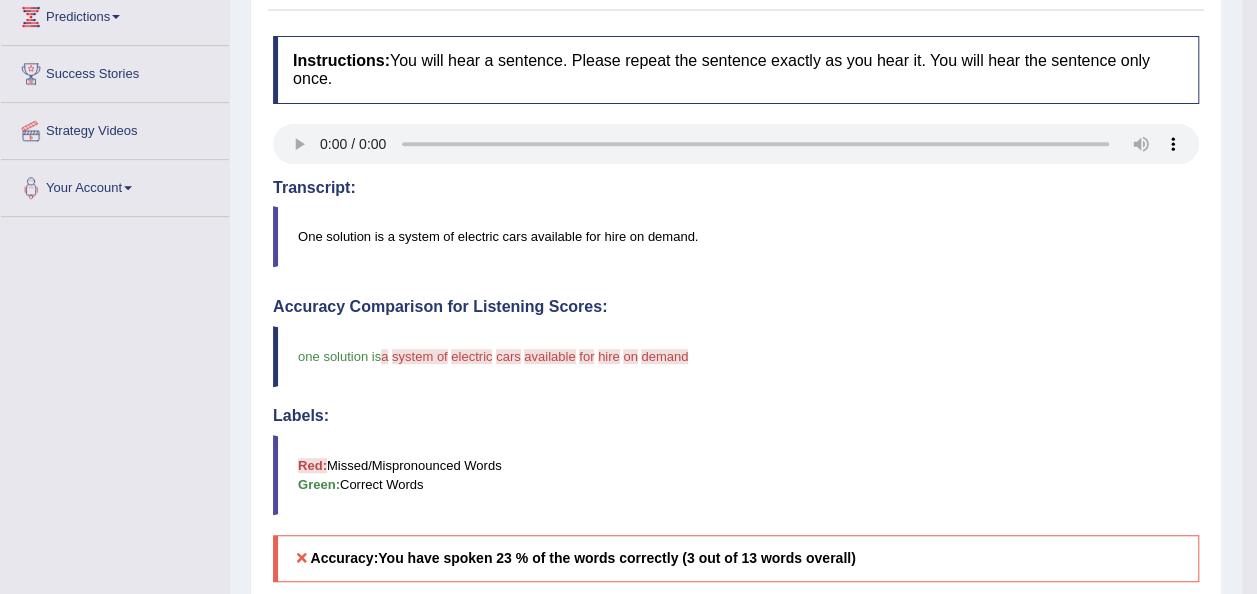 scroll, scrollTop: 339, scrollLeft: 0, axis: vertical 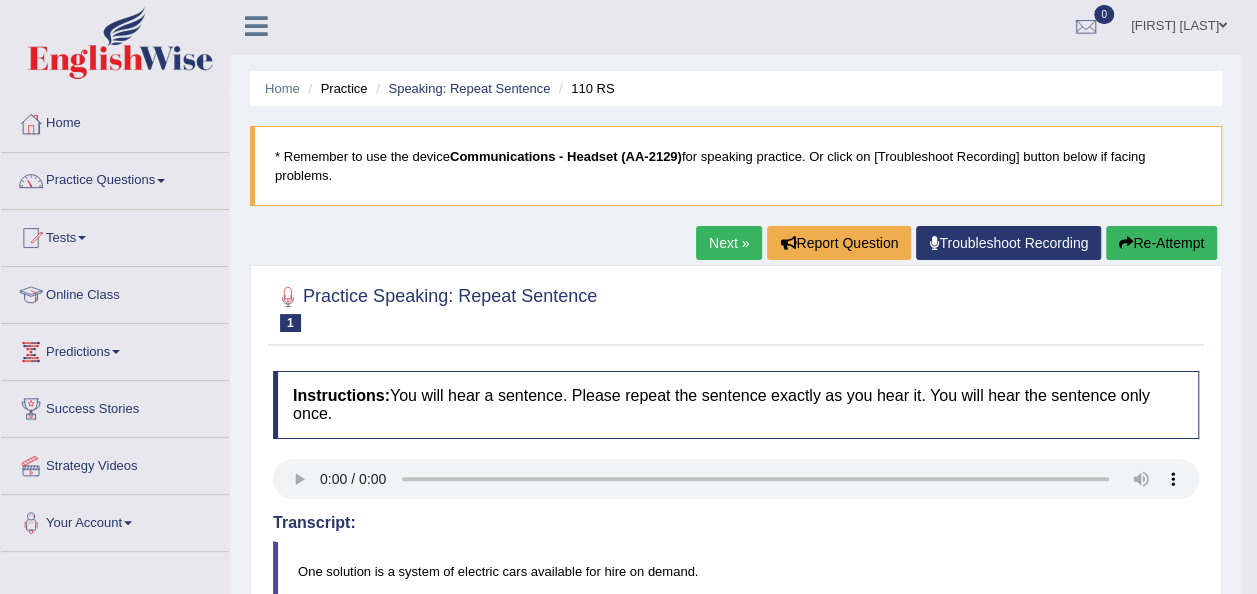 click on "Re-Attempt" at bounding box center (1161, 243) 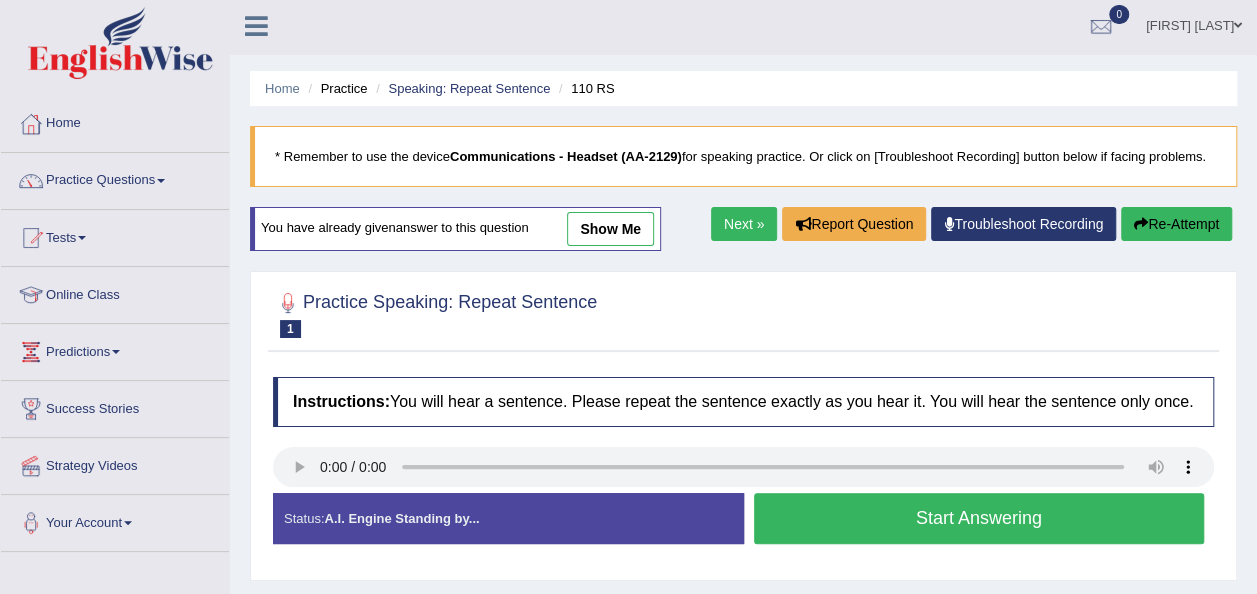 scroll, scrollTop: 0, scrollLeft: 0, axis: both 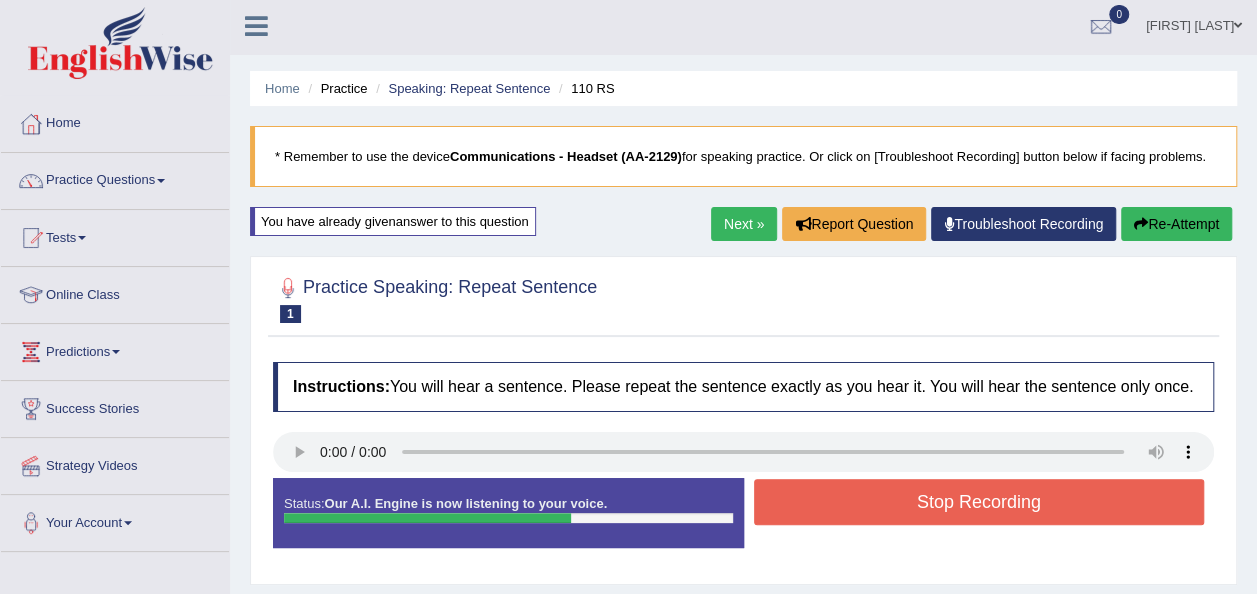 click on "Stop Recording" at bounding box center (979, 502) 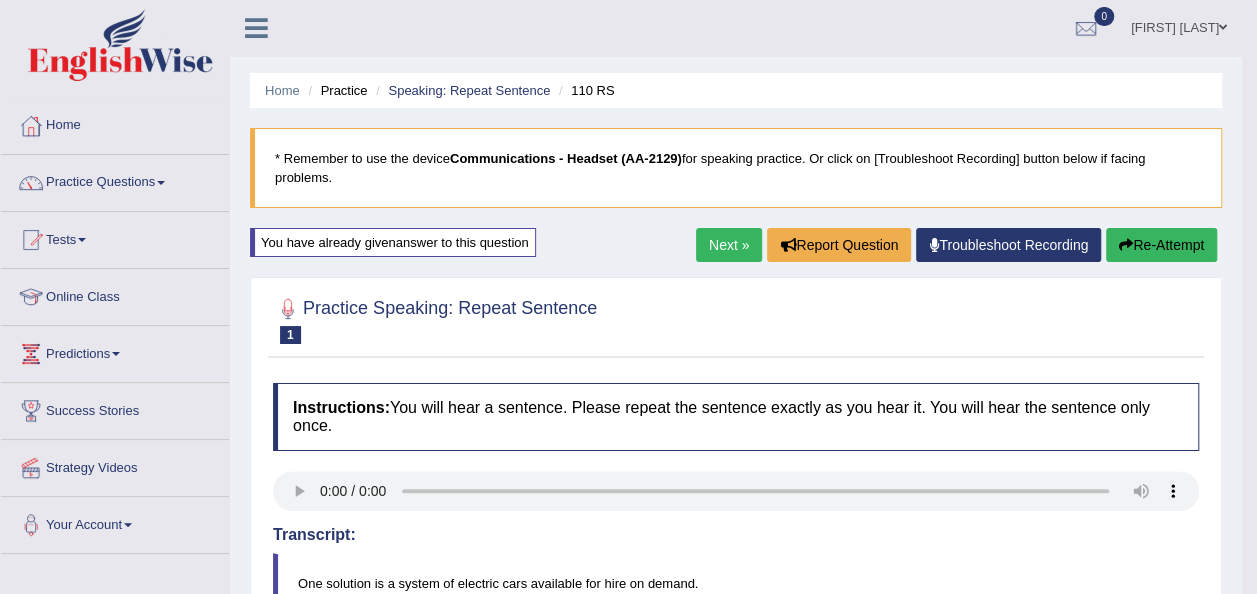 scroll, scrollTop: 0, scrollLeft: 0, axis: both 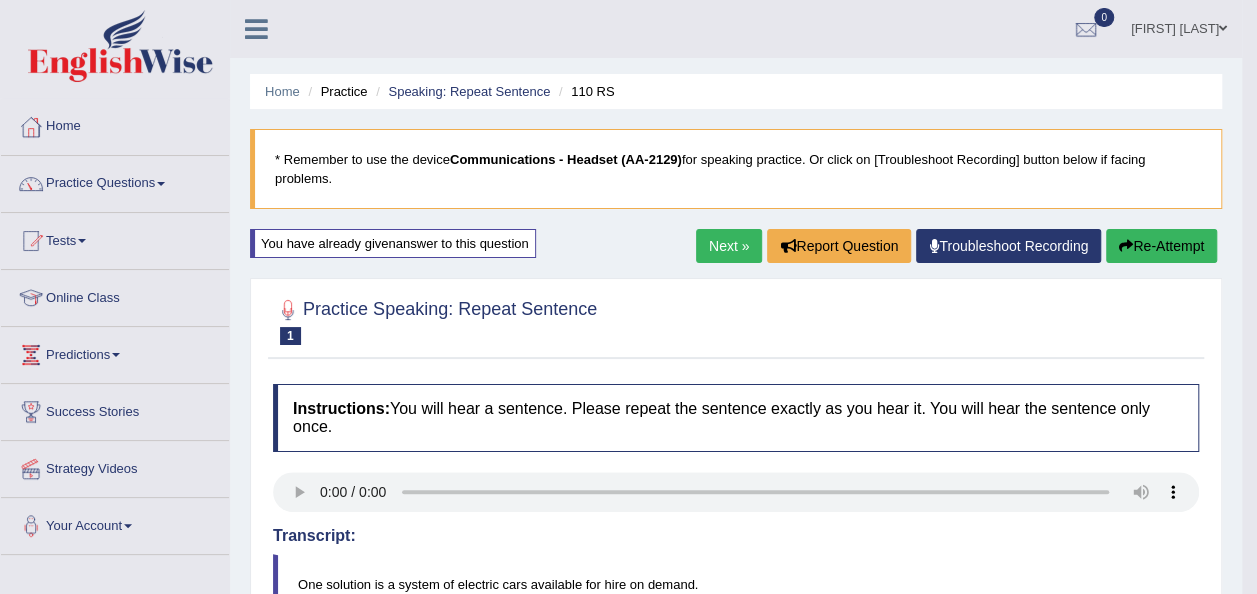 click on "Next »" at bounding box center [729, 246] 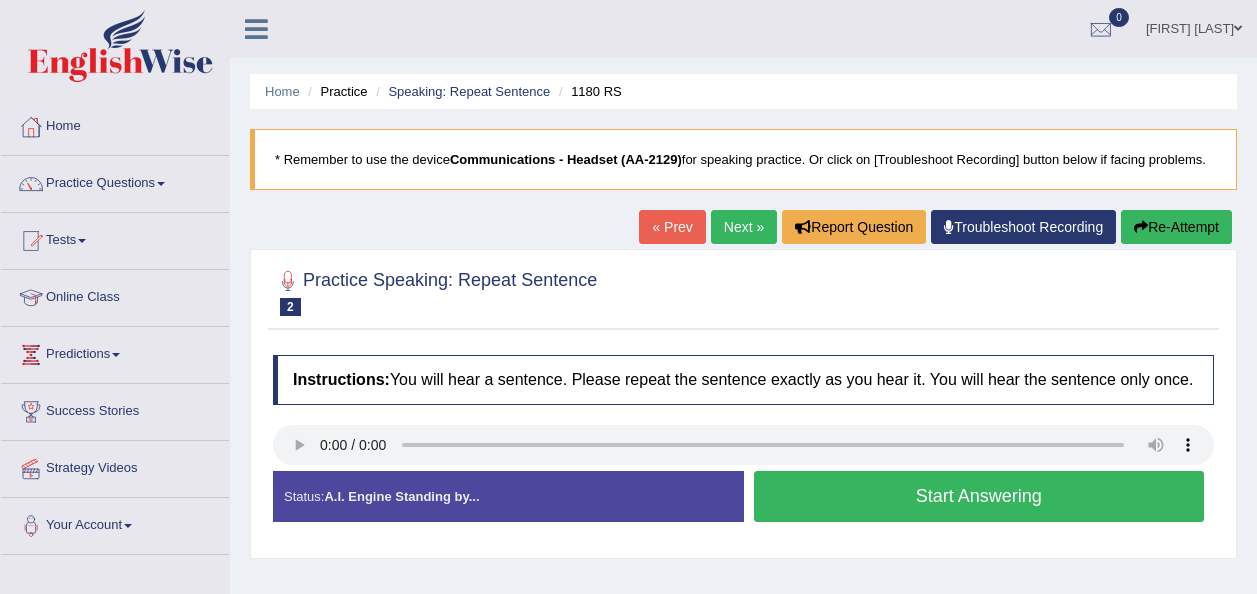 scroll, scrollTop: 0, scrollLeft: 0, axis: both 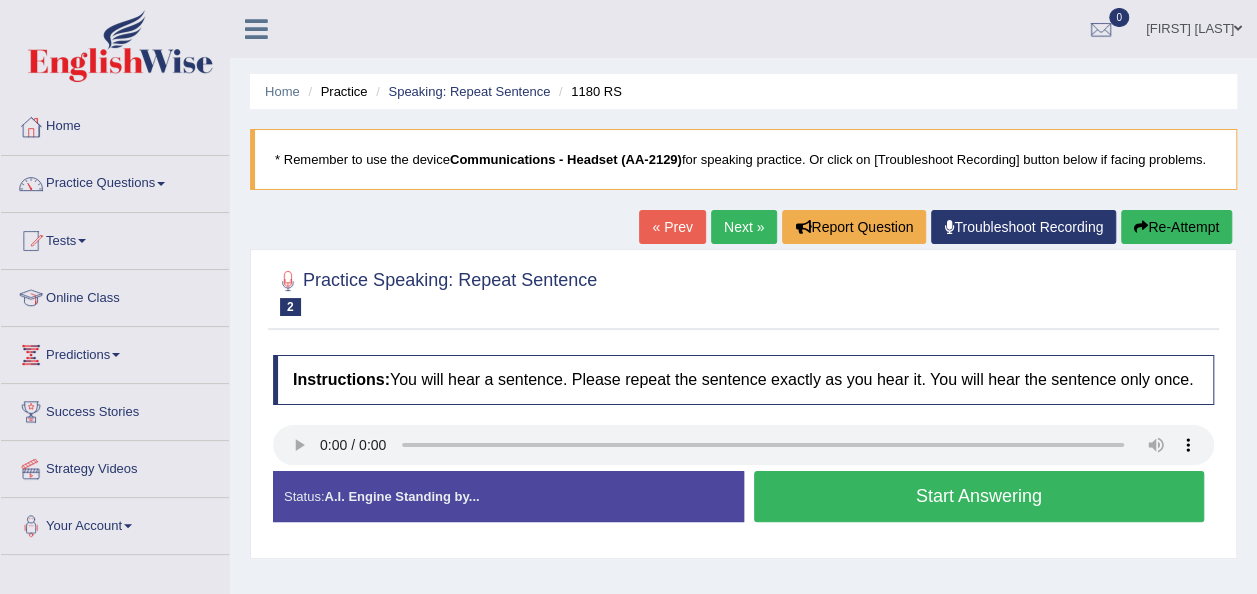 click on "Start Answering" at bounding box center [979, 496] 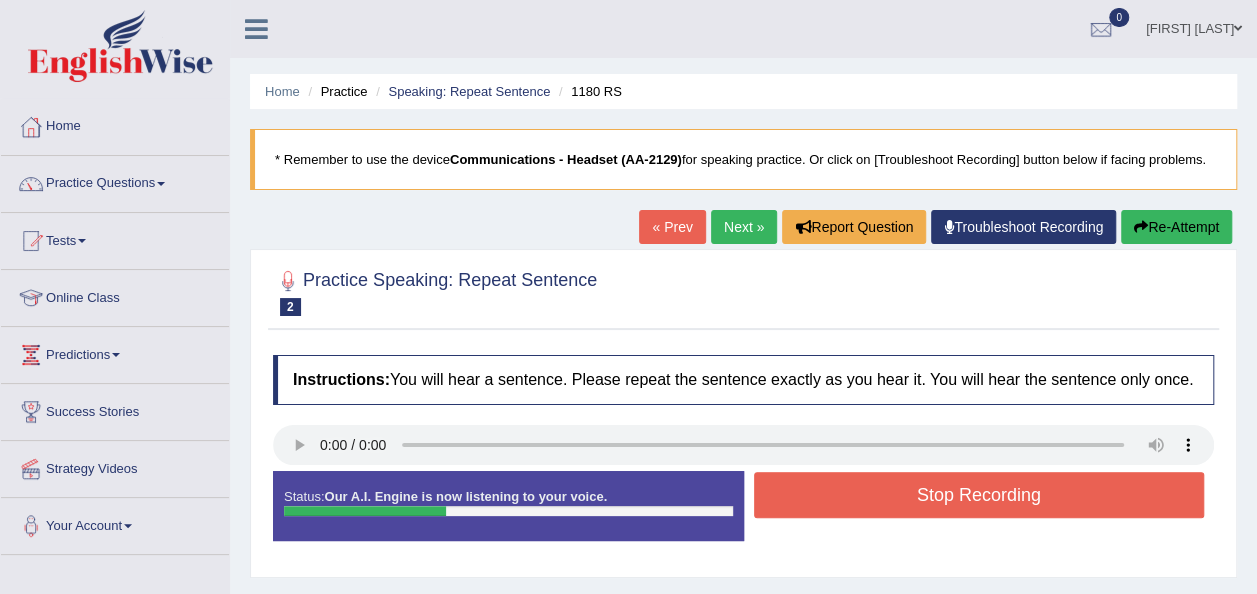 click on "Stop Recording" at bounding box center (979, 495) 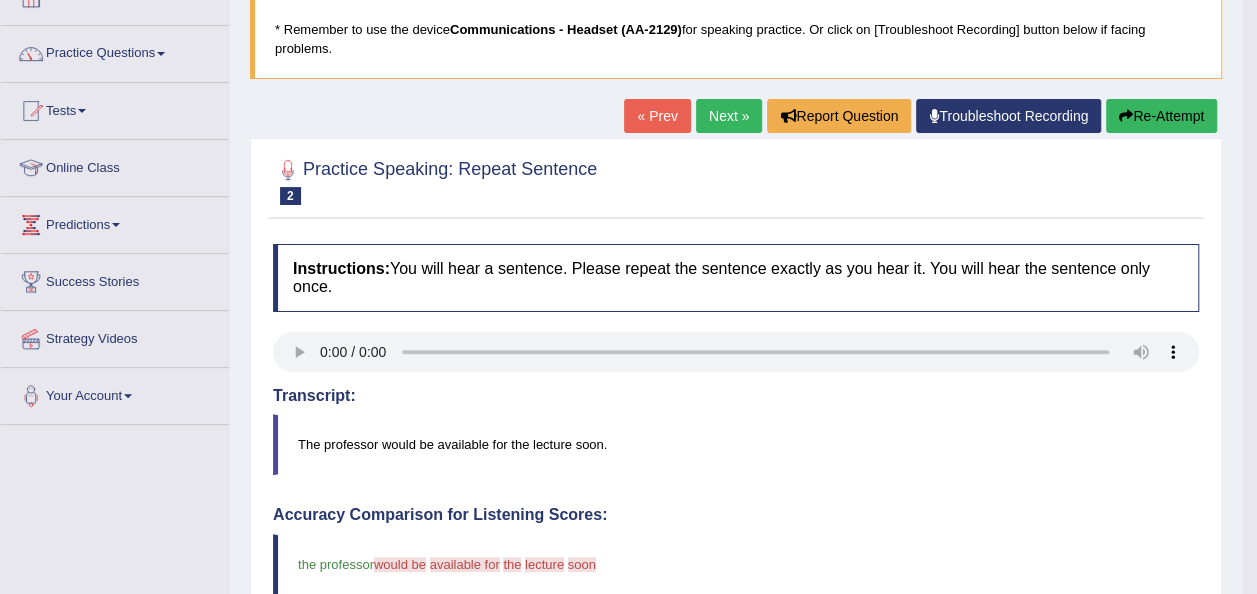 scroll, scrollTop: 128, scrollLeft: 0, axis: vertical 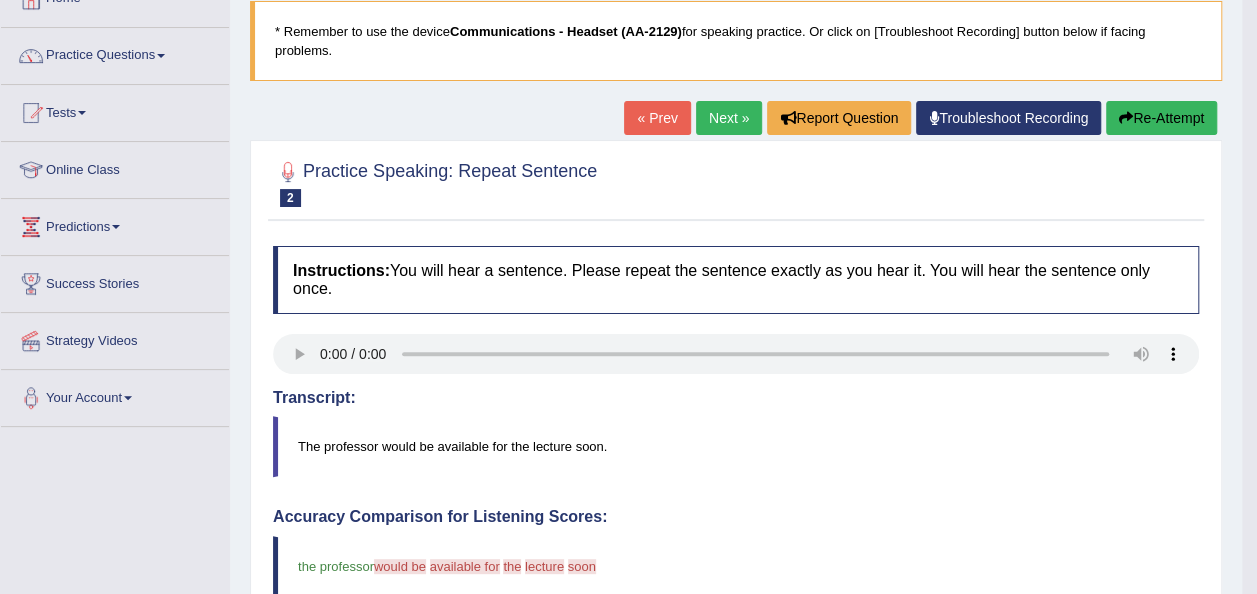 click on "Re-Attempt" at bounding box center [1161, 118] 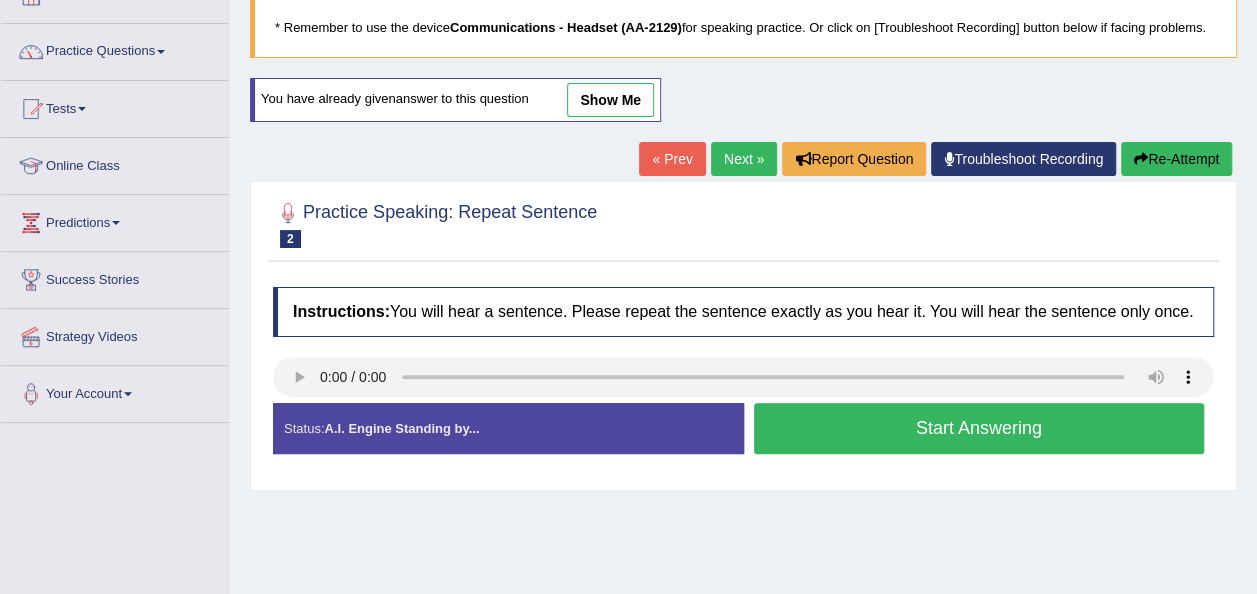 scroll, scrollTop: 0, scrollLeft: 0, axis: both 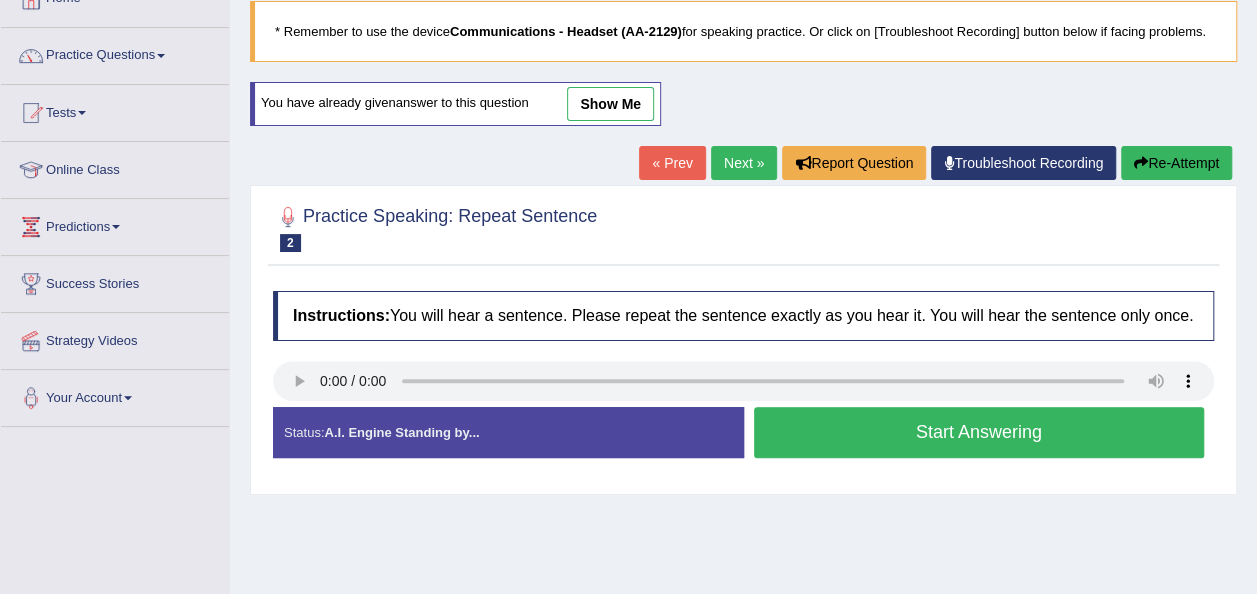 click on "Start Answering" at bounding box center (979, 432) 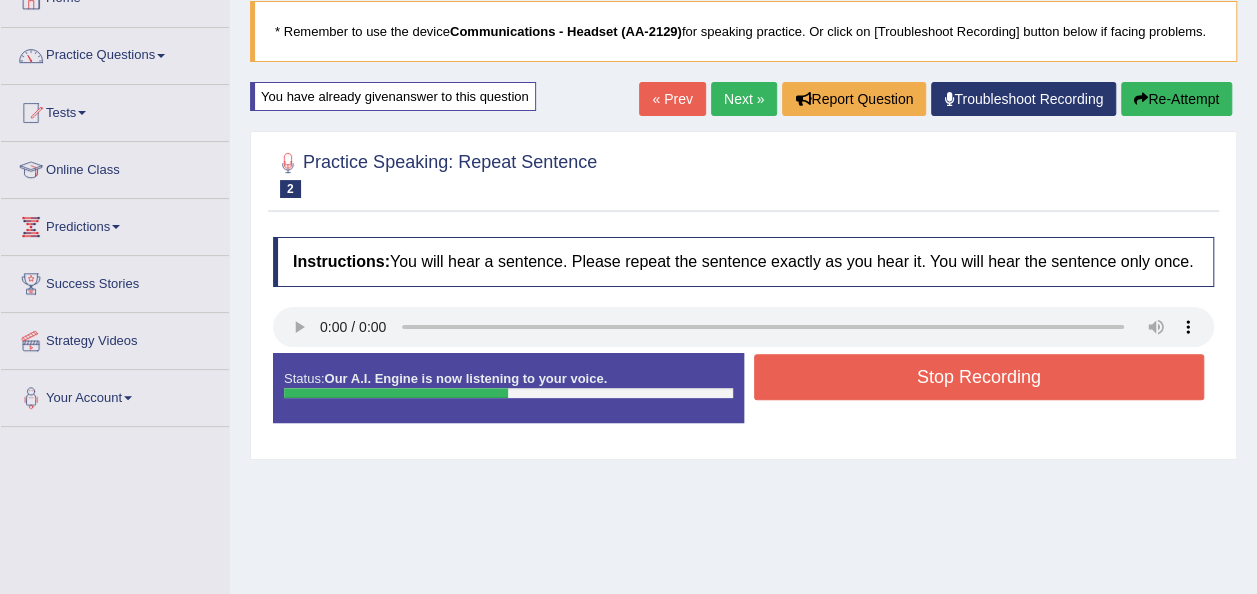 click on "Stop Recording" at bounding box center (979, 377) 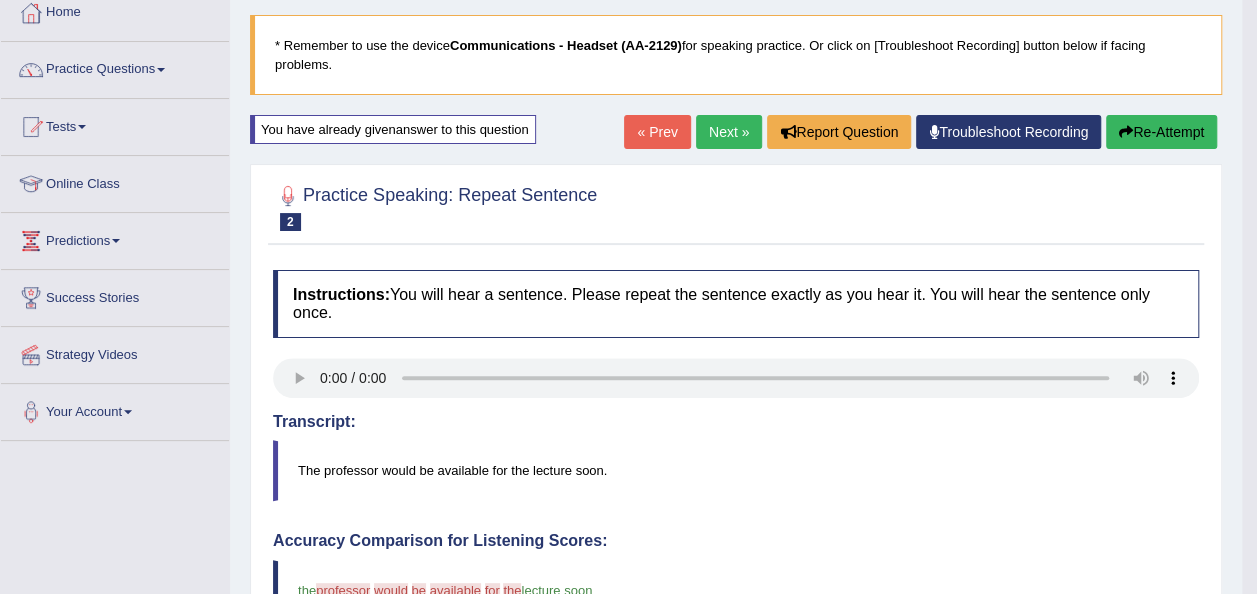 scroll, scrollTop: 106, scrollLeft: 0, axis: vertical 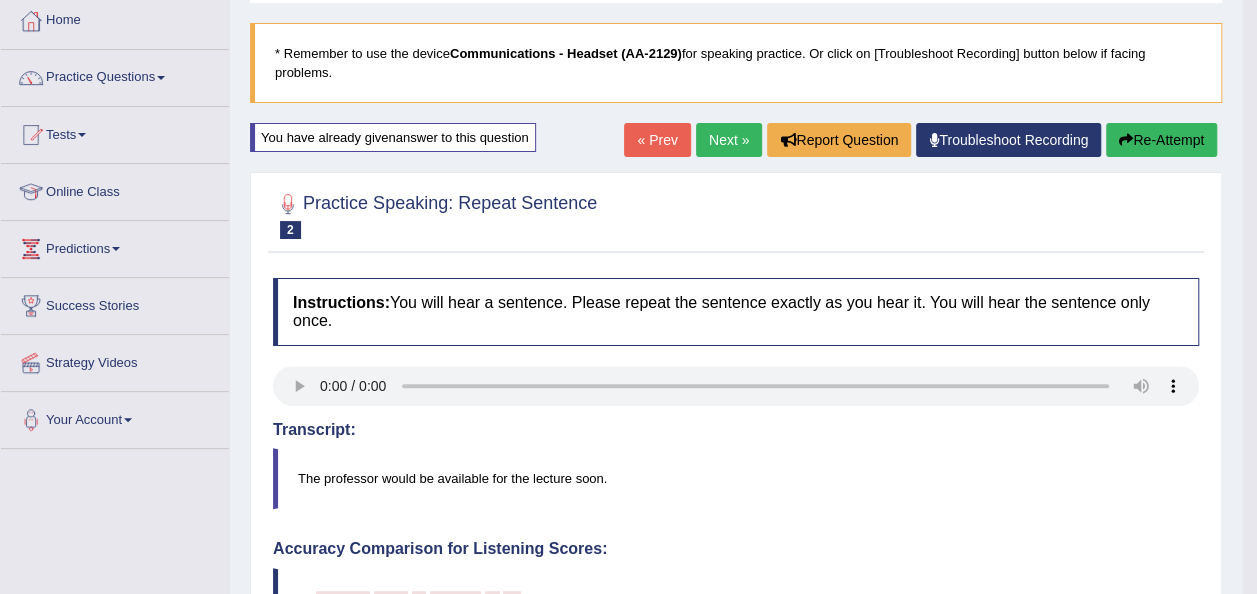 click on "Next »" at bounding box center (729, 140) 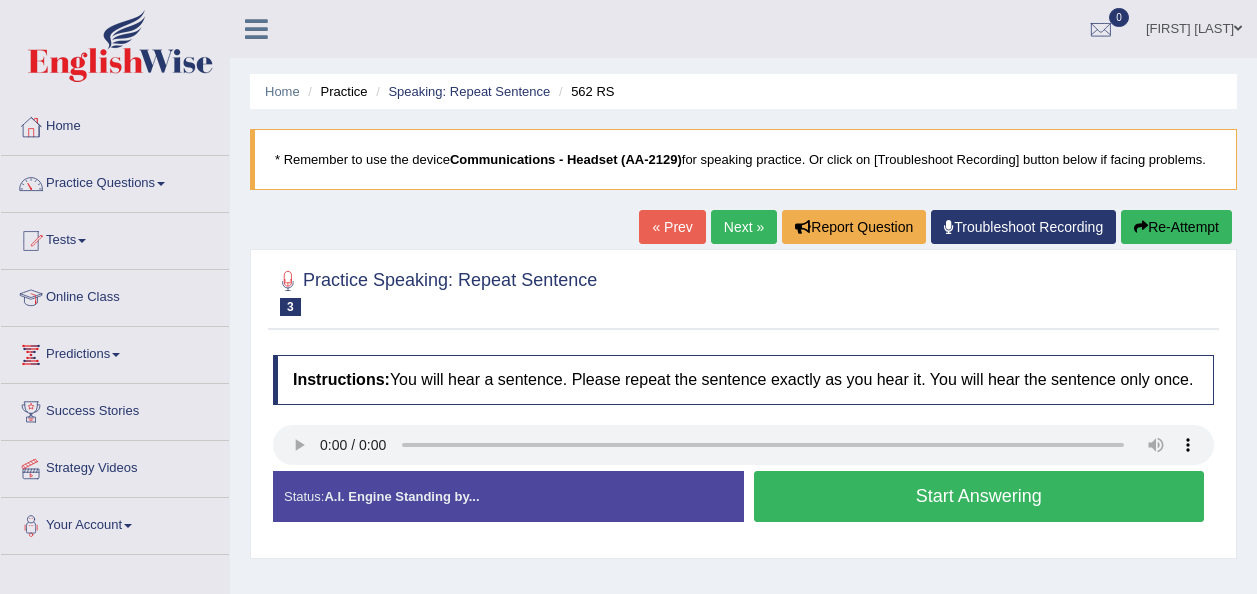 scroll, scrollTop: 0, scrollLeft: 0, axis: both 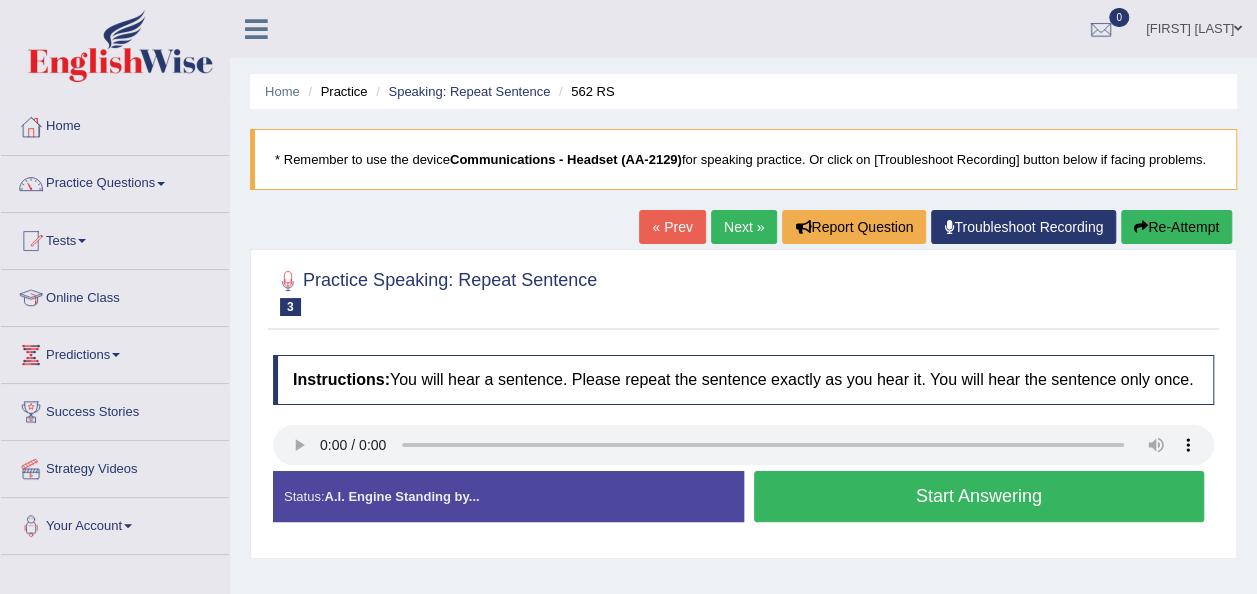 click on "Start Answering" at bounding box center (979, 496) 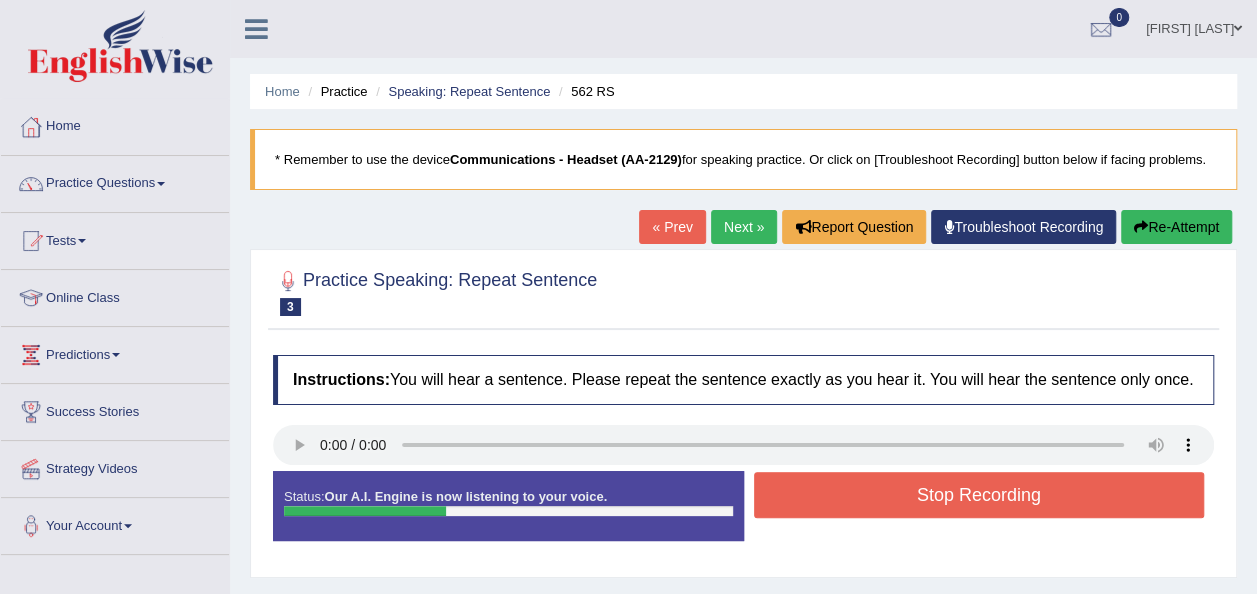click on "Stop Recording" at bounding box center (979, 495) 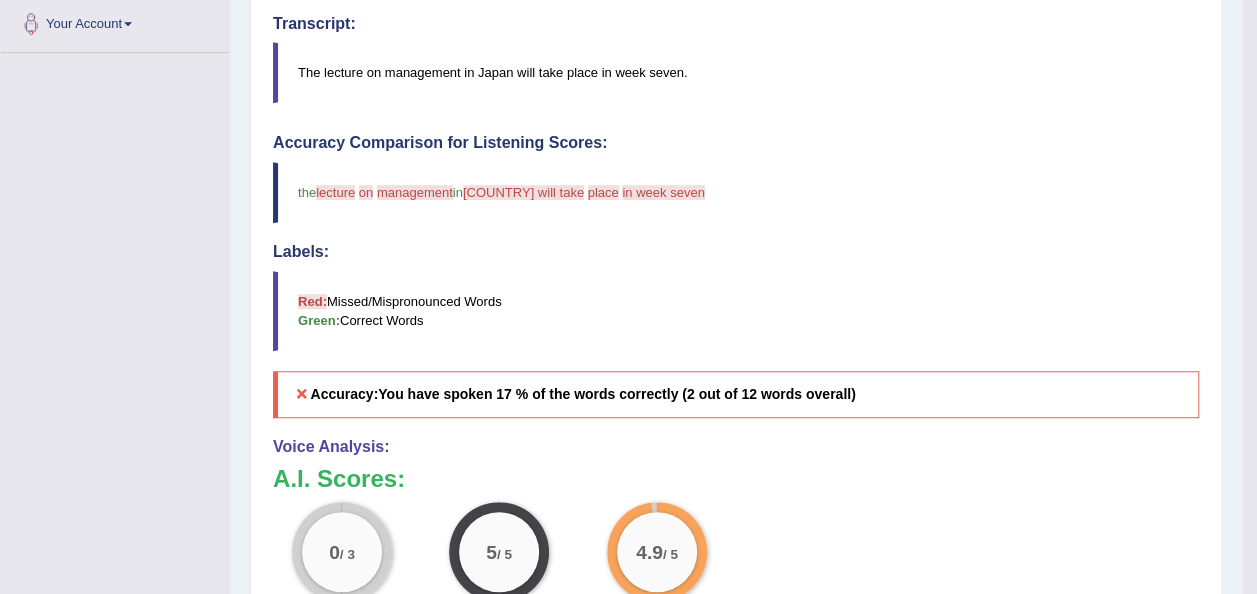 scroll, scrollTop: 517, scrollLeft: 0, axis: vertical 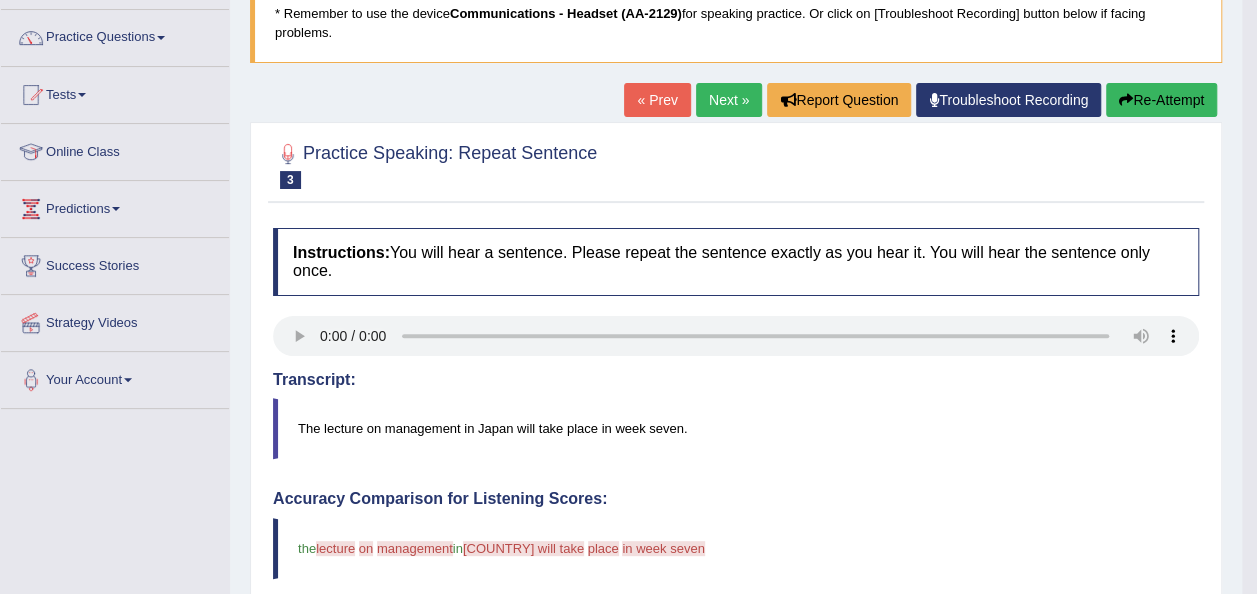 click on "Re-Attempt" at bounding box center [1161, 100] 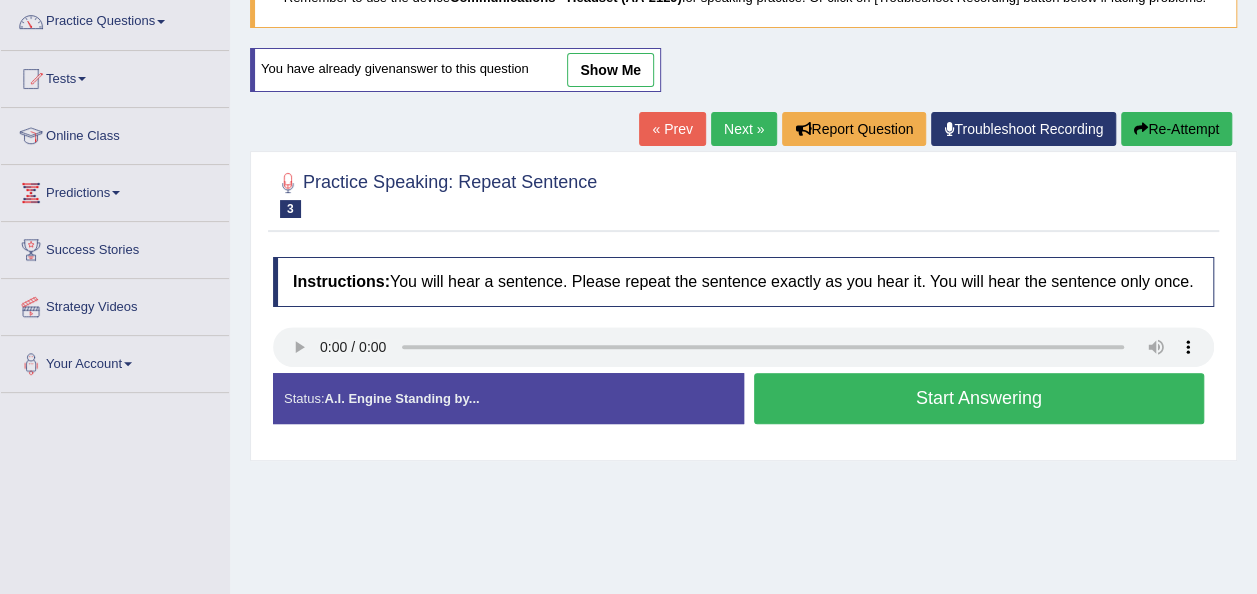 scroll, scrollTop: 162, scrollLeft: 0, axis: vertical 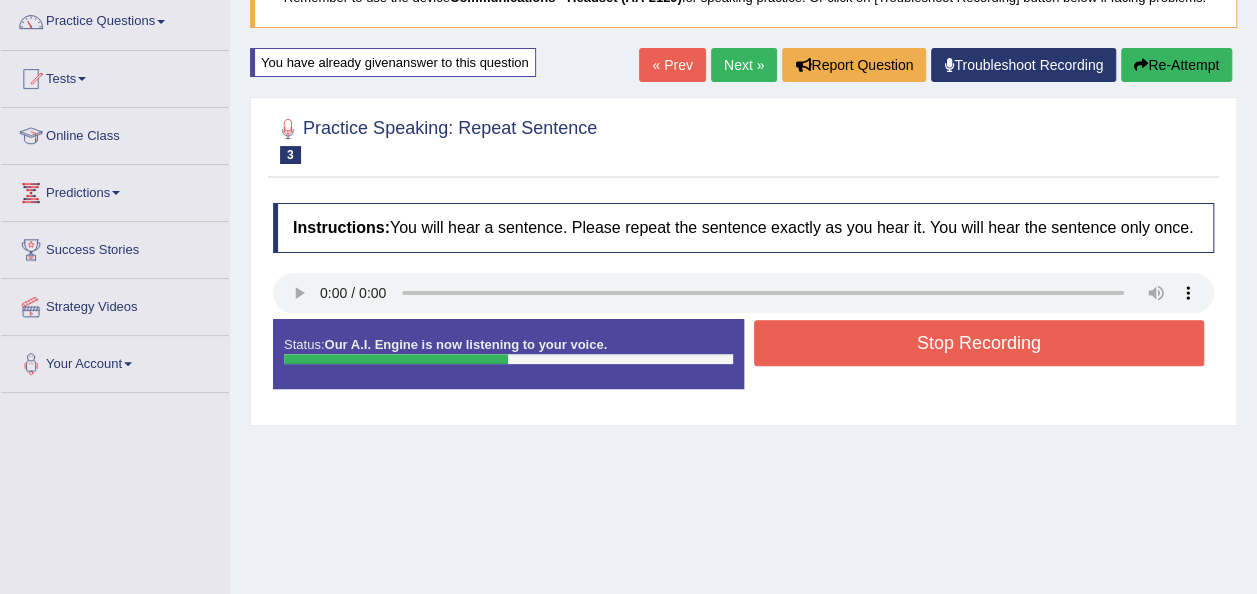 click on "Stop Recording" at bounding box center [979, 343] 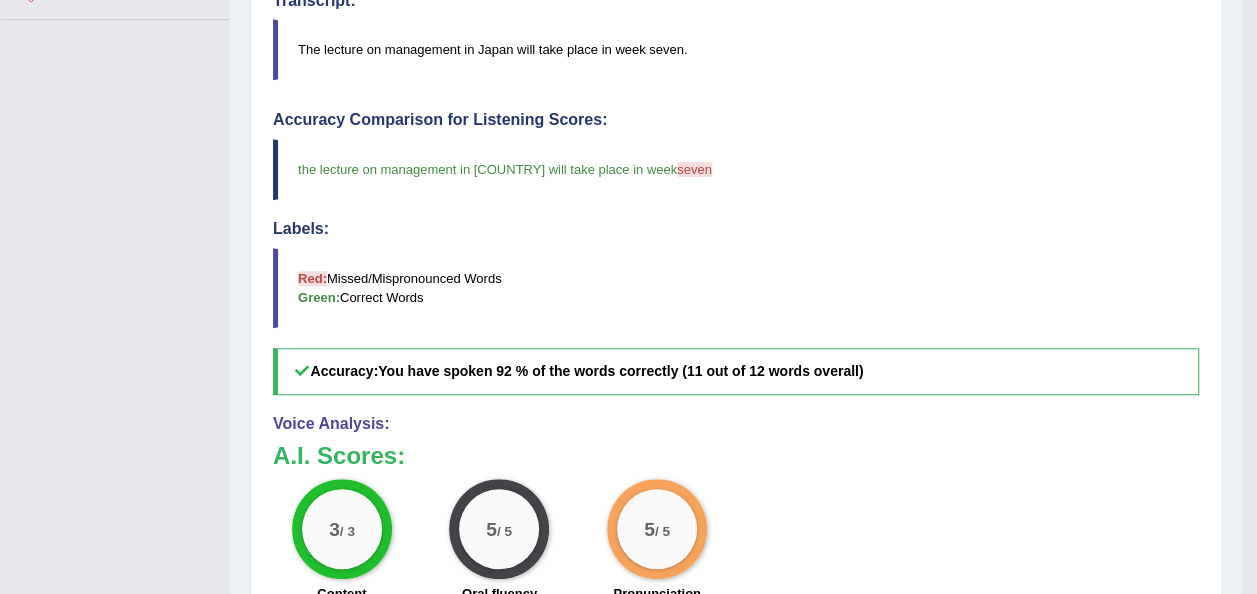 scroll, scrollTop: 537, scrollLeft: 0, axis: vertical 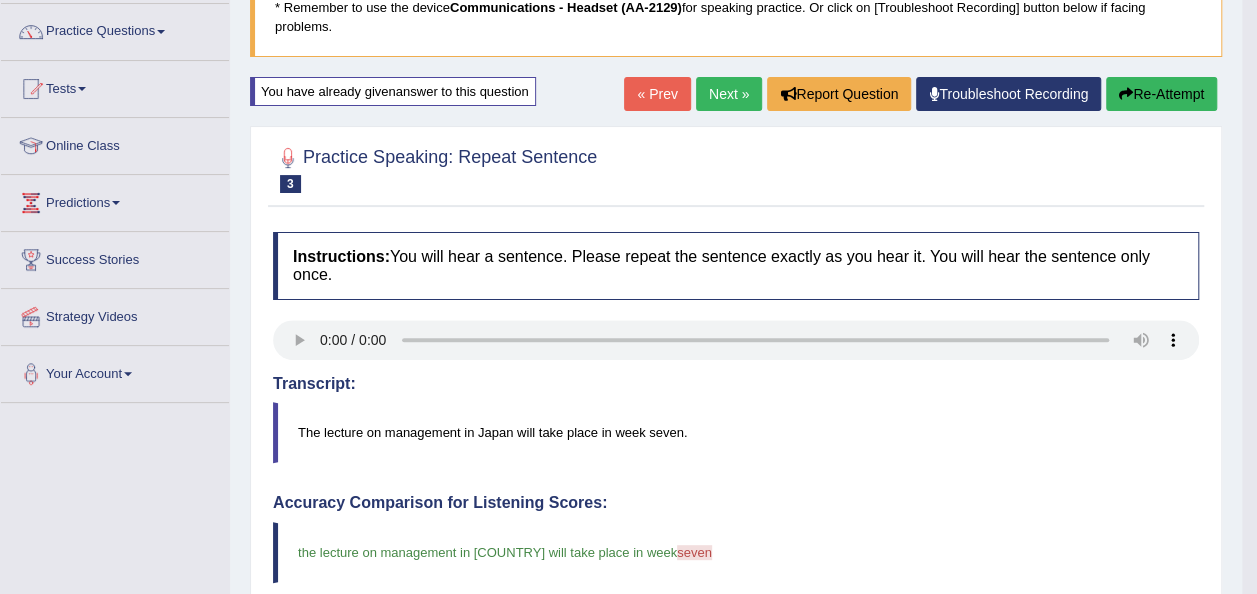 click on "Re-Attempt" at bounding box center [1161, 94] 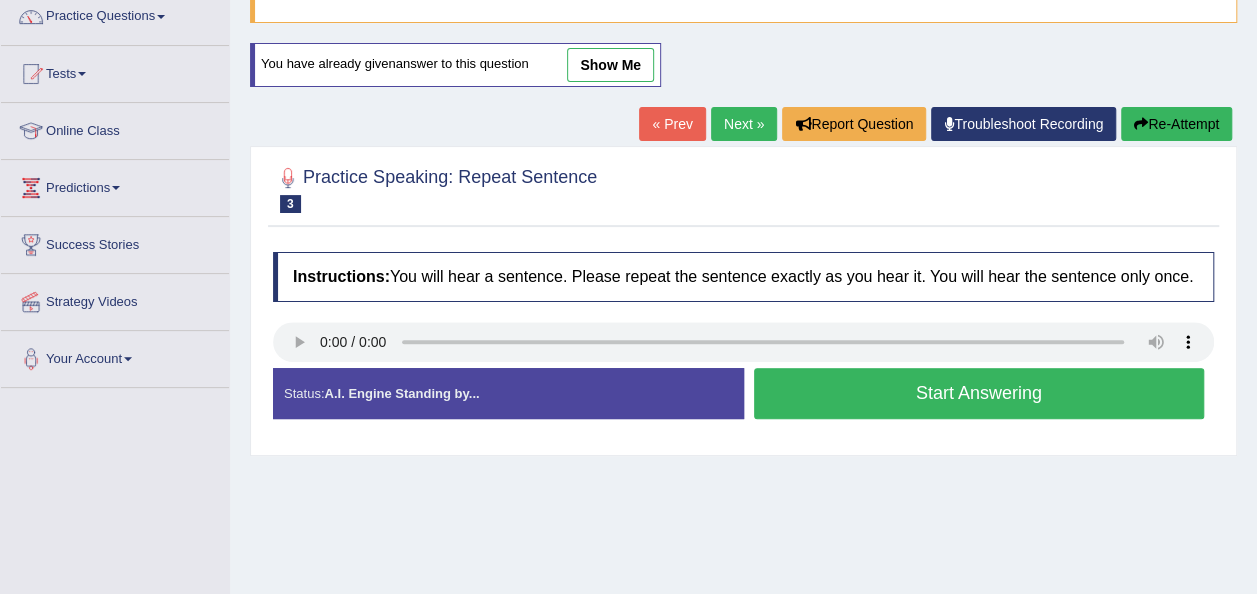 scroll, scrollTop: 167, scrollLeft: 0, axis: vertical 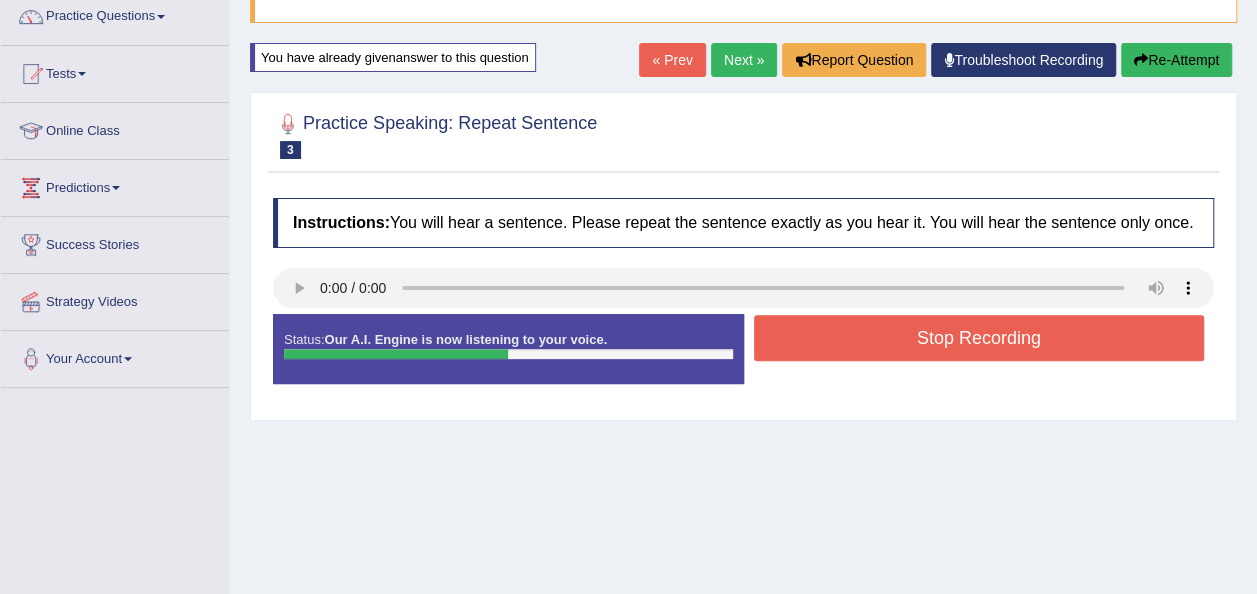 click on "Stop Recording" at bounding box center [979, 338] 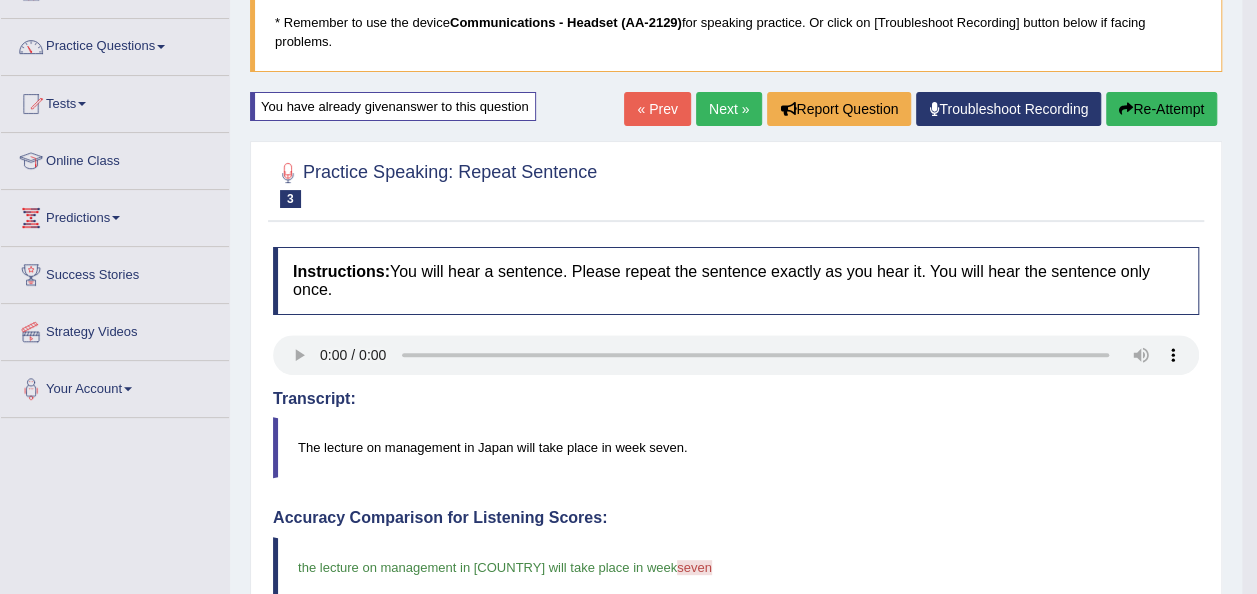 scroll, scrollTop: 132, scrollLeft: 0, axis: vertical 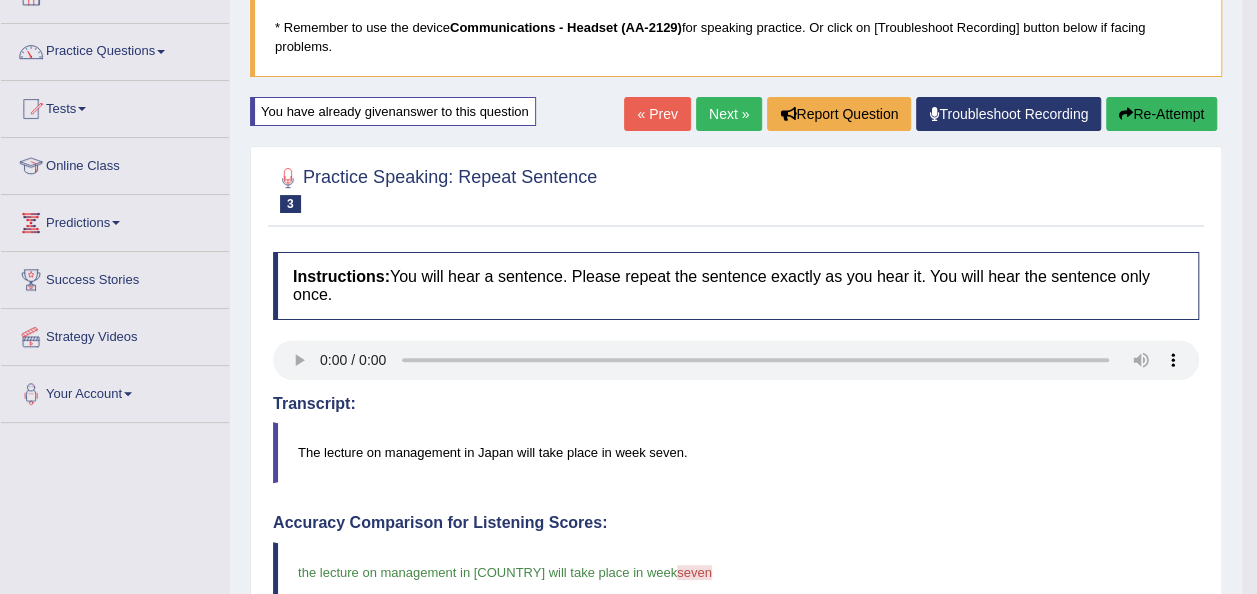 click on "Next »" at bounding box center (729, 114) 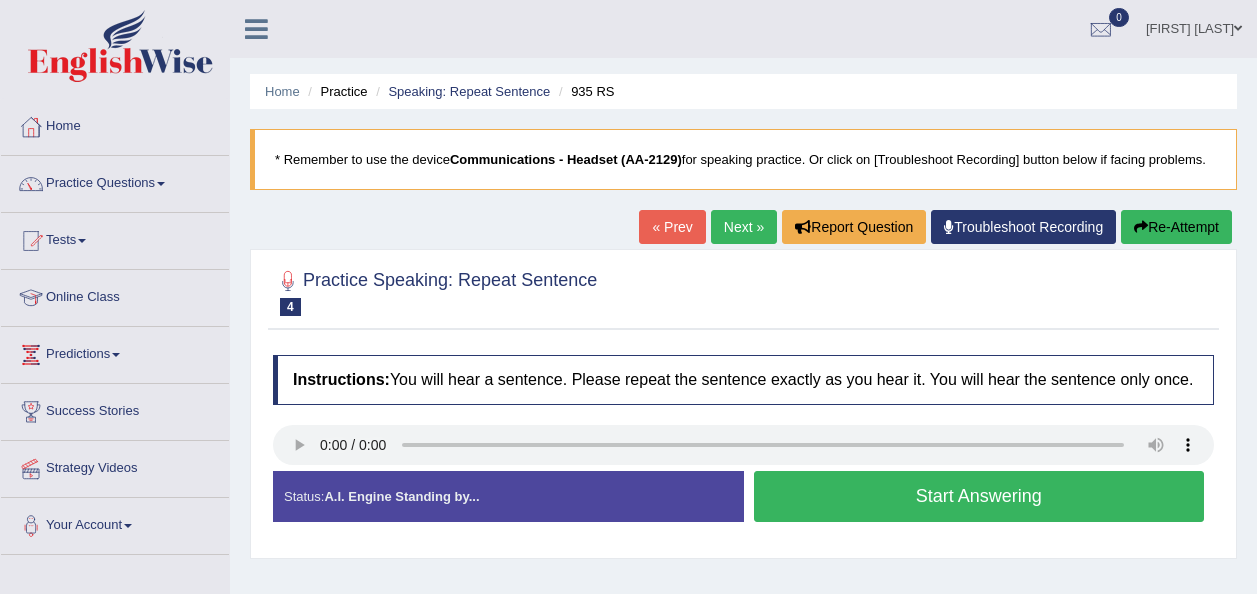scroll, scrollTop: 0, scrollLeft: 0, axis: both 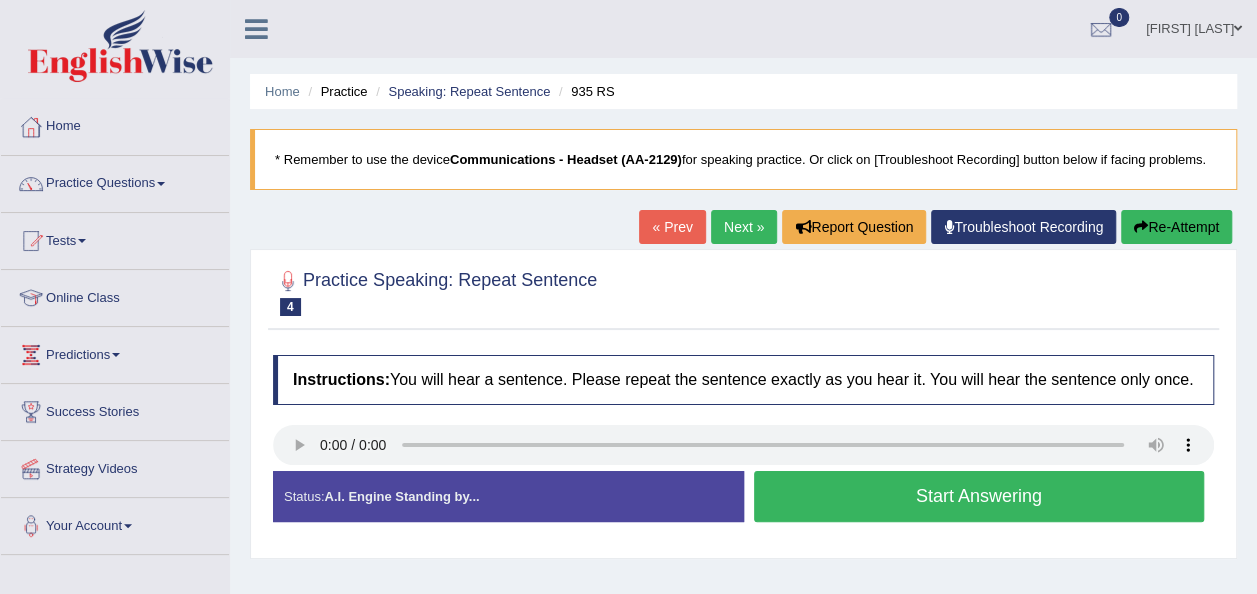 click on "Start Answering" at bounding box center (979, 496) 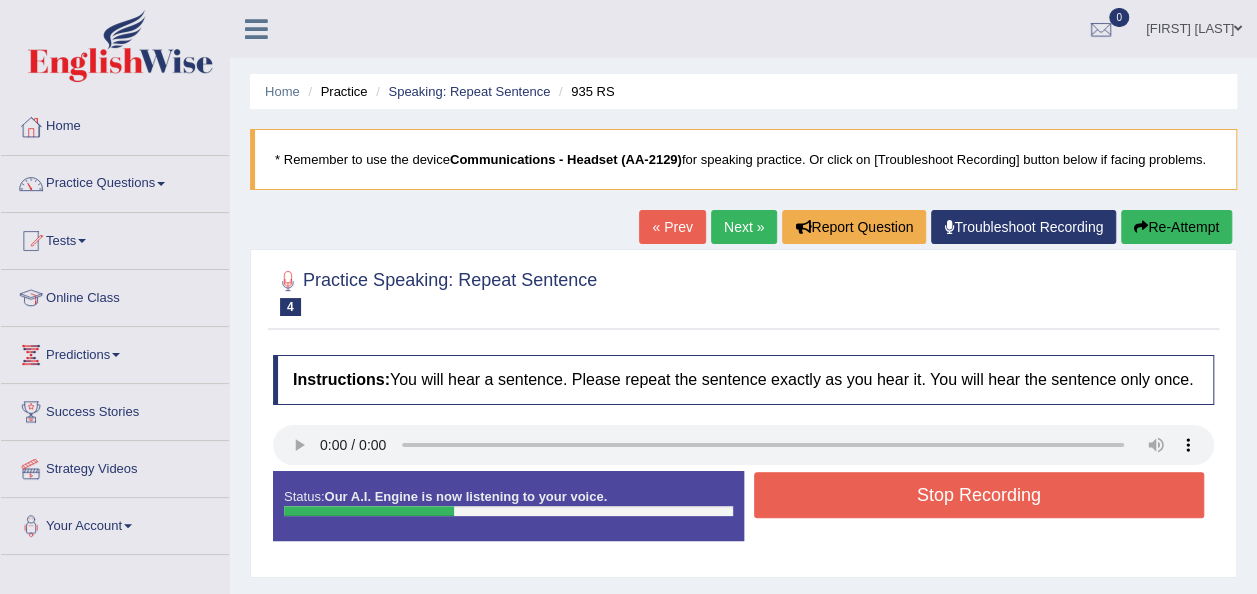 click on "Stop Recording" at bounding box center (979, 495) 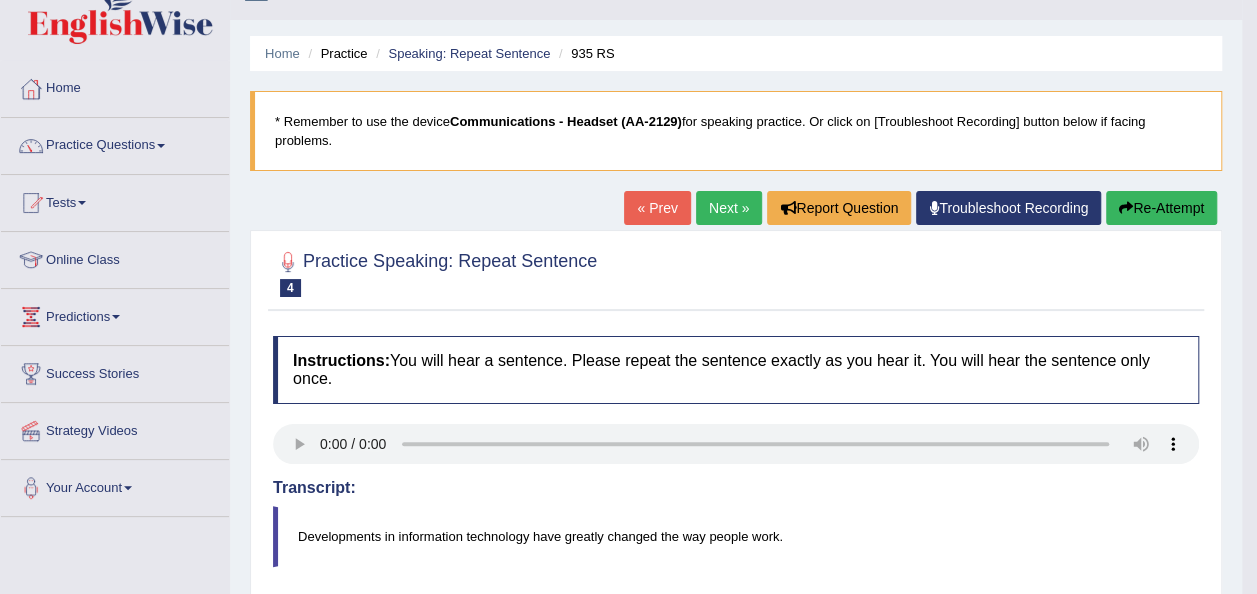 scroll, scrollTop: 34, scrollLeft: 0, axis: vertical 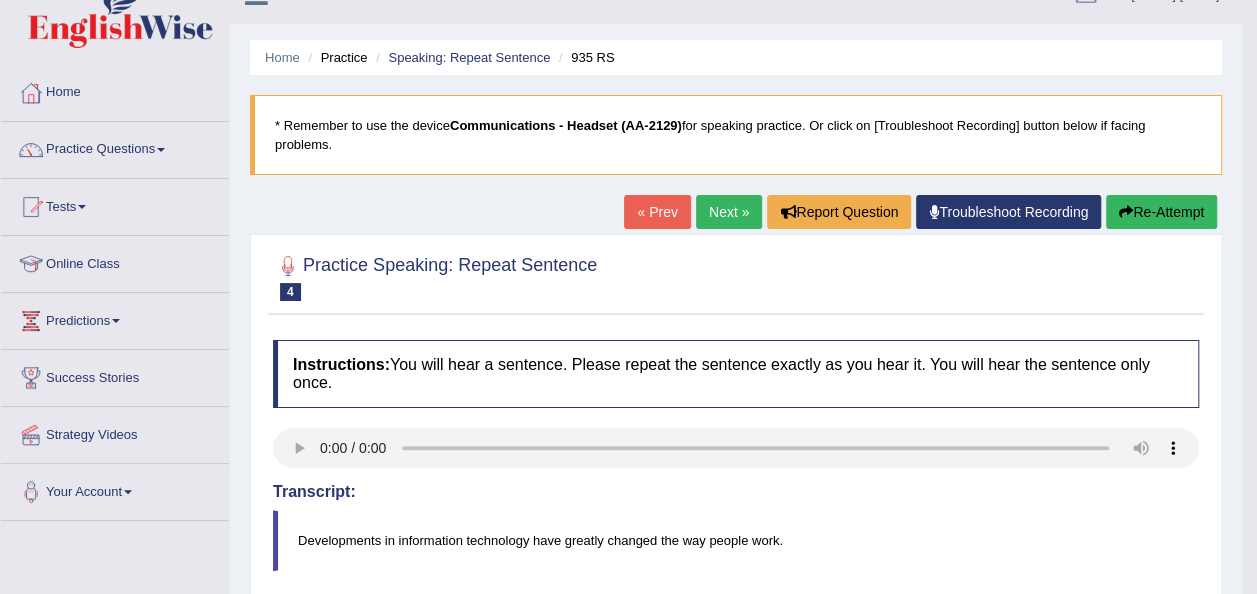 click on "Re-Attempt" at bounding box center (1161, 212) 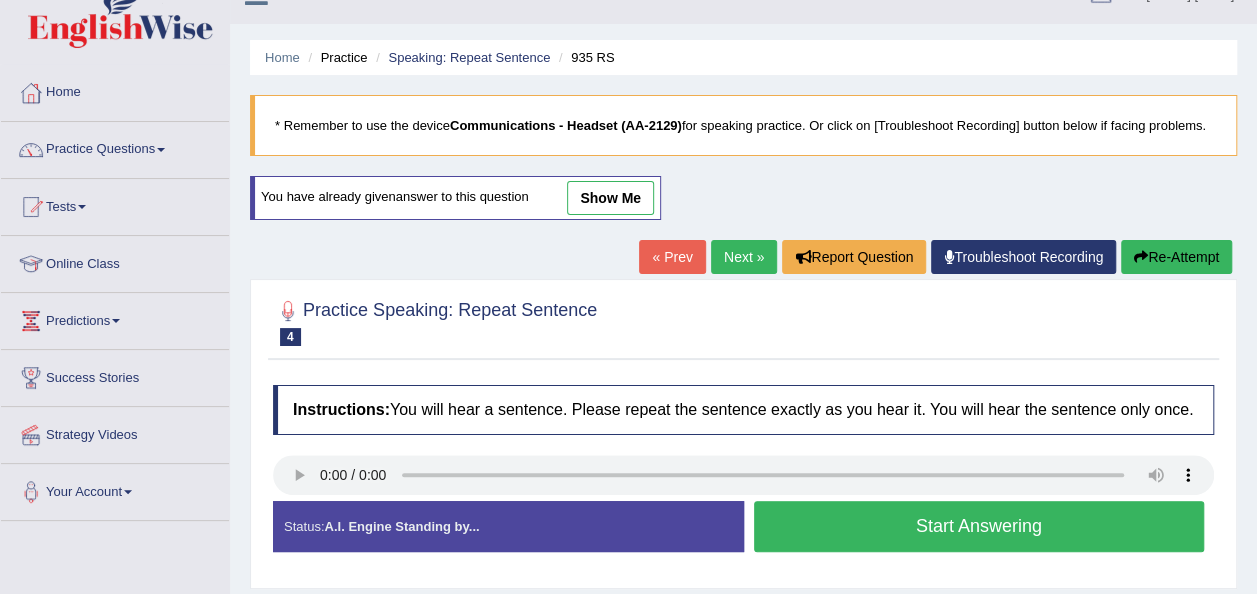 scroll, scrollTop: 34, scrollLeft: 0, axis: vertical 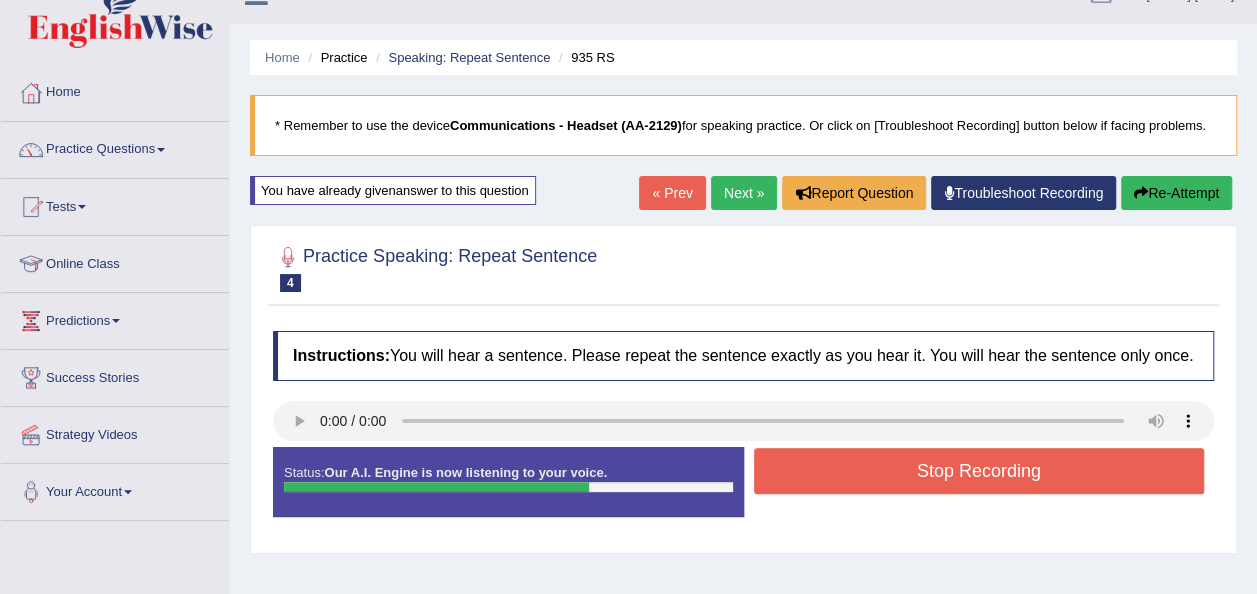 click on "Stop Recording" at bounding box center [979, 471] 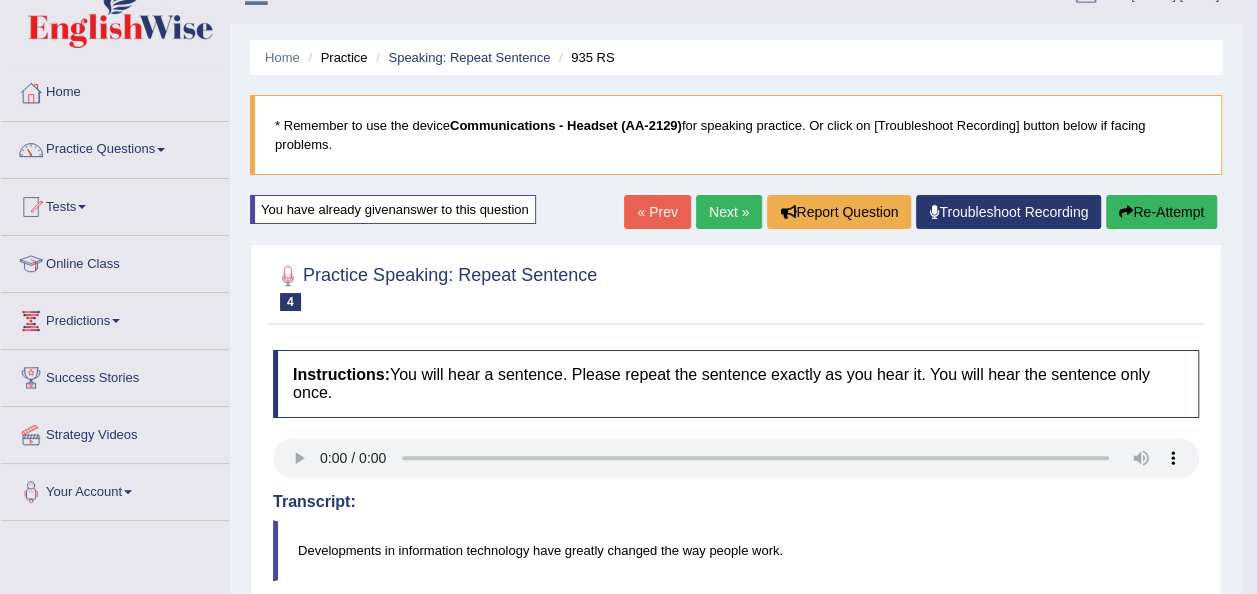 drag, startPoint x: 1256, startPoint y: 67, endPoint x: 1263, endPoint y: 111, distance: 44.553337 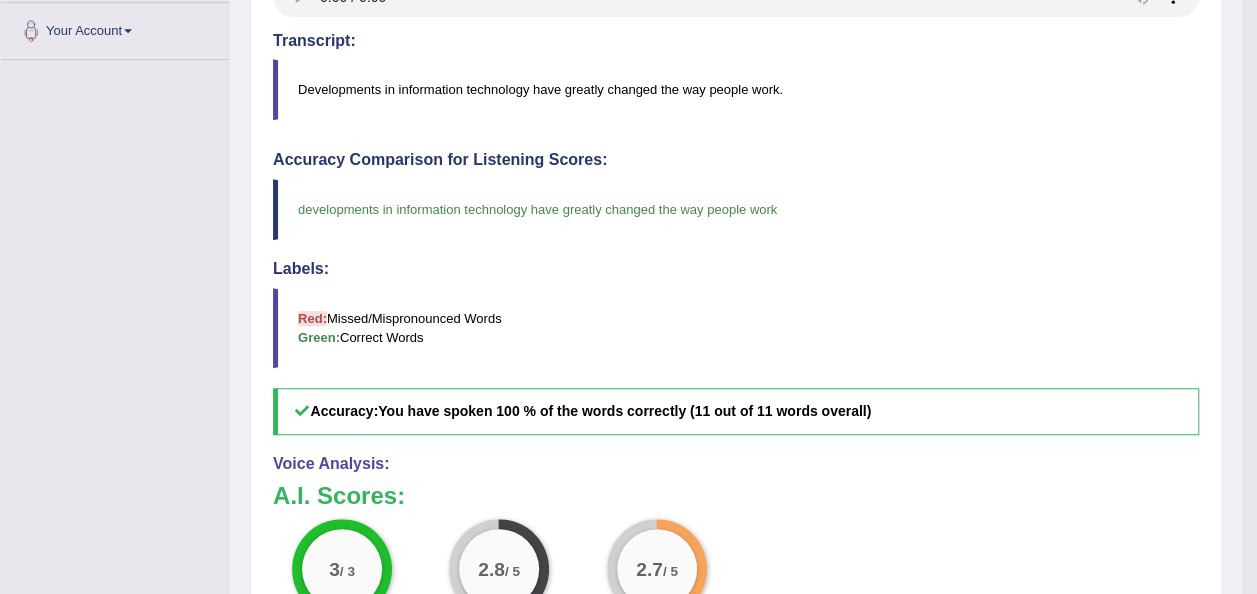 scroll, scrollTop: 493, scrollLeft: 0, axis: vertical 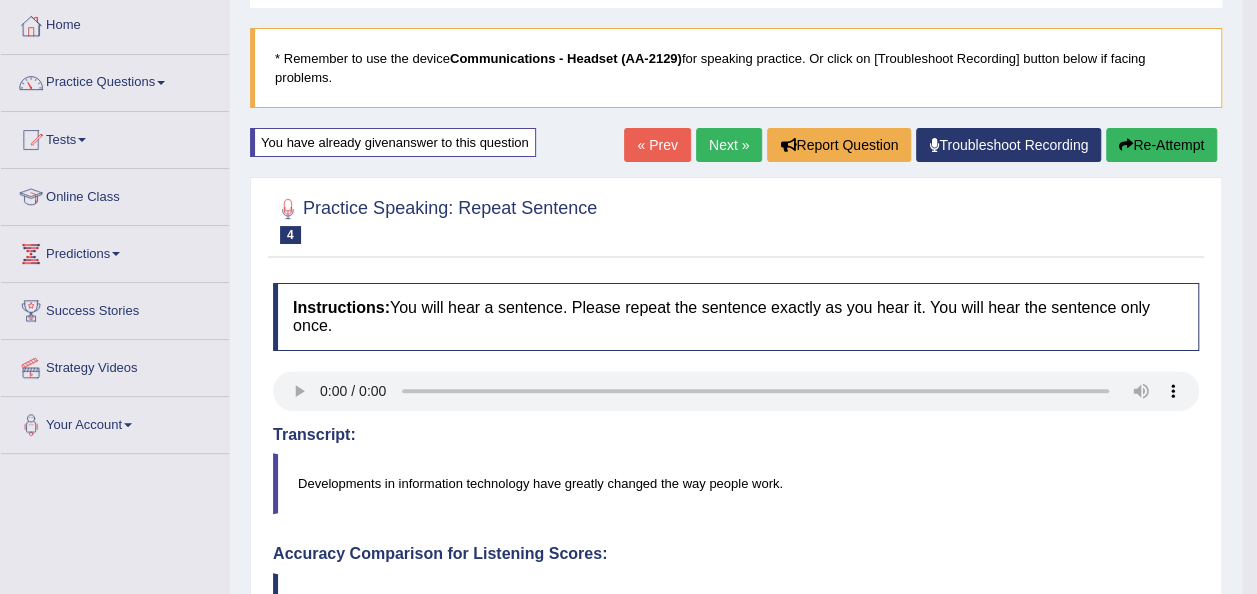 click on "Re-Attempt" at bounding box center [1161, 145] 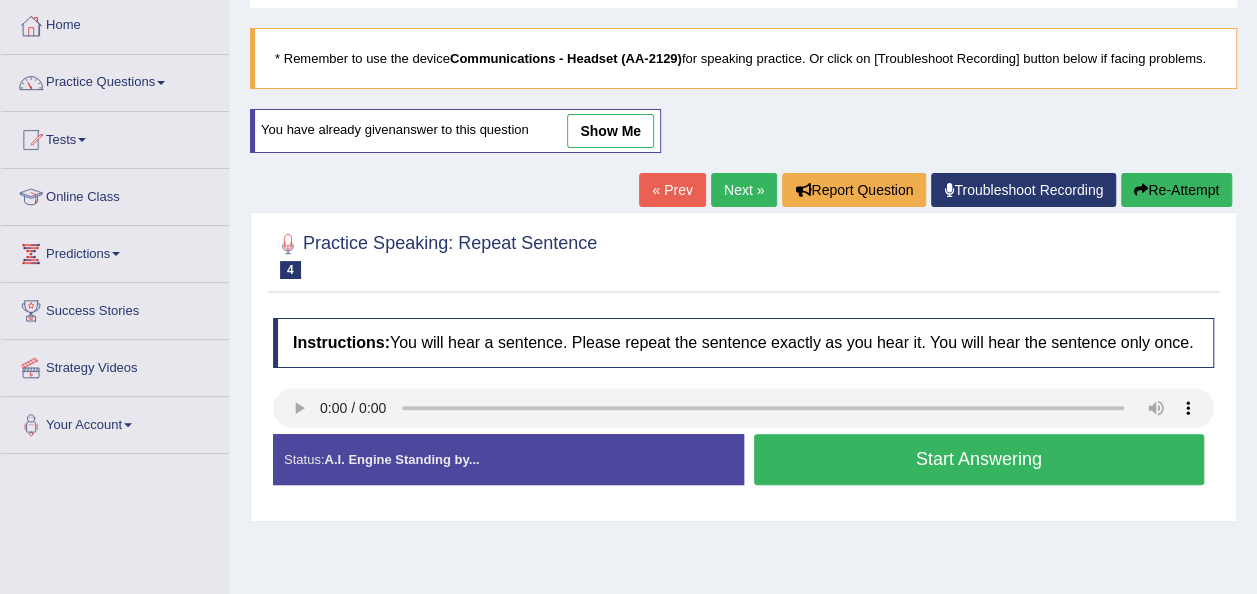 scroll, scrollTop: 0, scrollLeft: 0, axis: both 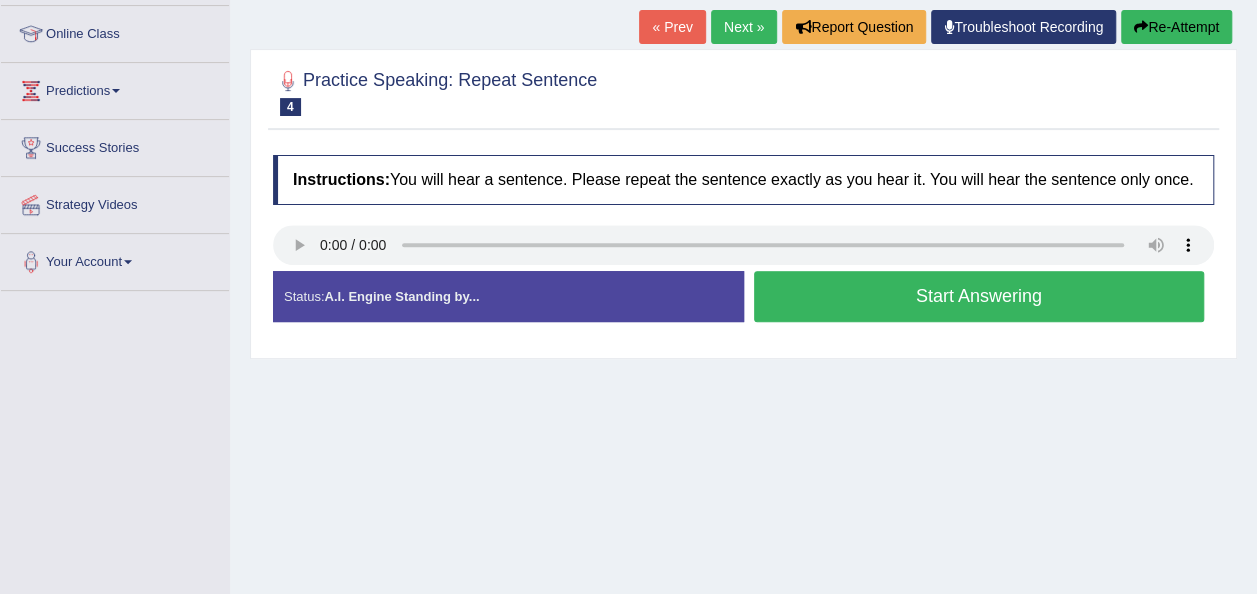 click on "Start Answering" at bounding box center [979, 296] 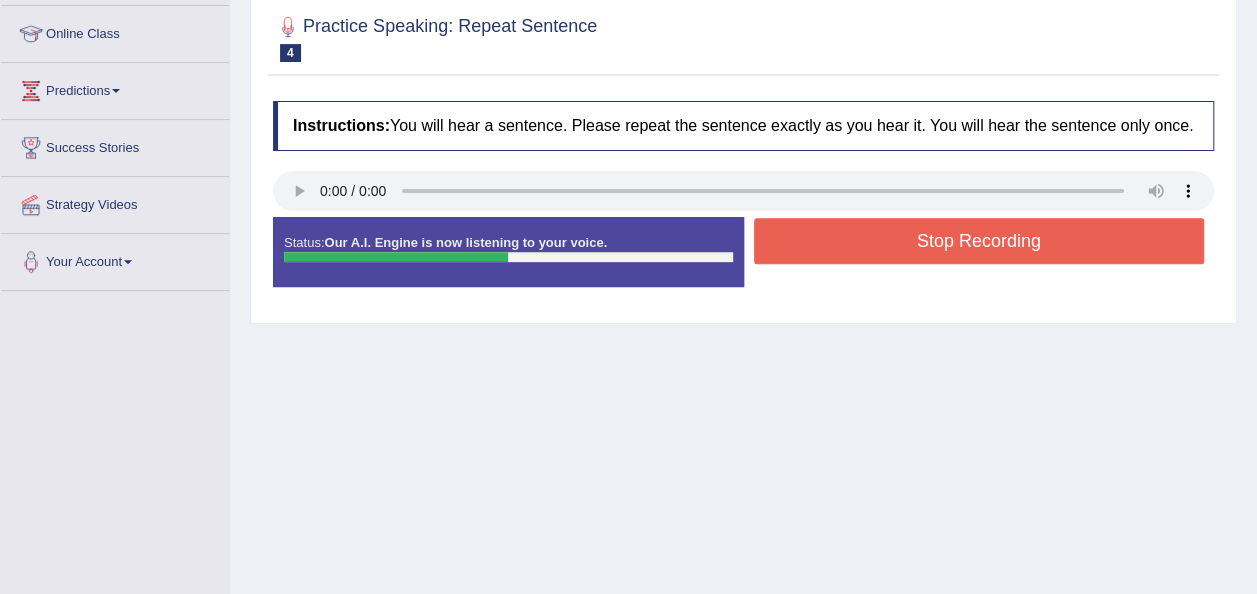 click on "Stop Recording" at bounding box center [979, 241] 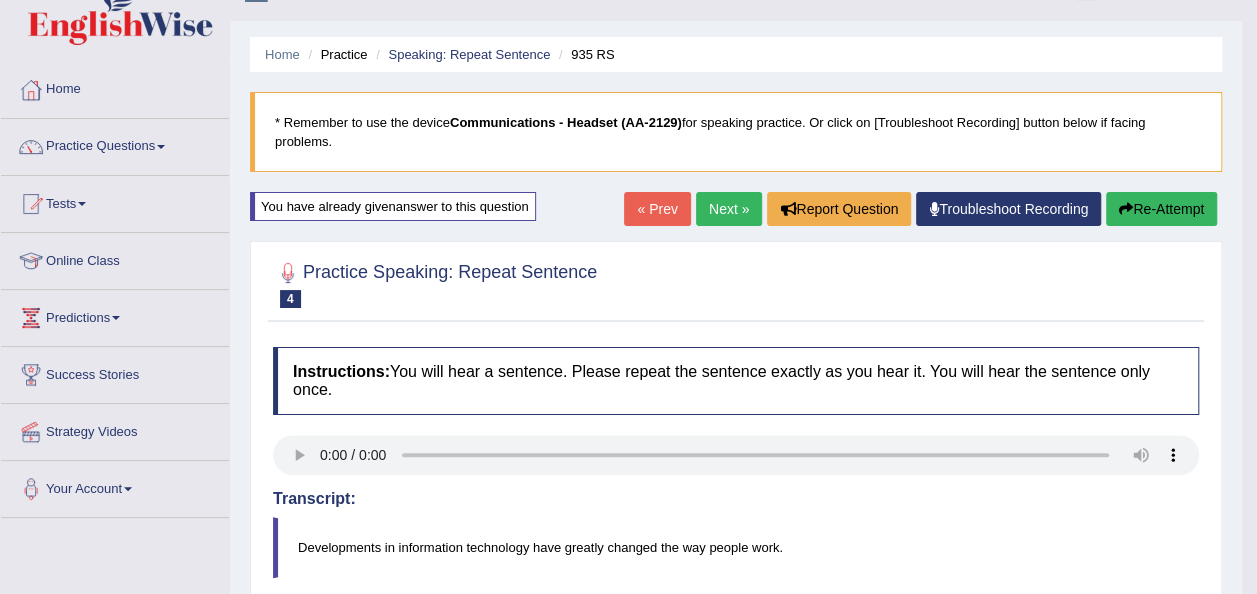 scroll, scrollTop: 20, scrollLeft: 0, axis: vertical 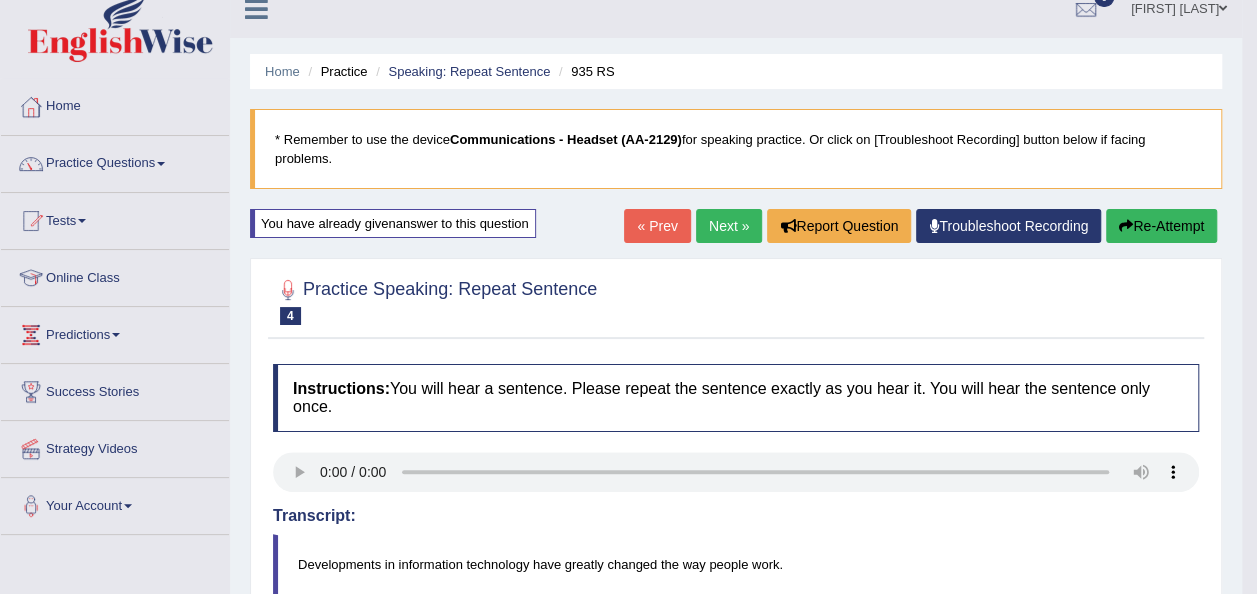 click on "Re-Attempt" at bounding box center [1161, 226] 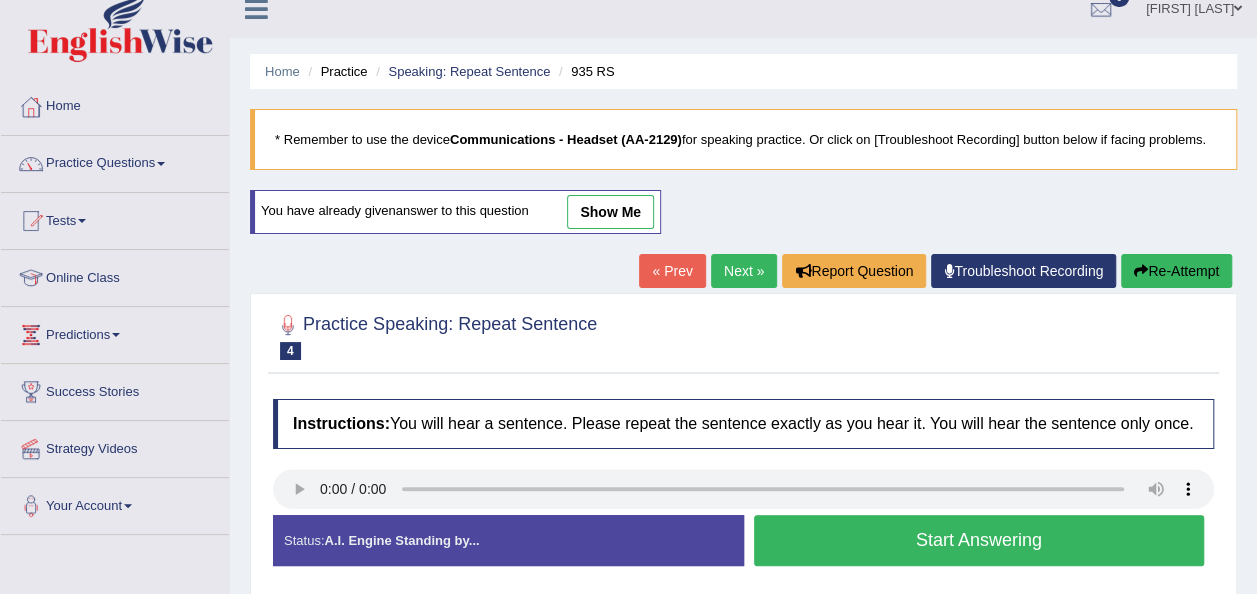 scroll, scrollTop: 20, scrollLeft: 0, axis: vertical 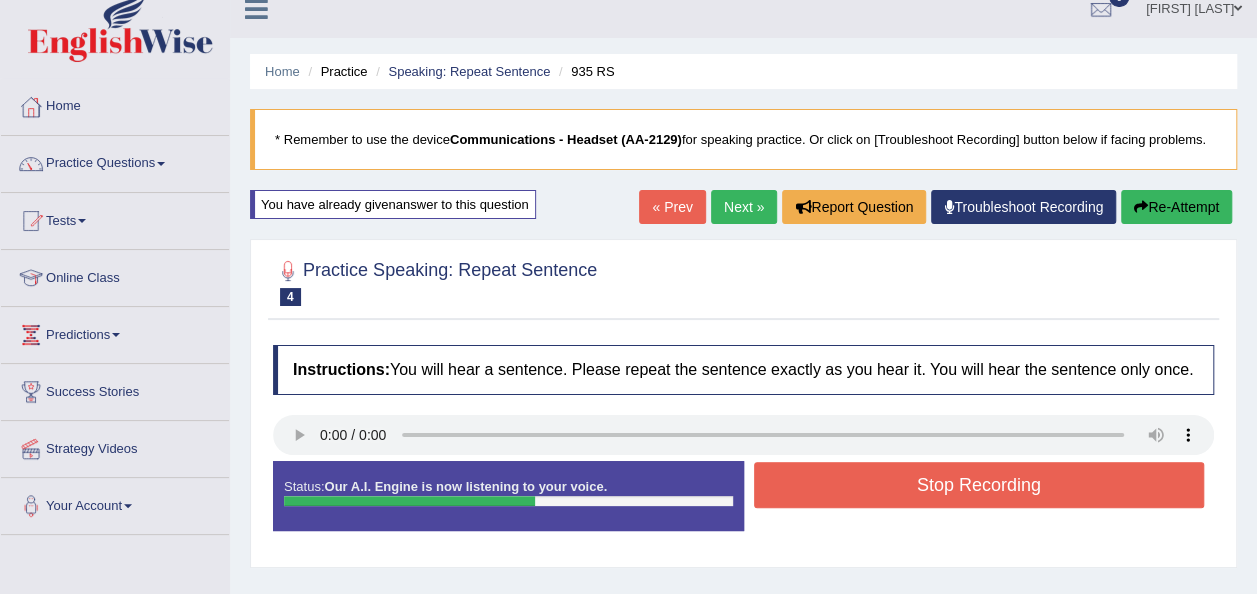 click on "Stop Recording" at bounding box center (979, 485) 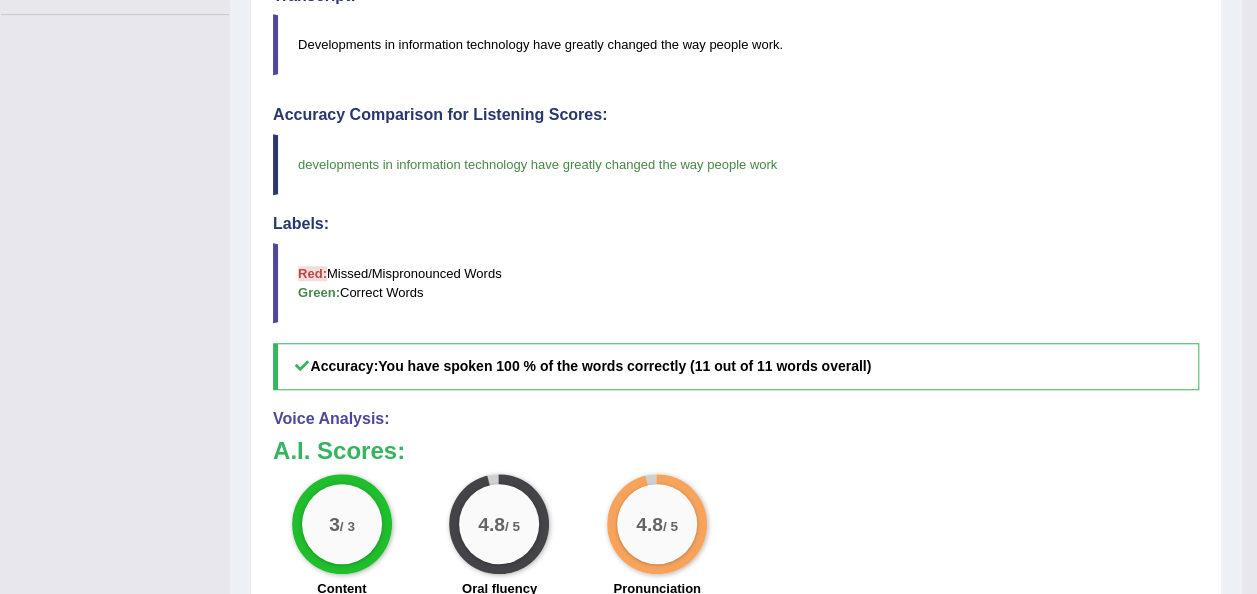 scroll, scrollTop: 541, scrollLeft: 0, axis: vertical 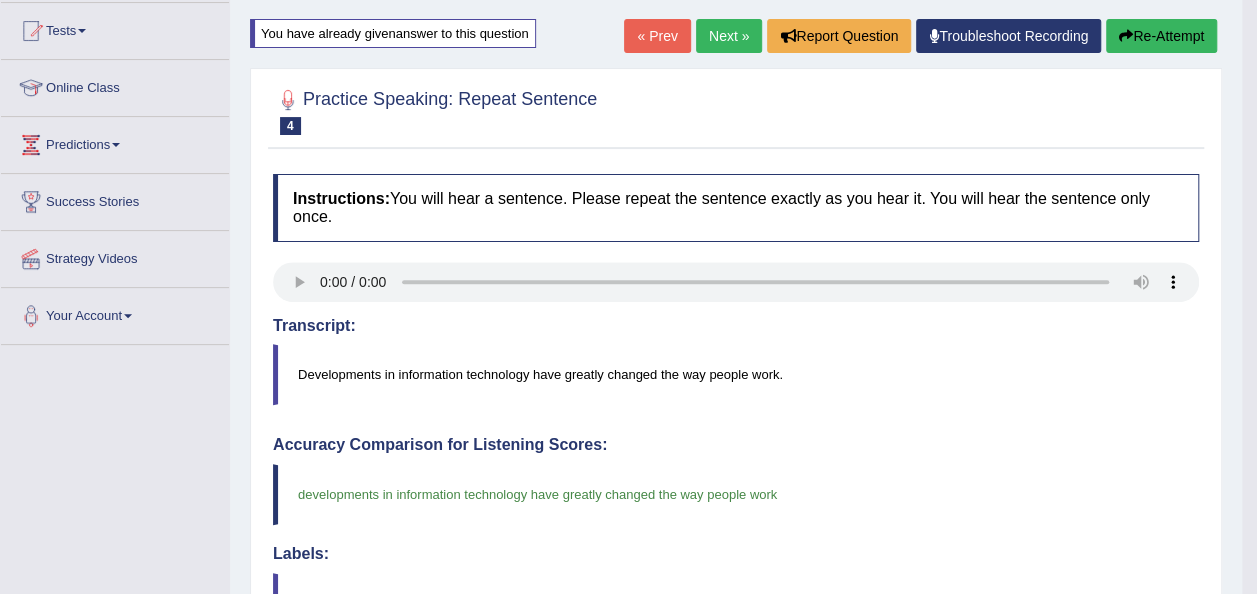 click on "Re-Attempt" at bounding box center (1161, 36) 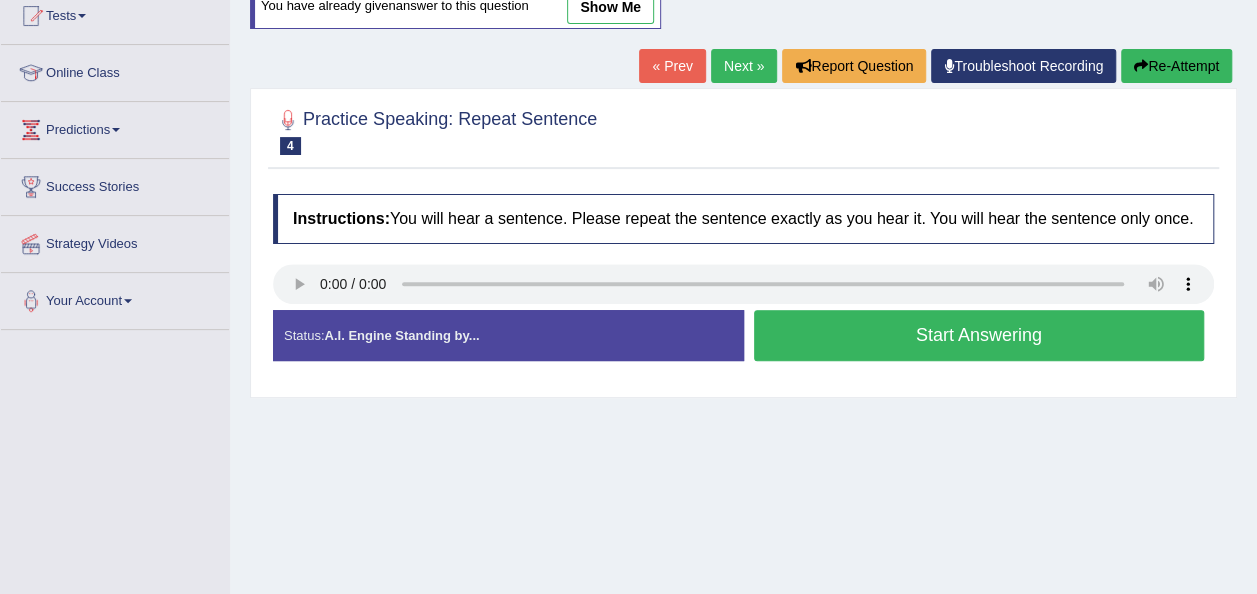 scroll, scrollTop: 225, scrollLeft: 0, axis: vertical 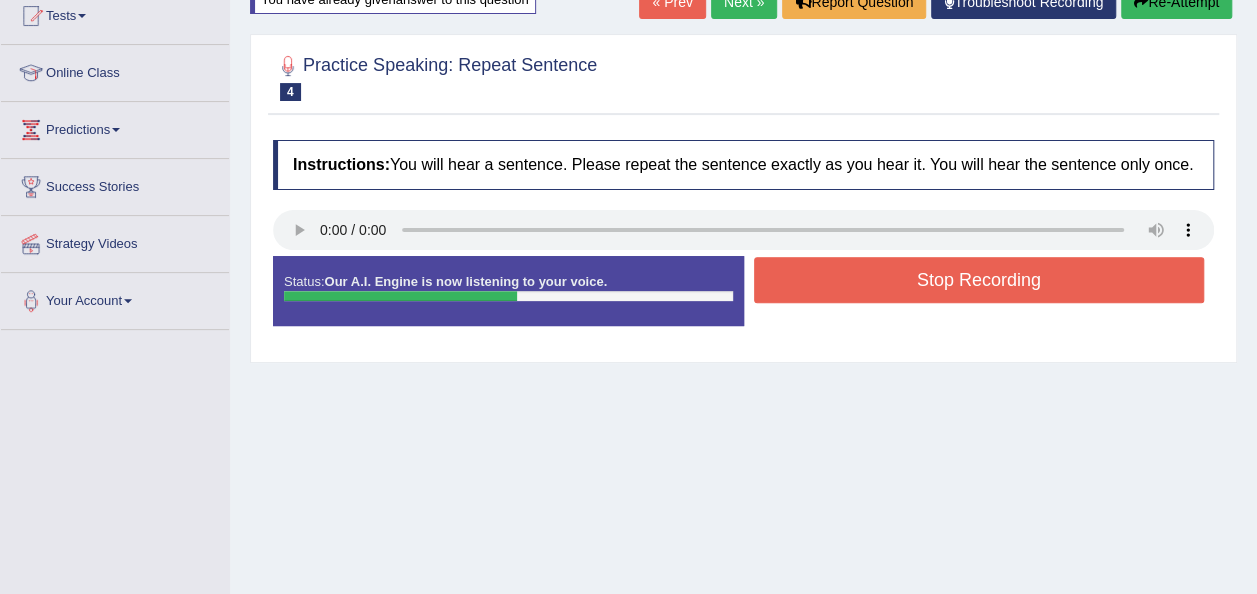 click on "Stop Recording" at bounding box center (979, 280) 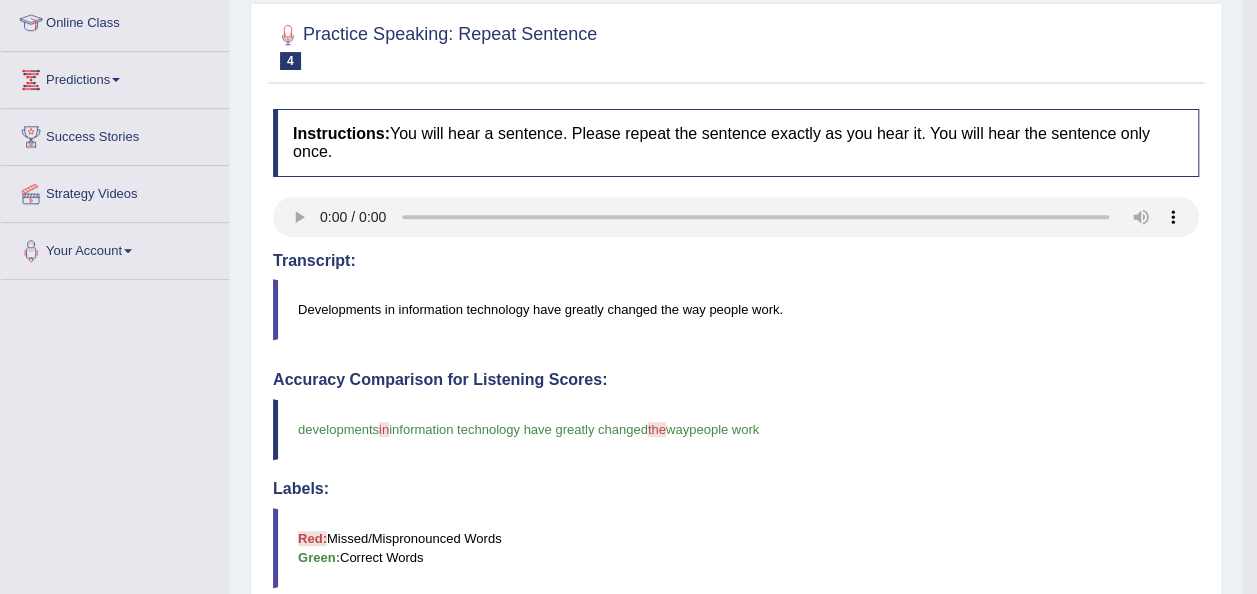 scroll, scrollTop: 272, scrollLeft: 0, axis: vertical 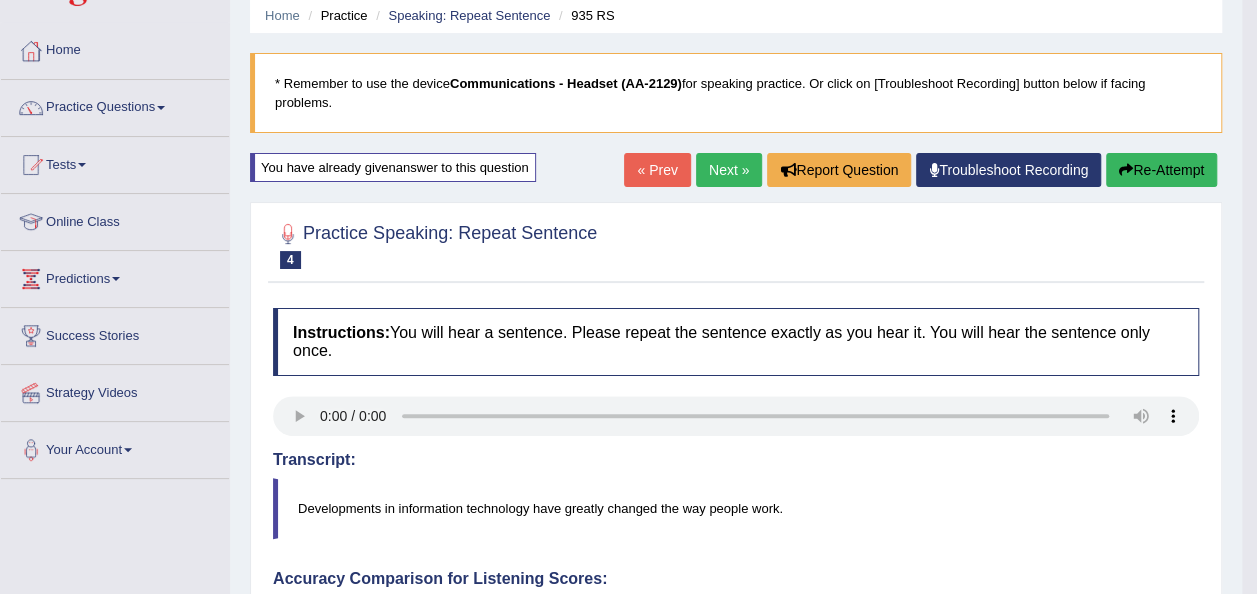 click on "Re-Attempt" at bounding box center (1161, 170) 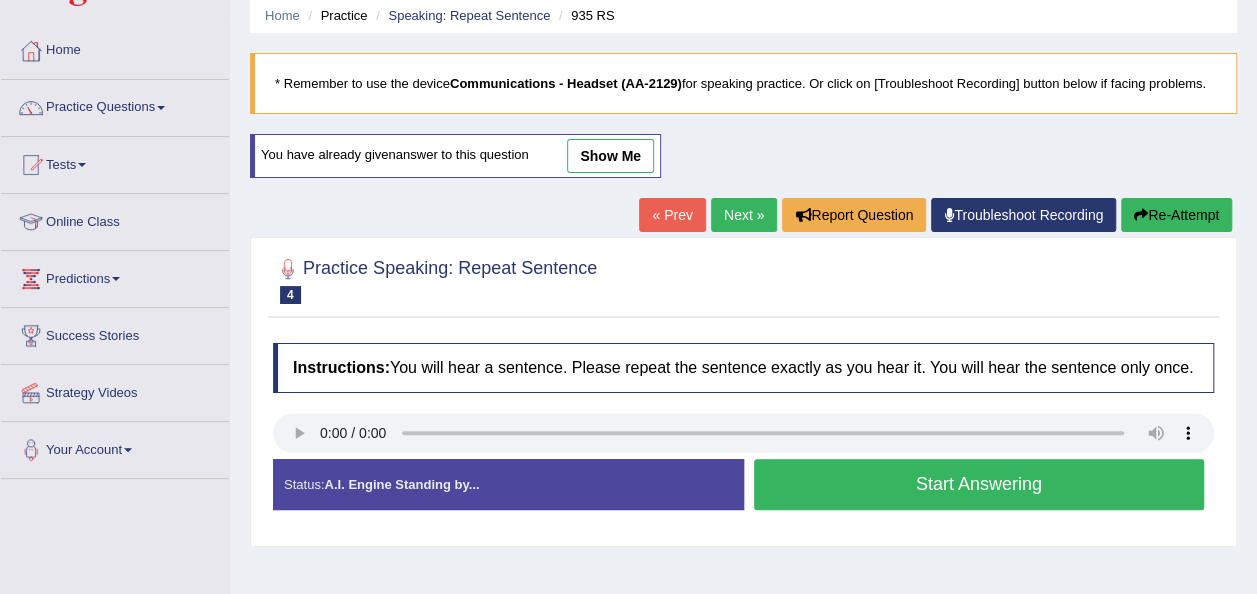 scroll, scrollTop: 76, scrollLeft: 0, axis: vertical 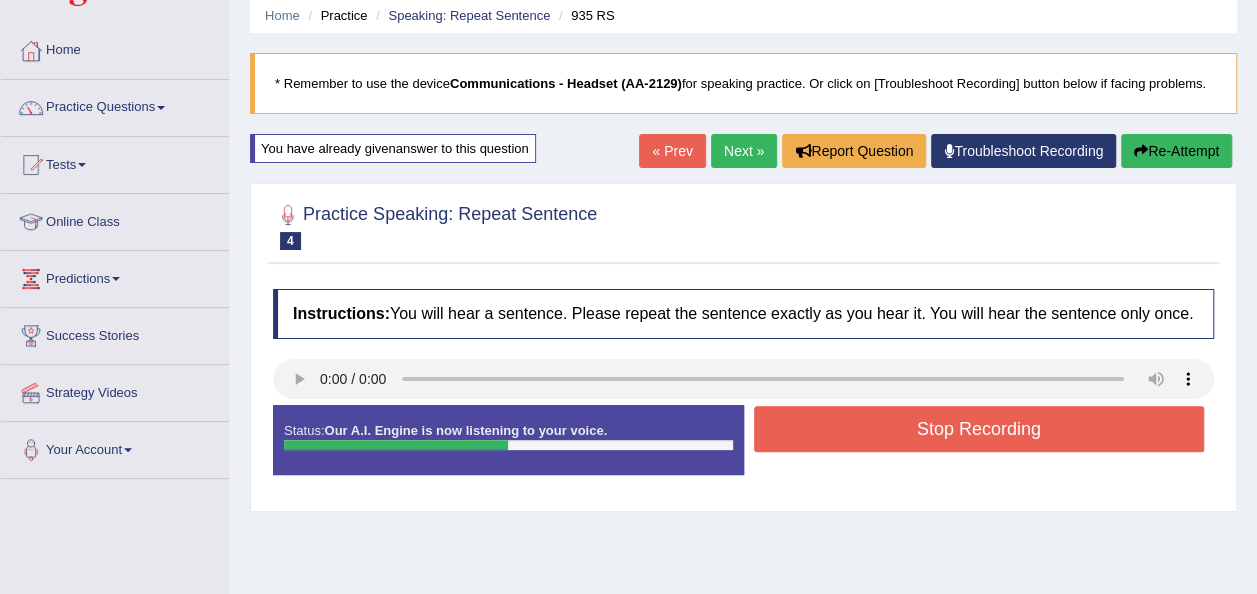 click on "Stop Recording" at bounding box center [979, 429] 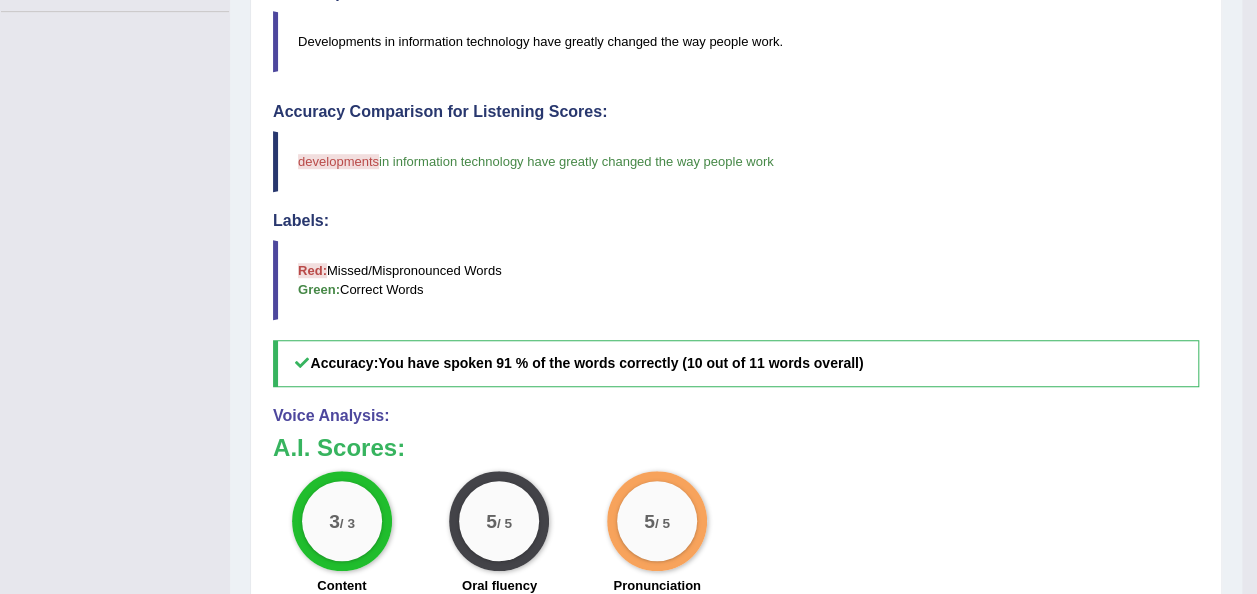 scroll, scrollTop: 66, scrollLeft: 0, axis: vertical 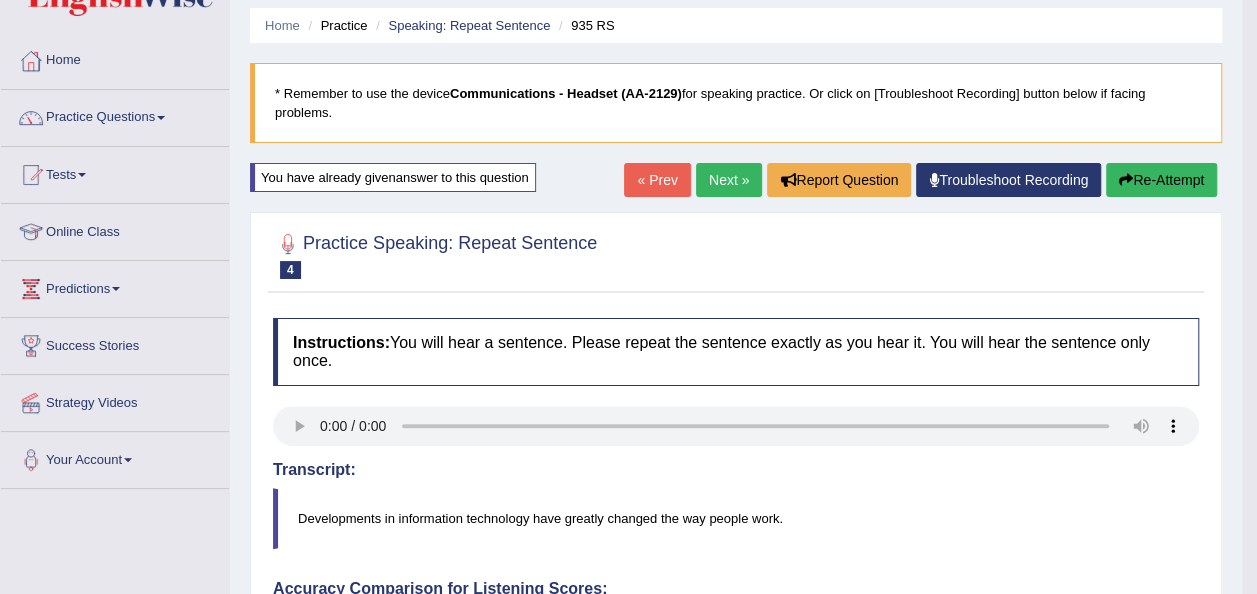 click on "Next »" at bounding box center [729, 180] 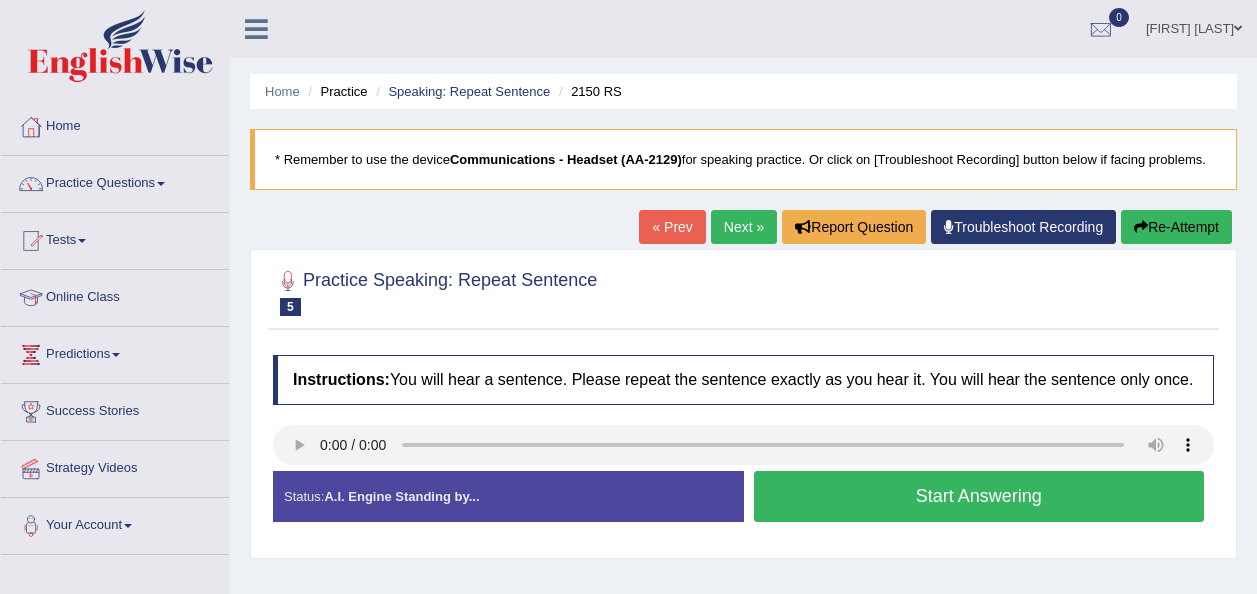 scroll, scrollTop: 0, scrollLeft: 0, axis: both 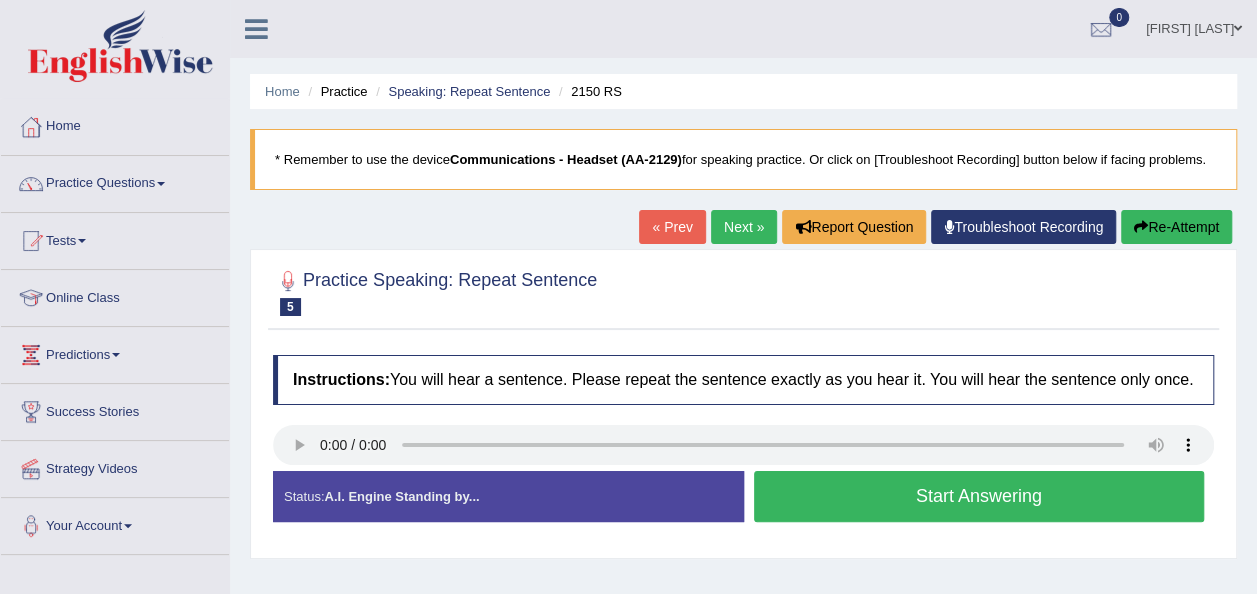 click on "Start Answering" at bounding box center (979, 496) 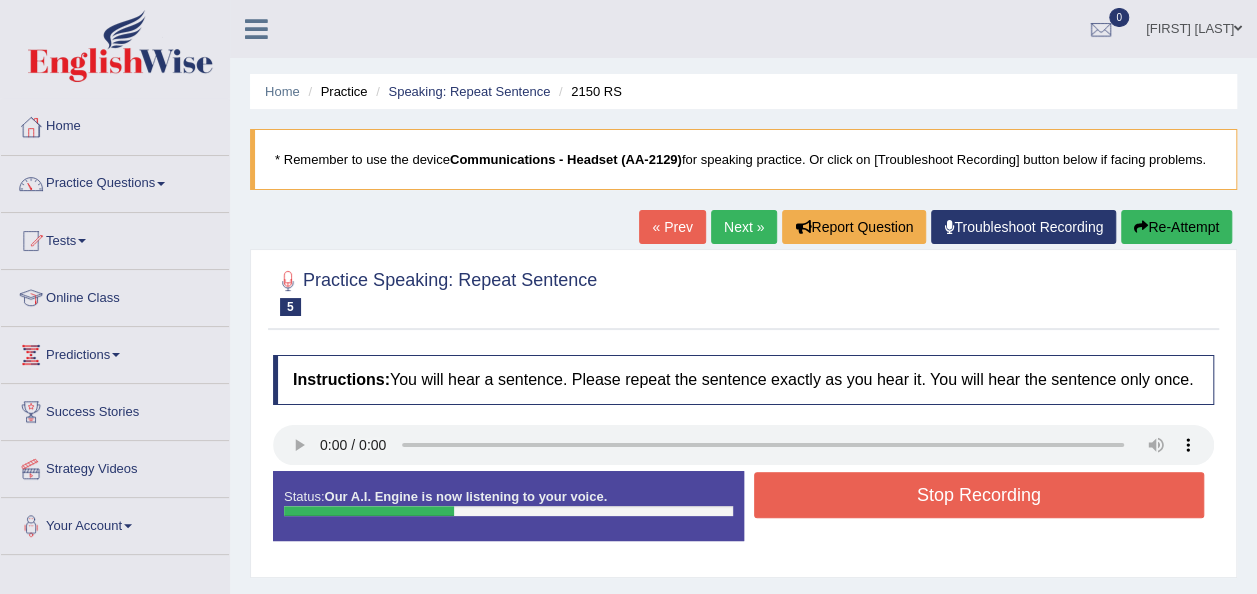 click on "Stop Recording" at bounding box center [979, 495] 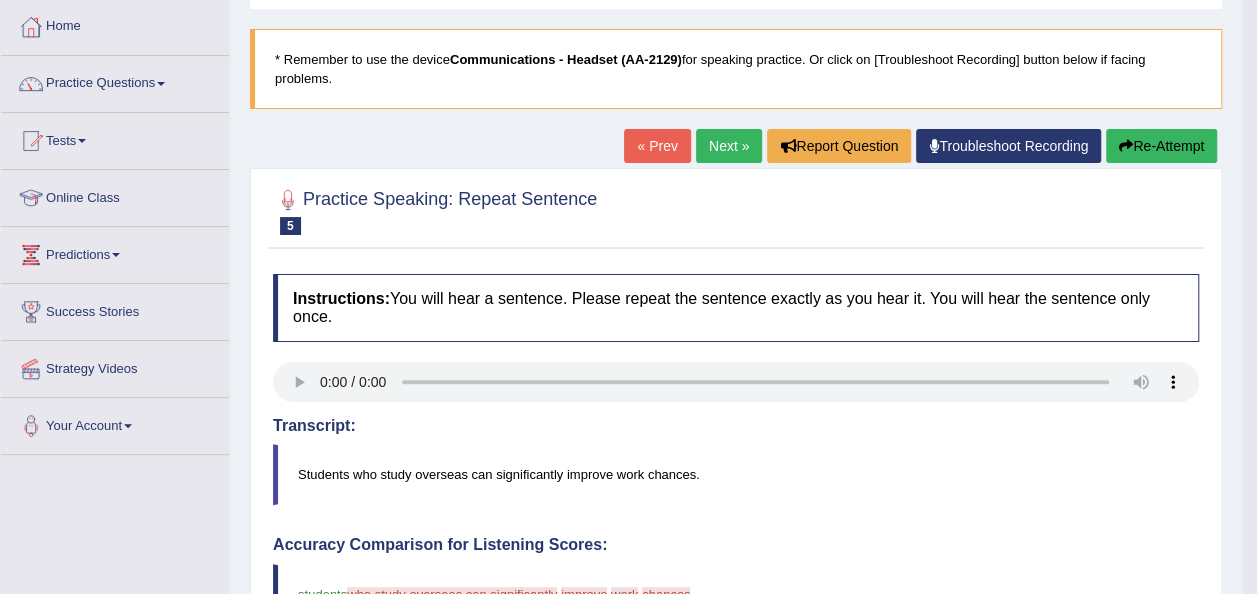 scroll, scrollTop: 101, scrollLeft: 0, axis: vertical 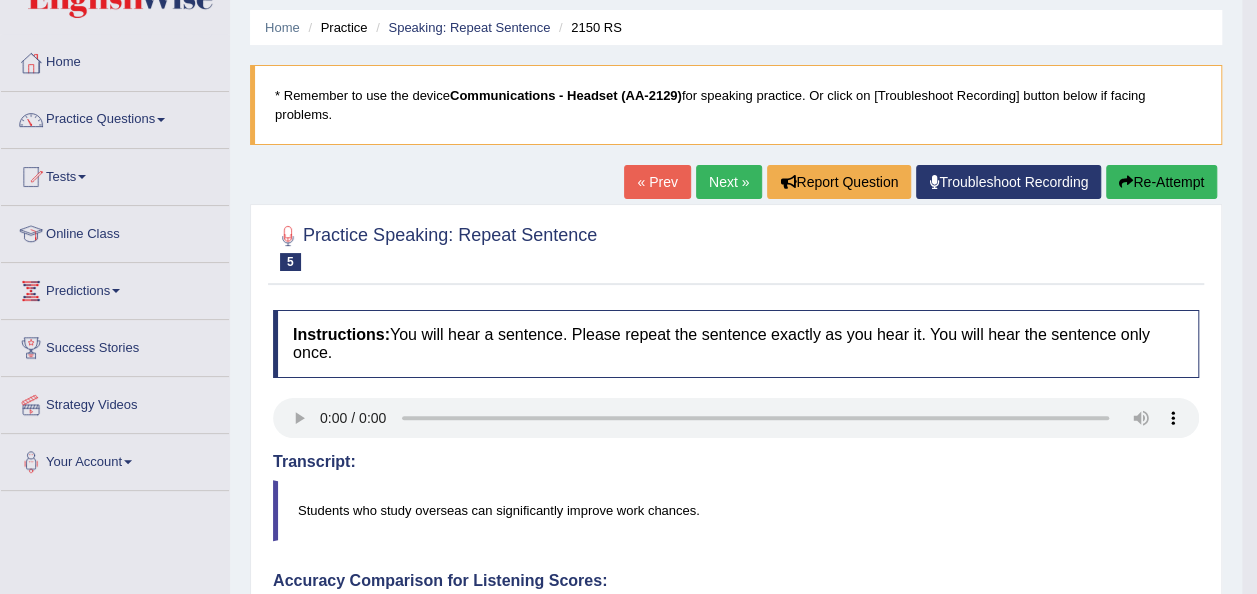 click on "Re-Attempt" at bounding box center [1161, 182] 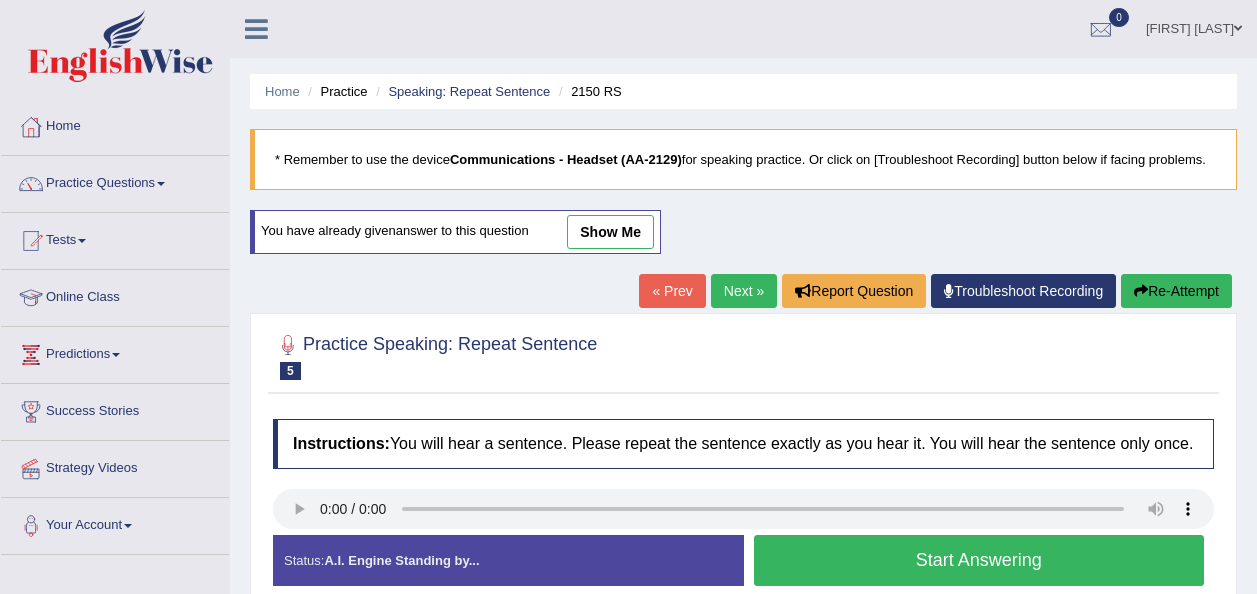 click on "Start Answering" at bounding box center (979, 560) 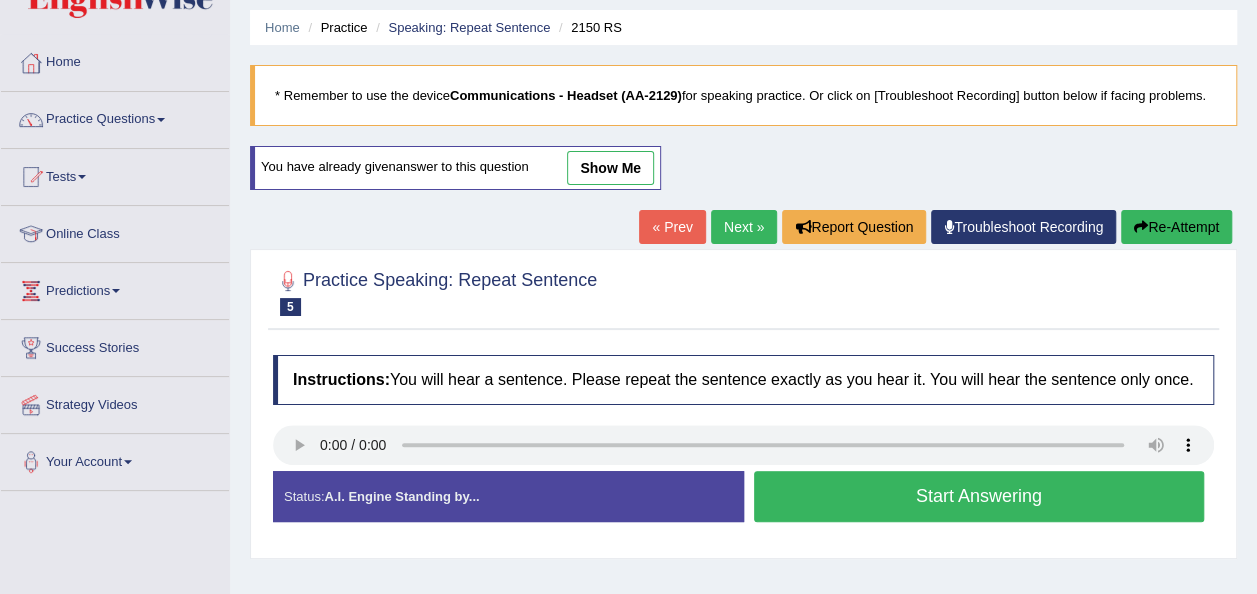 scroll, scrollTop: 0, scrollLeft: 0, axis: both 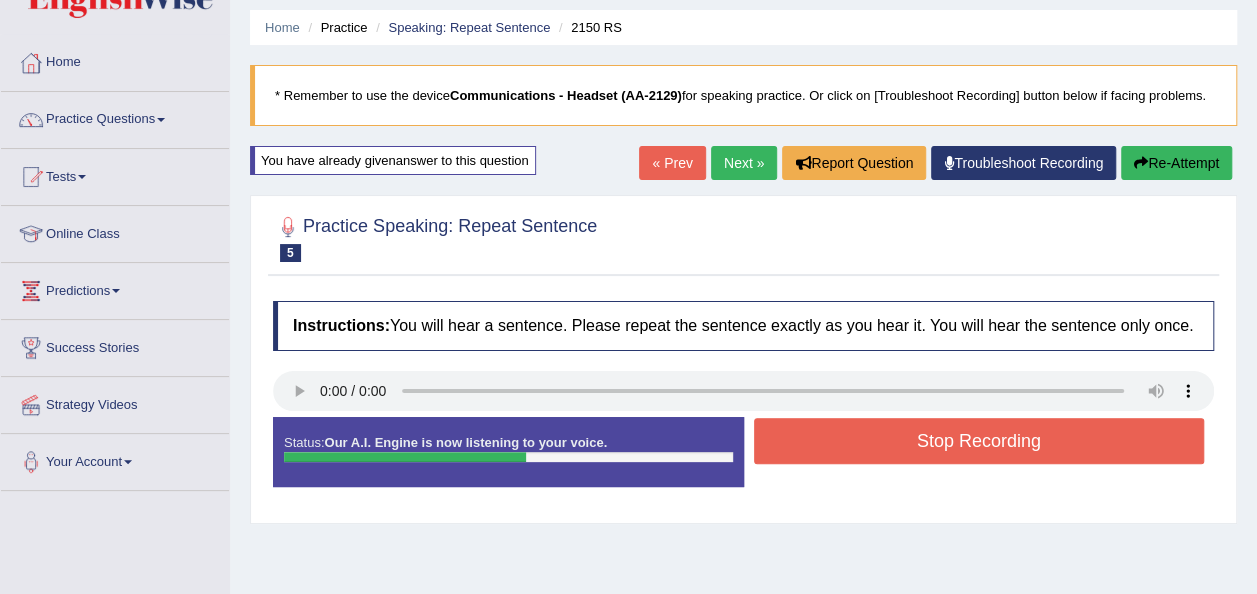 click on "Stop Recording" at bounding box center (979, 441) 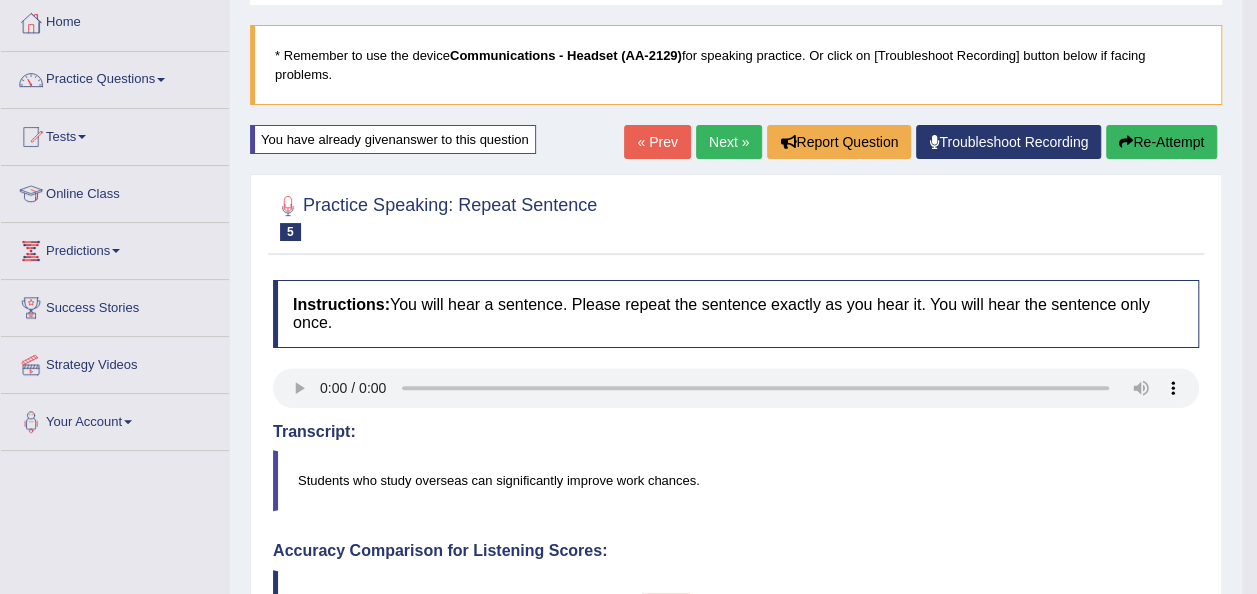 scroll, scrollTop: 103, scrollLeft: 0, axis: vertical 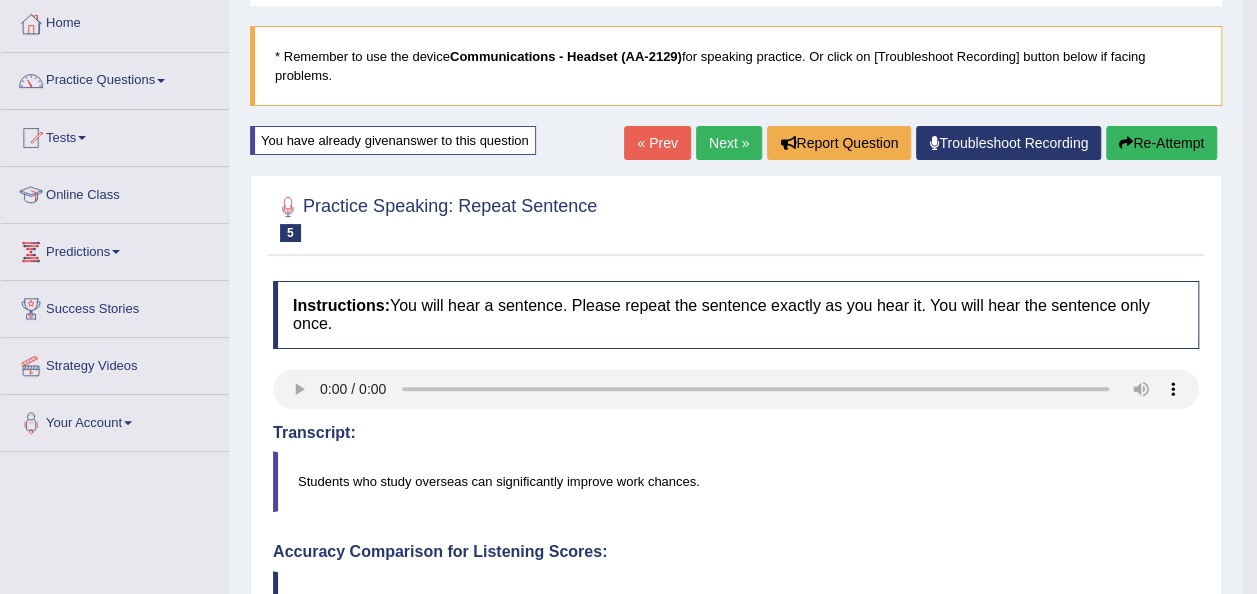 click on "Re-Attempt" at bounding box center (1161, 143) 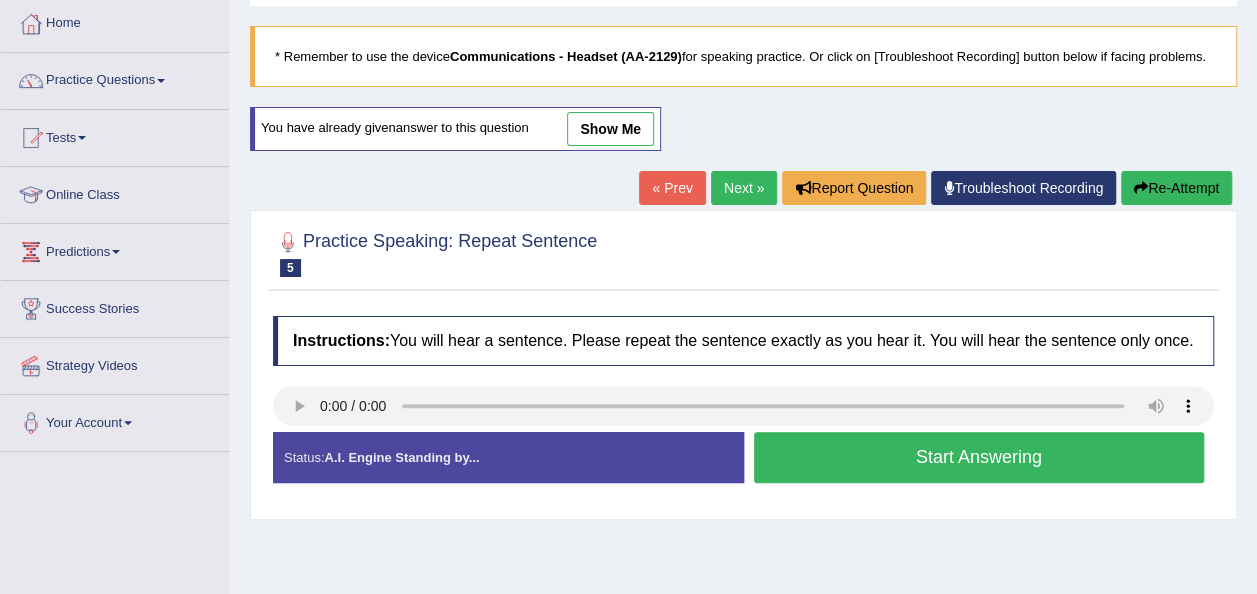 scroll, scrollTop: 103, scrollLeft: 0, axis: vertical 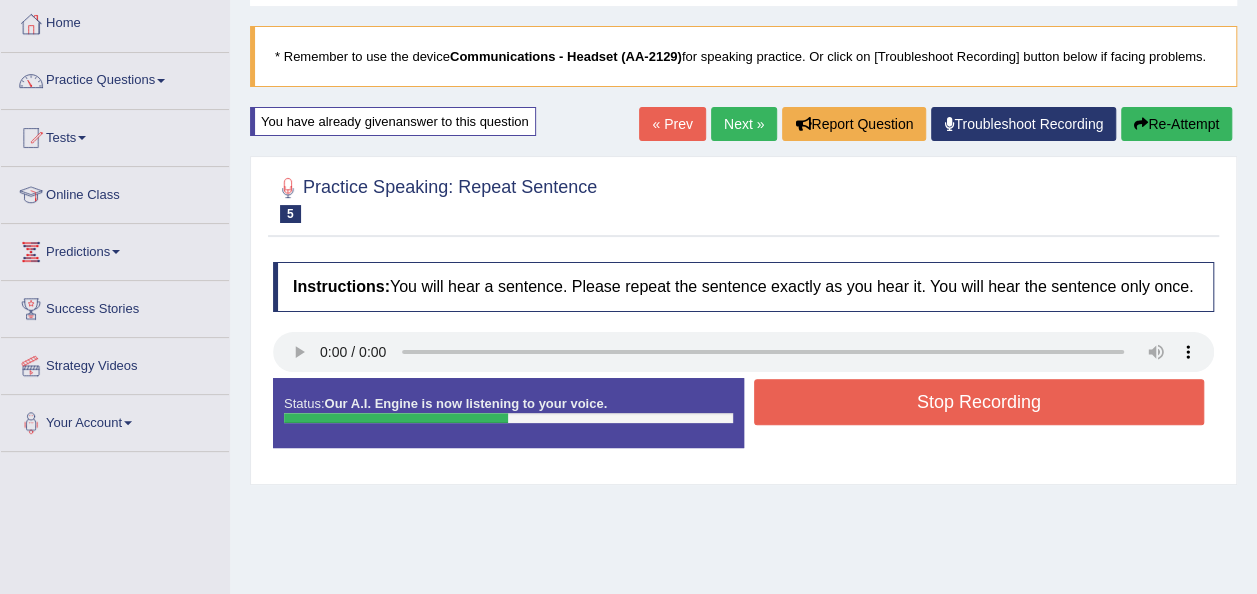 click on "Stop Recording" at bounding box center [979, 402] 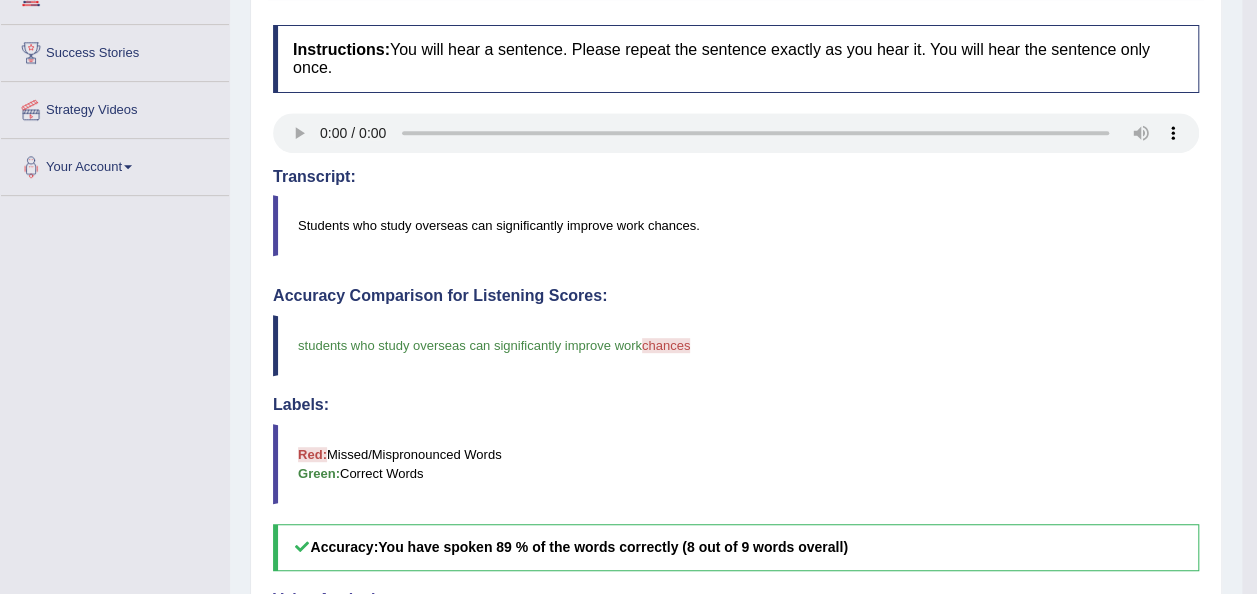 scroll, scrollTop: 364, scrollLeft: 0, axis: vertical 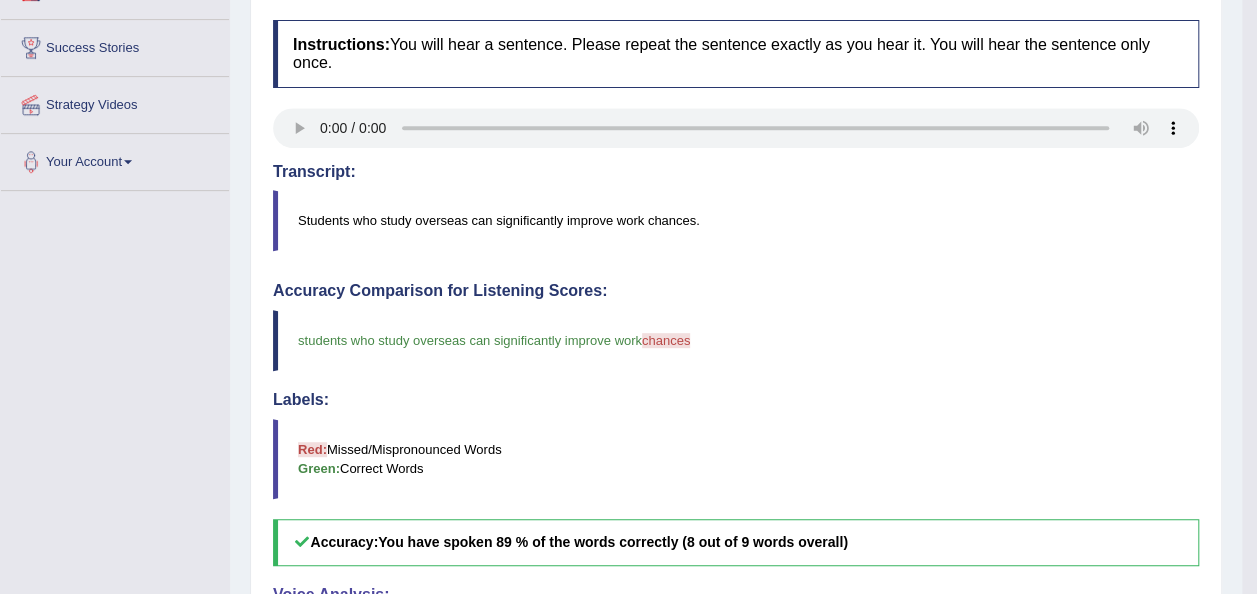 click on "Students who study overseas can significantly improve work chances." at bounding box center (736, 220) 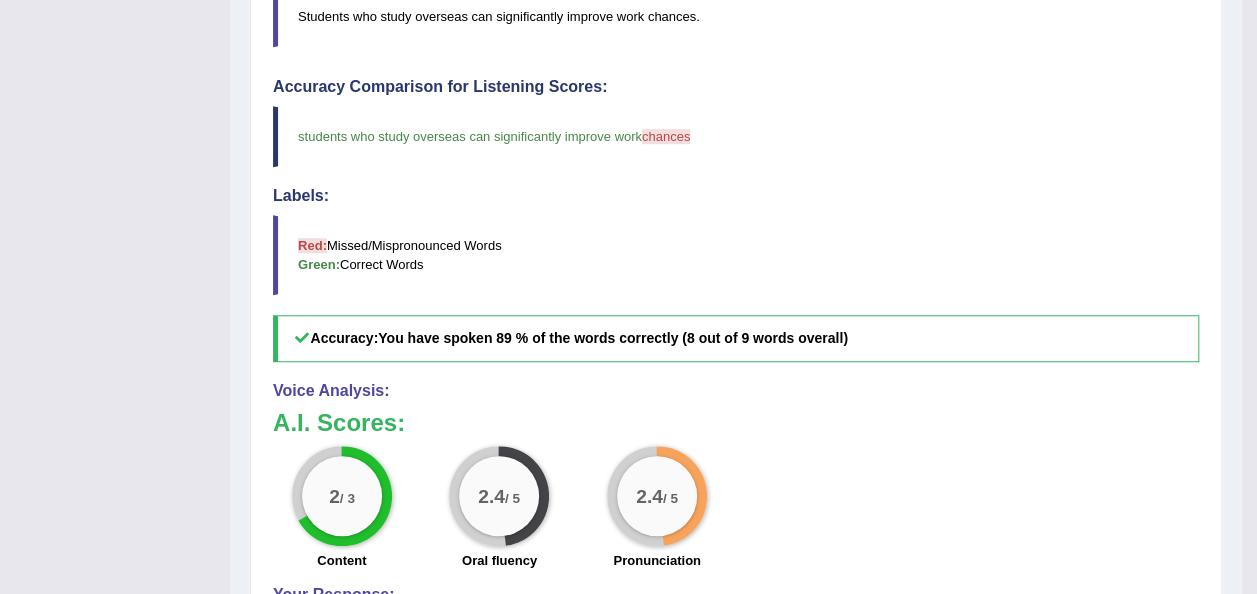 scroll, scrollTop: 142, scrollLeft: 0, axis: vertical 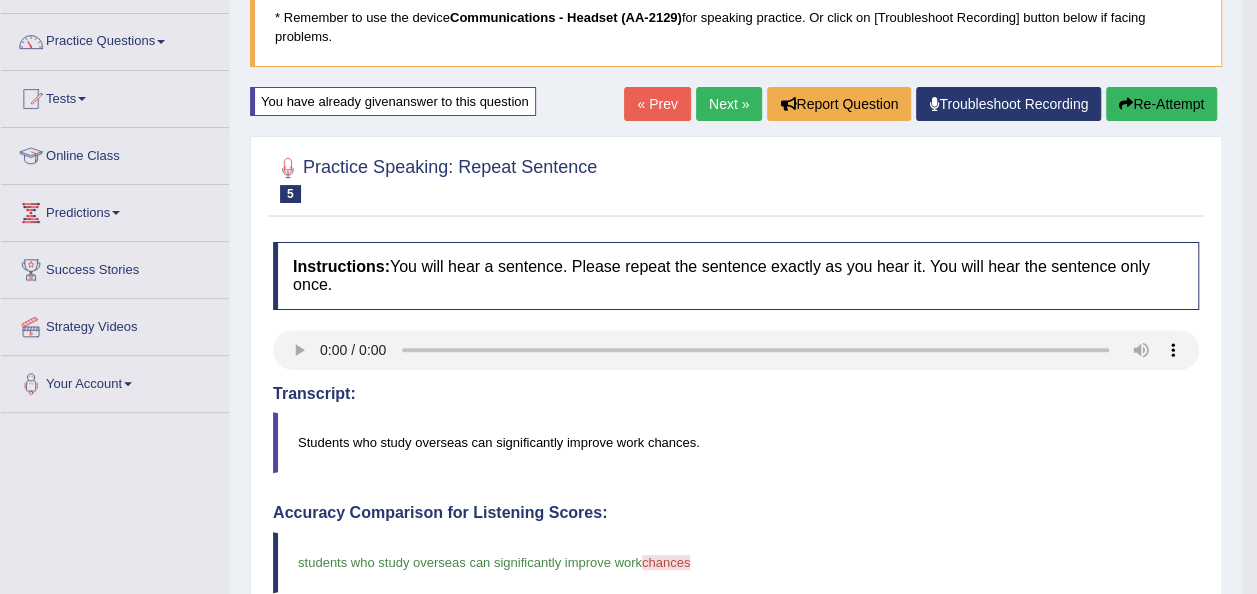 click on "Re-Attempt" at bounding box center [1161, 104] 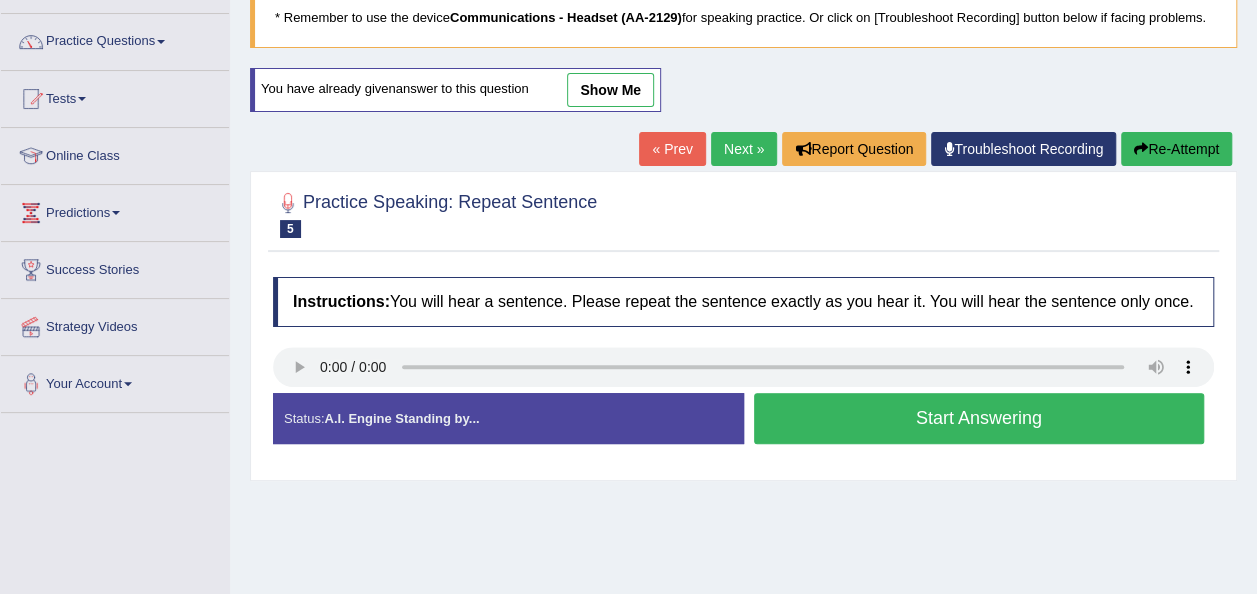 scroll, scrollTop: 142, scrollLeft: 0, axis: vertical 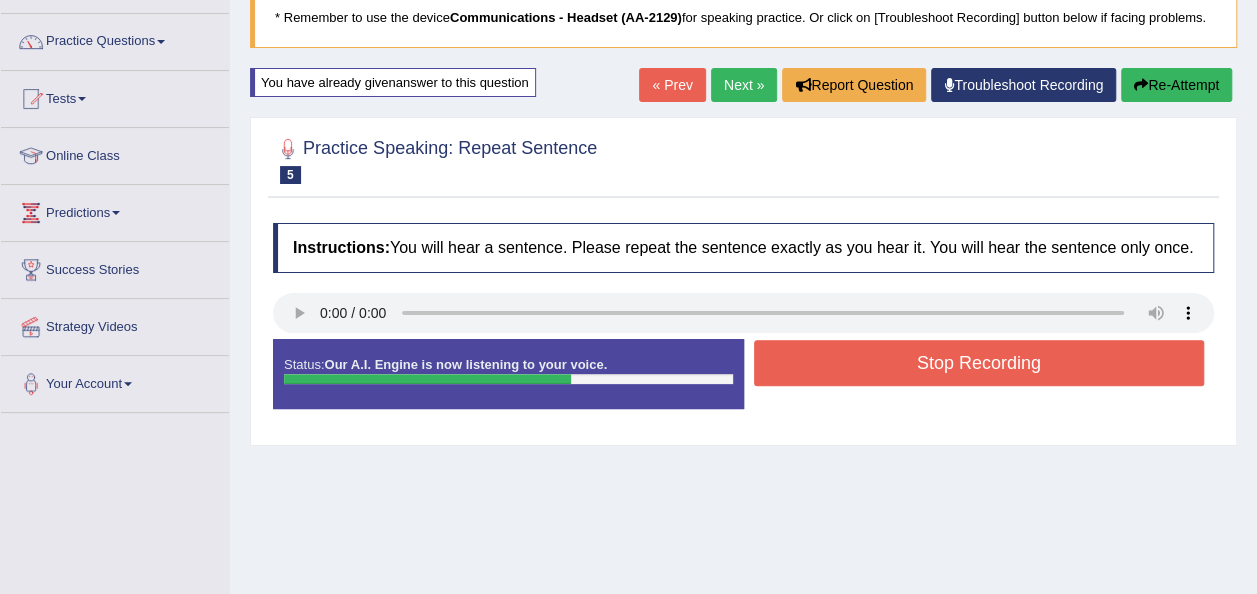 click on "Stop Recording" at bounding box center [979, 363] 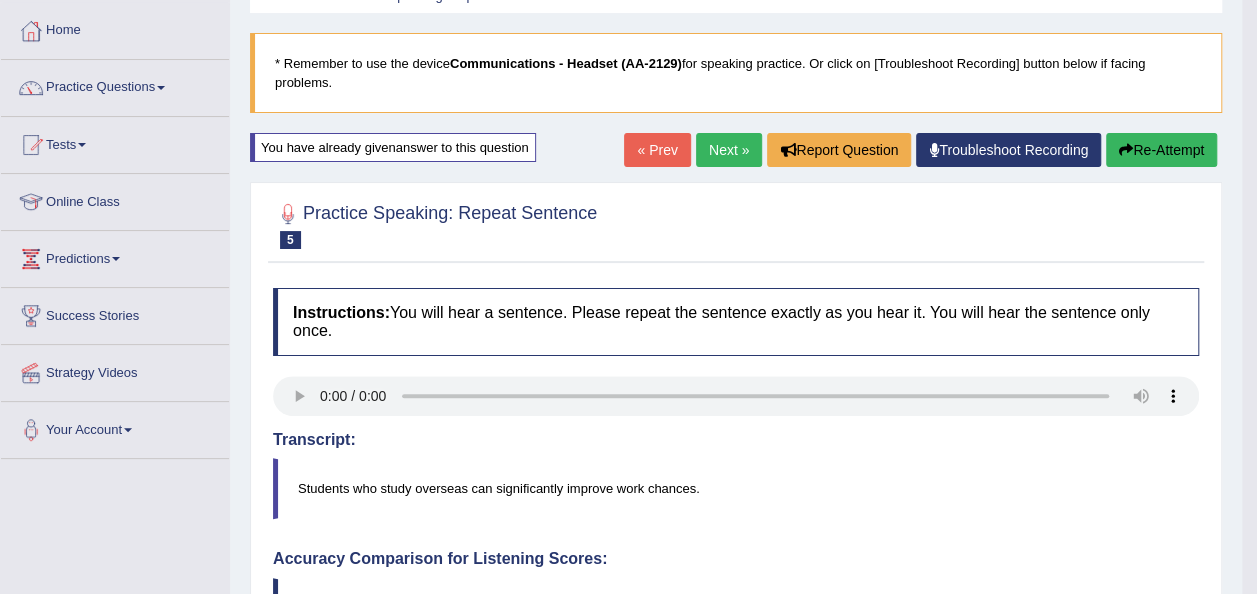scroll, scrollTop: 64, scrollLeft: 0, axis: vertical 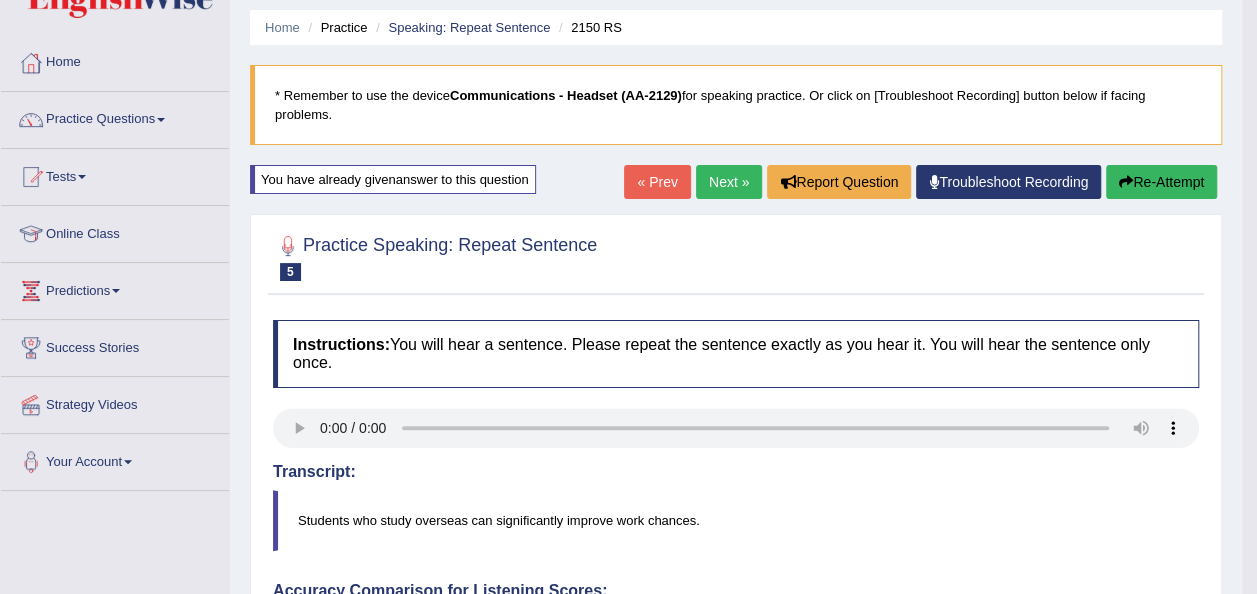 click on "Re-Attempt" at bounding box center [1161, 182] 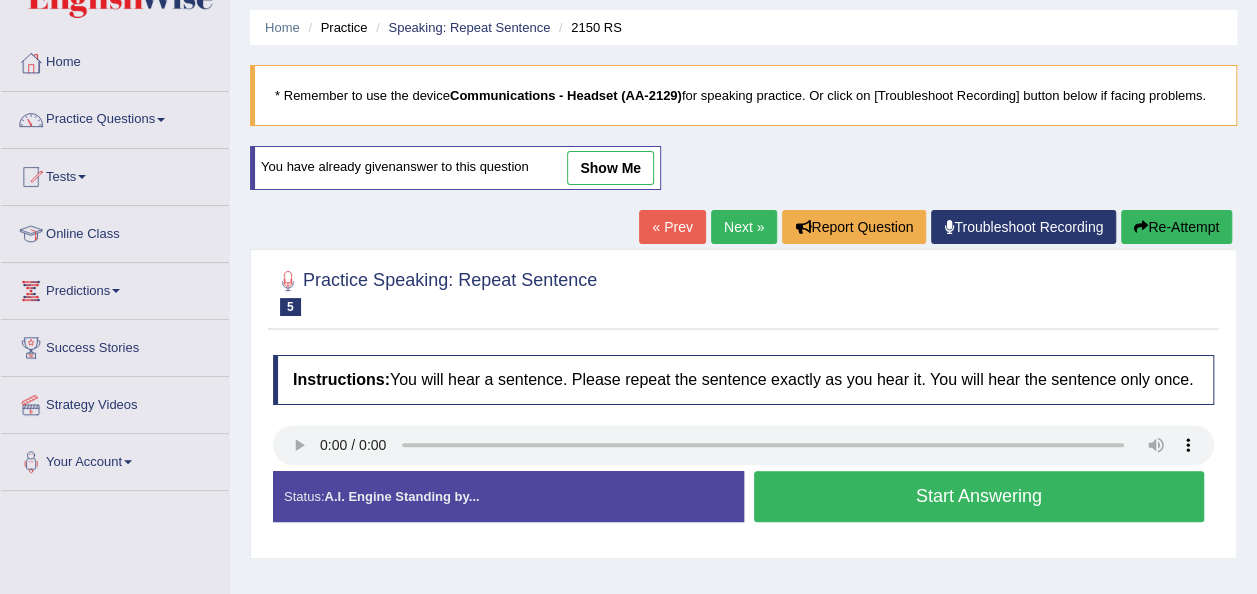 scroll, scrollTop: 64, scrollLeft: 0, axis: vertical 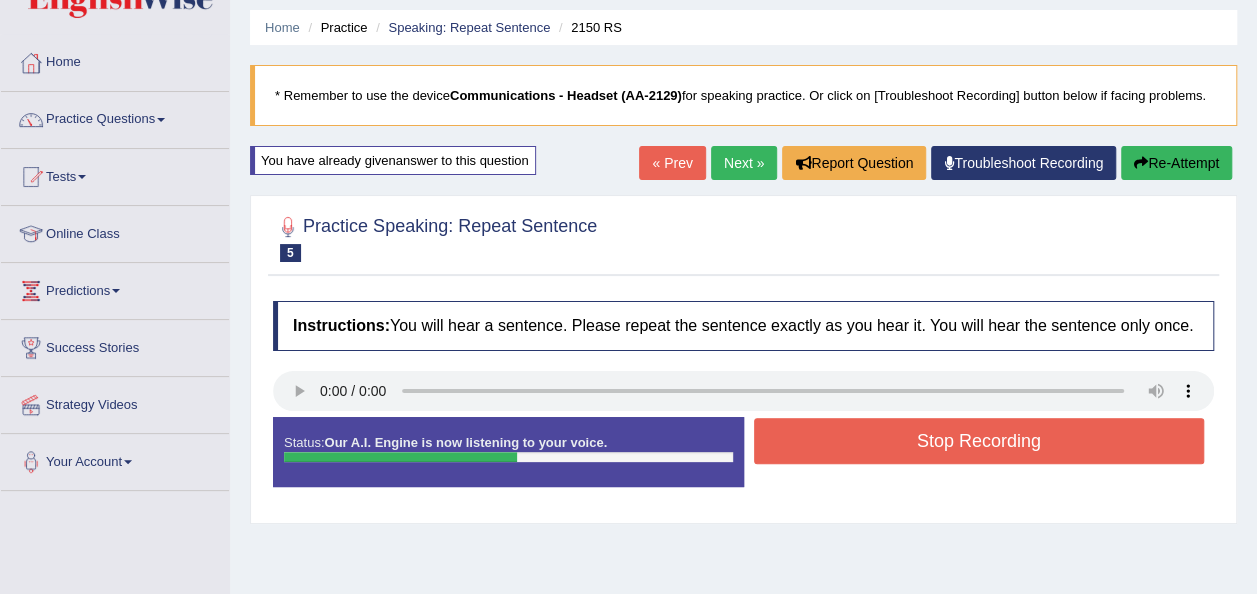 click on "Stop Recording" at bounding box center [979, 441] 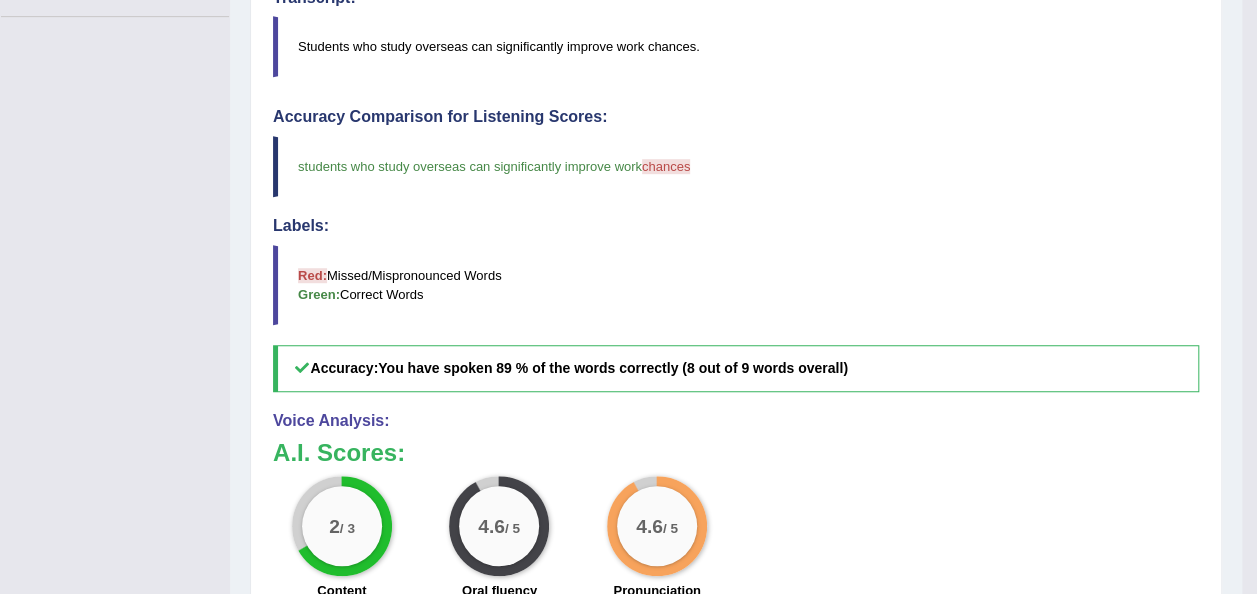 scroll, scrollTop: 0, scrollLeft: 0, axis: both 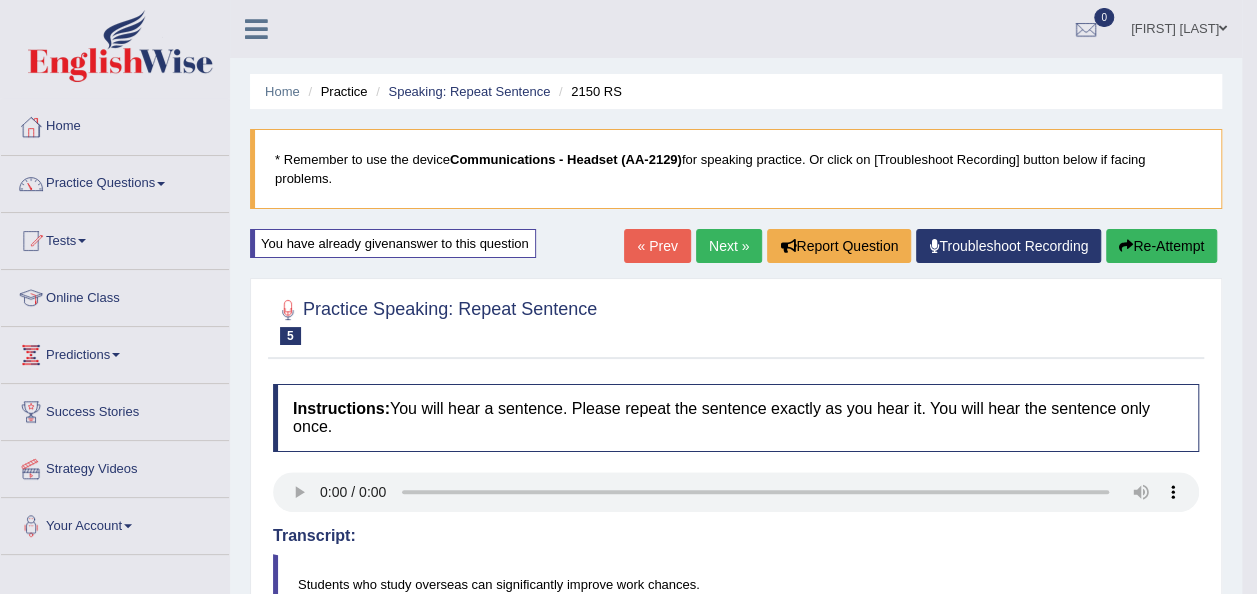 click on "Re-Attempt" at bounding box center [1161, 246] 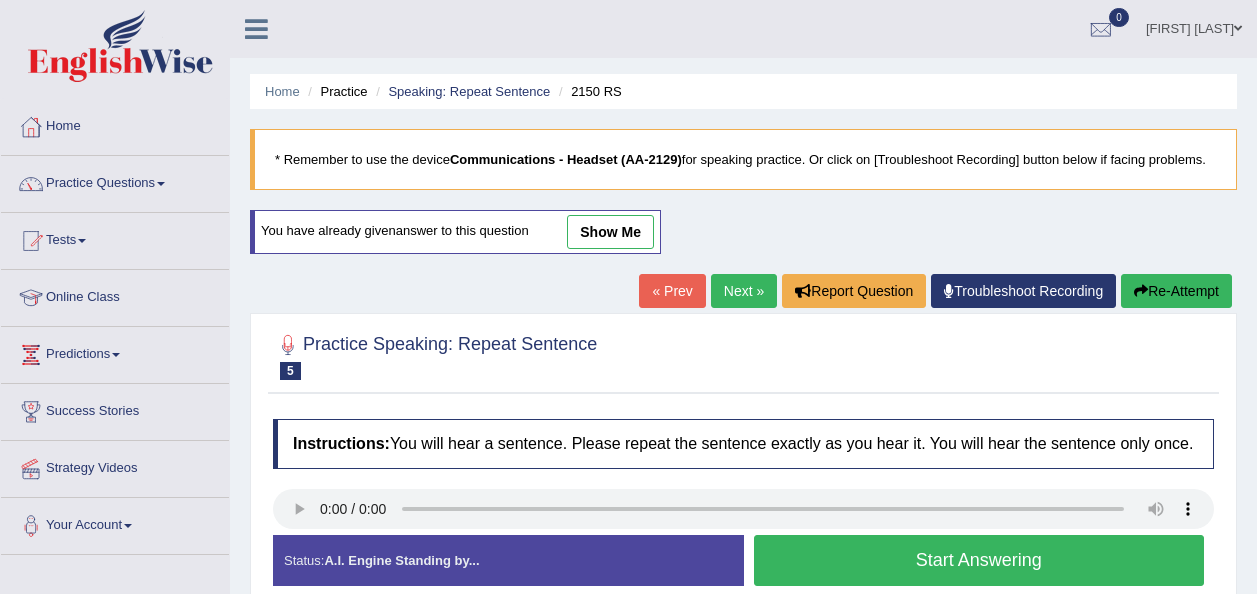 scroll, scrollTop: 0, scrollLeft: 0, axis: both 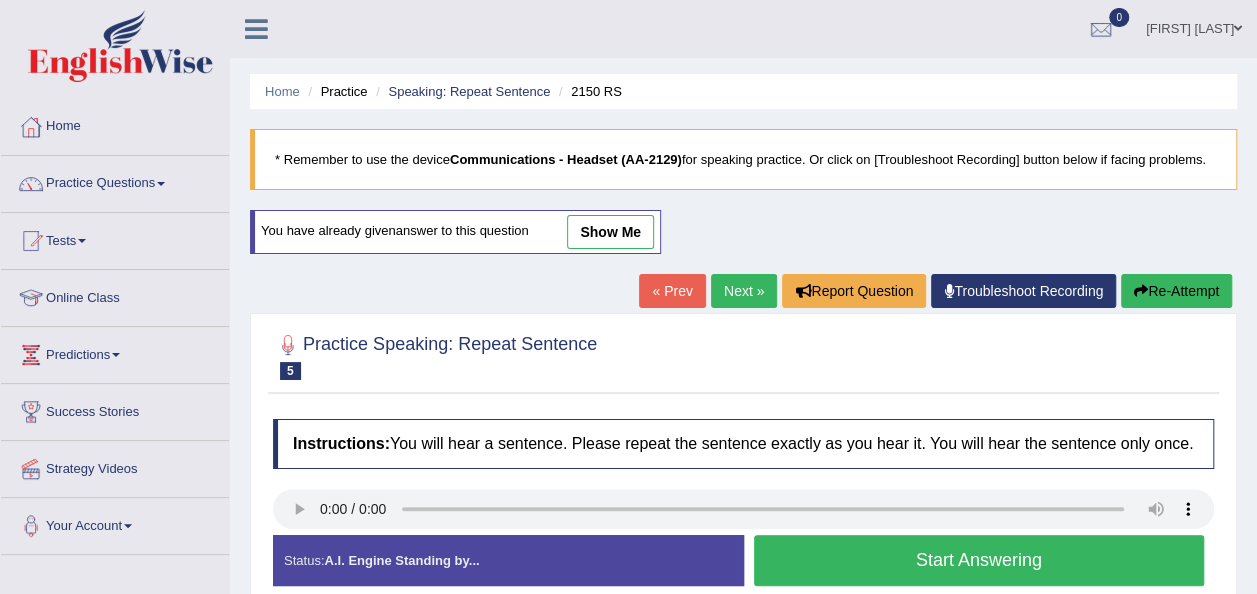 click on "Start Answering" at bounding box center (979, 560) 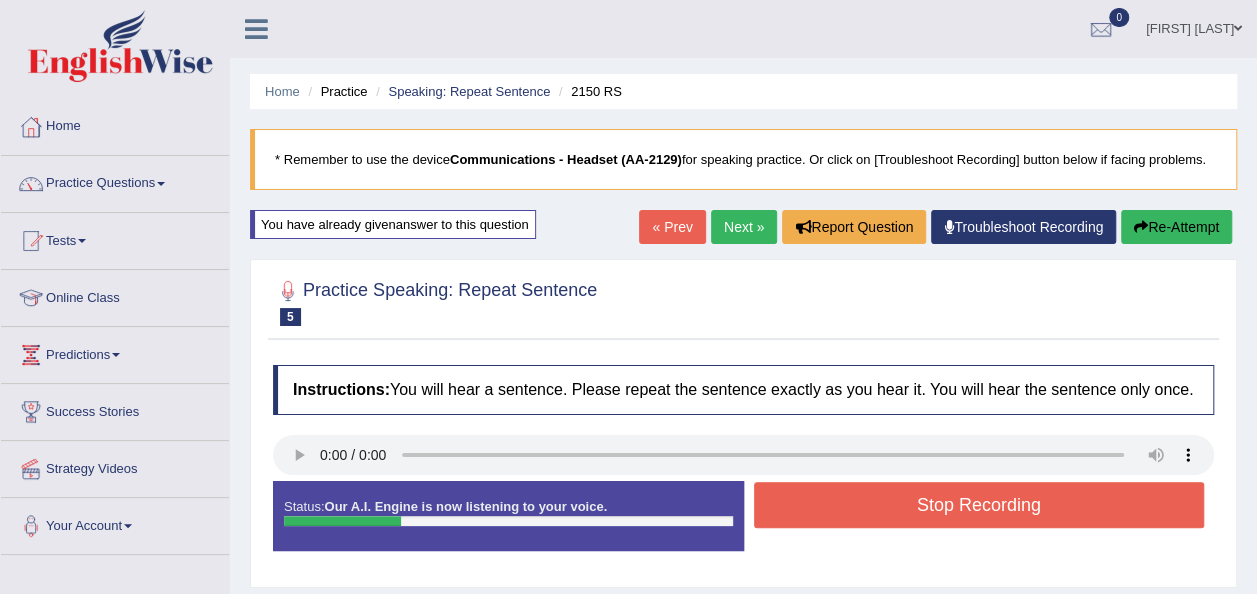 drag, startPoint x: 1037, startPoint y: 551, endPoint x: 1069, endPoint y: 495, distance: 64.49806 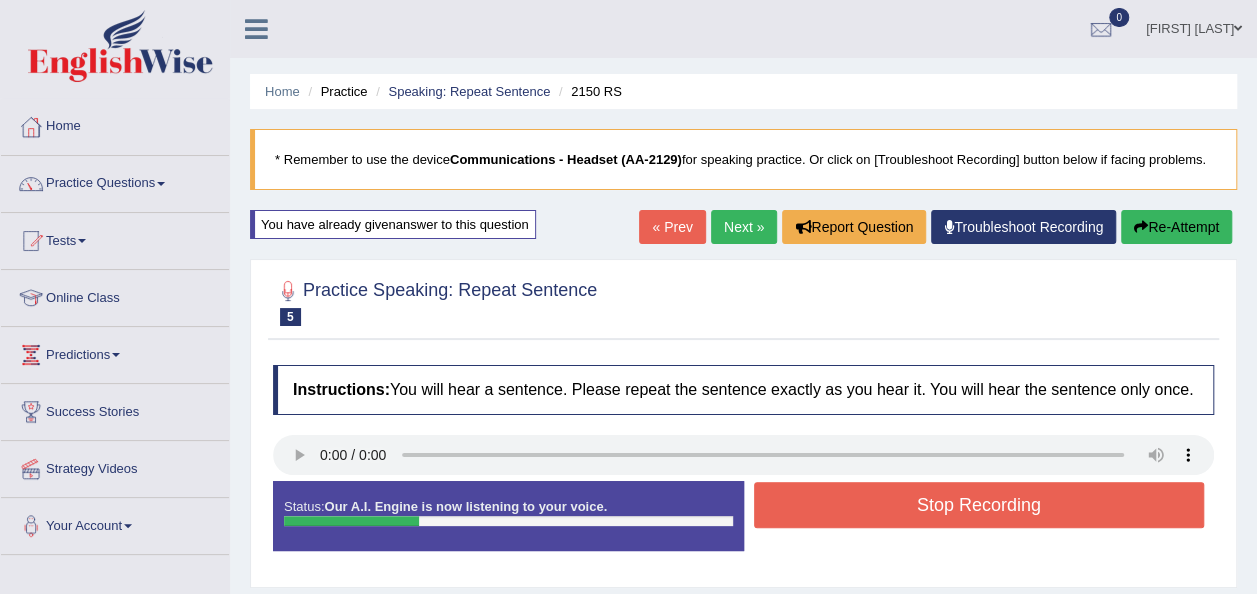 click on "Stop Recording" at bounding box center (979, 505) 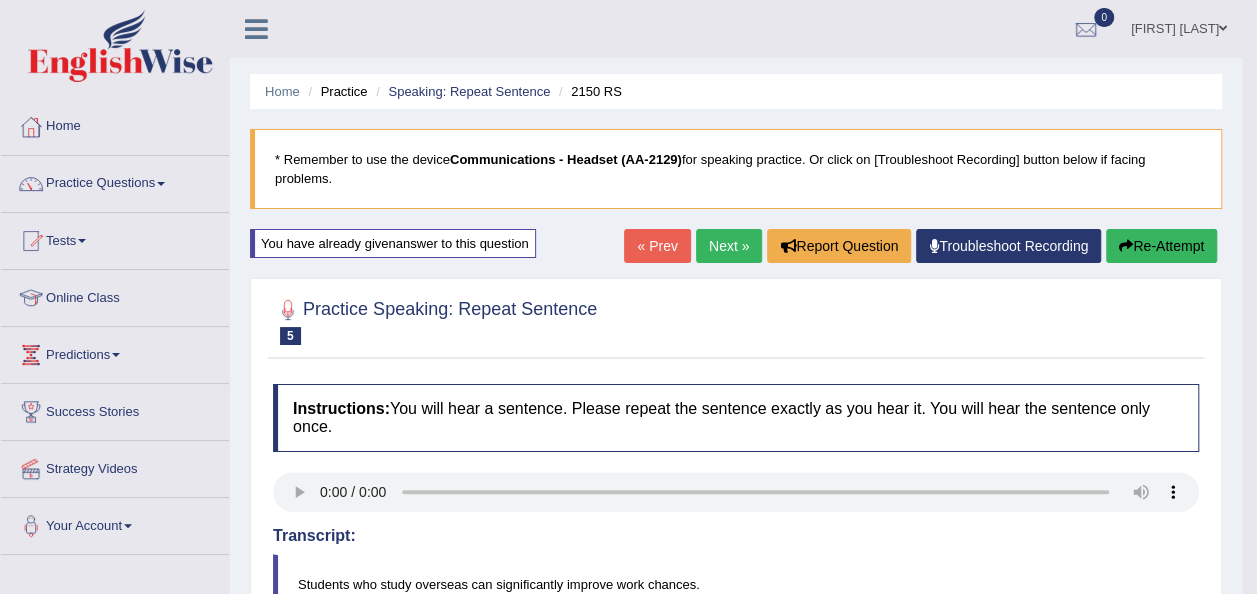 click on "Re-Attempt" at bounding box center (1161, 246) 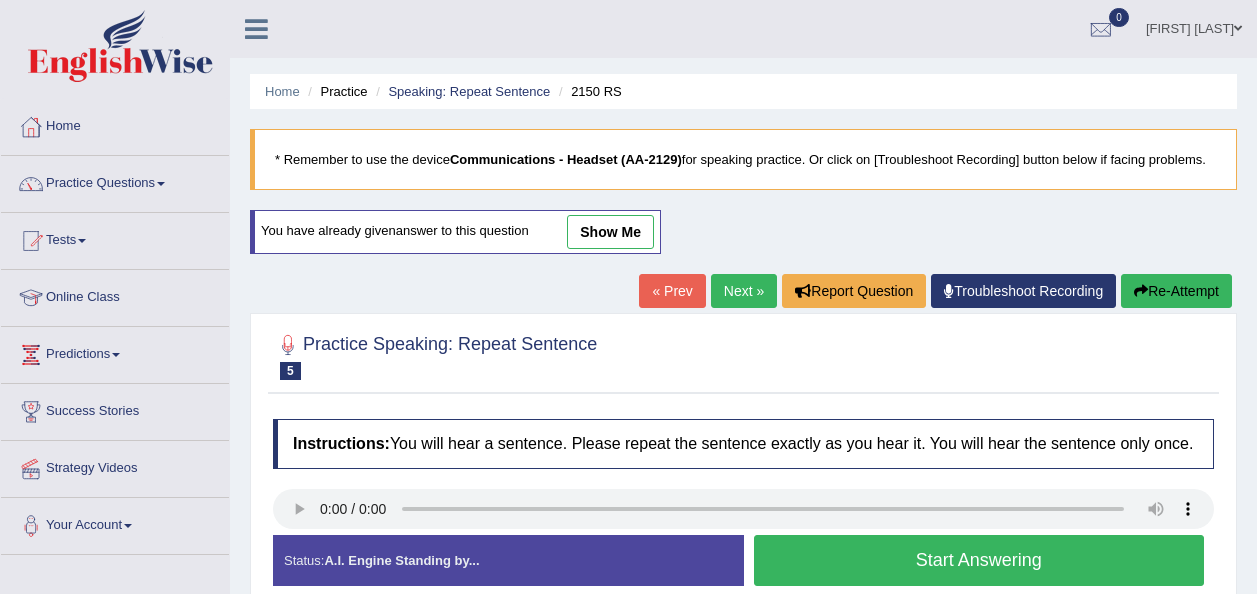 scroll, scrollTop: 0, scrollLeft: 0, axis: both 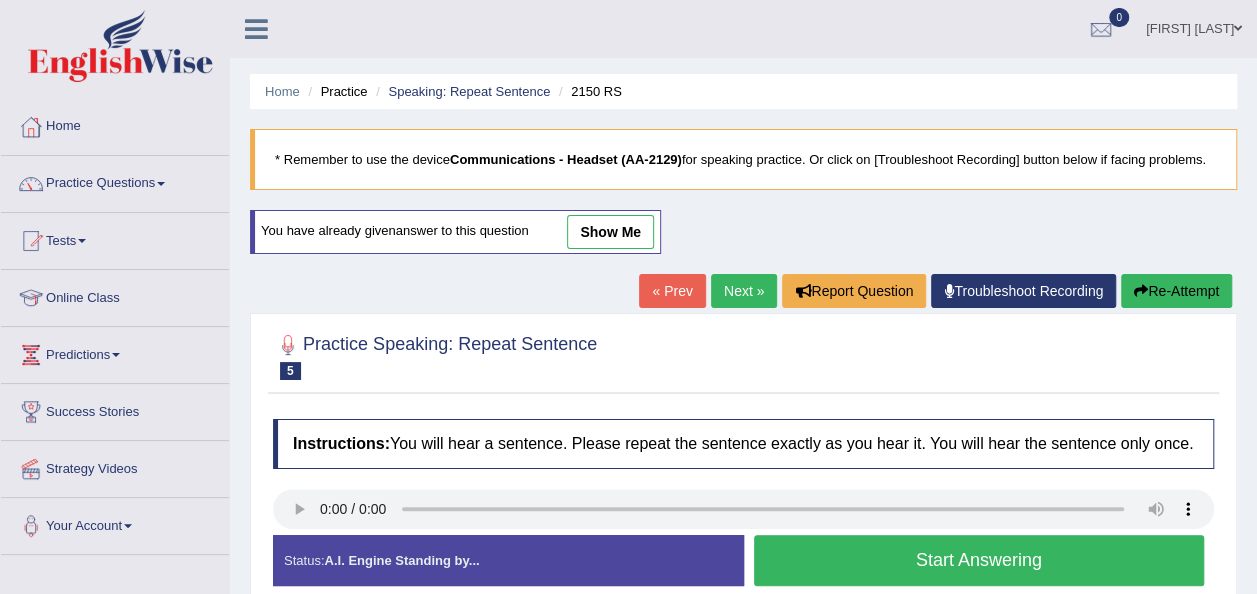 click on "Start Answering" at bounding box center (979, 560) 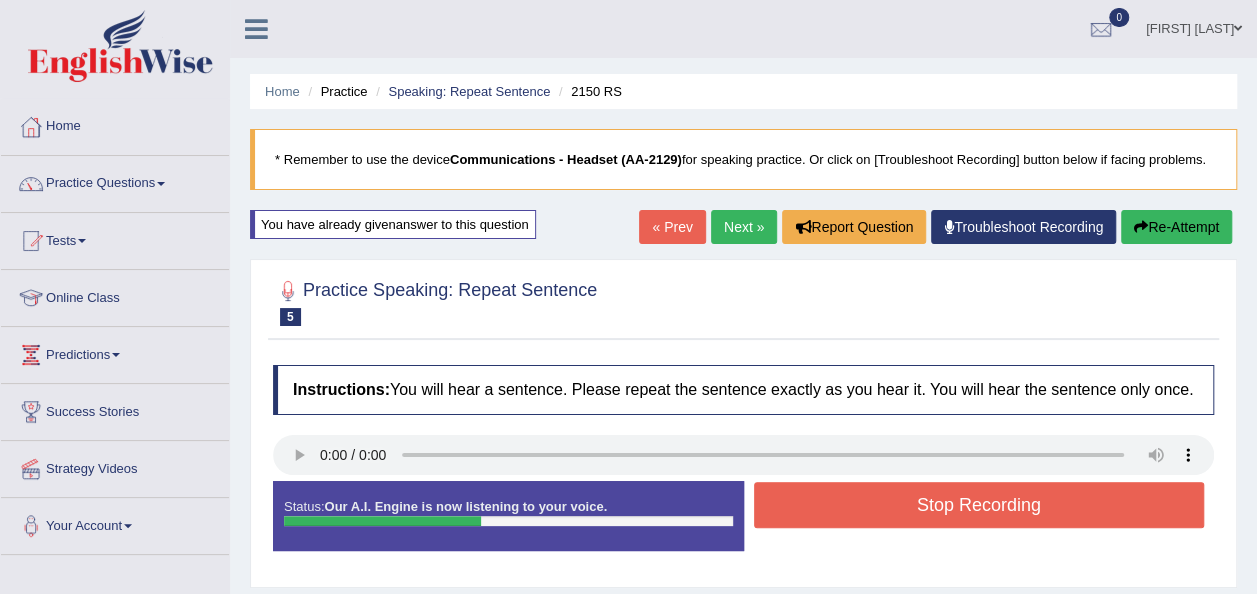 click on "Stop Recording" at bounding box center [979, 505] 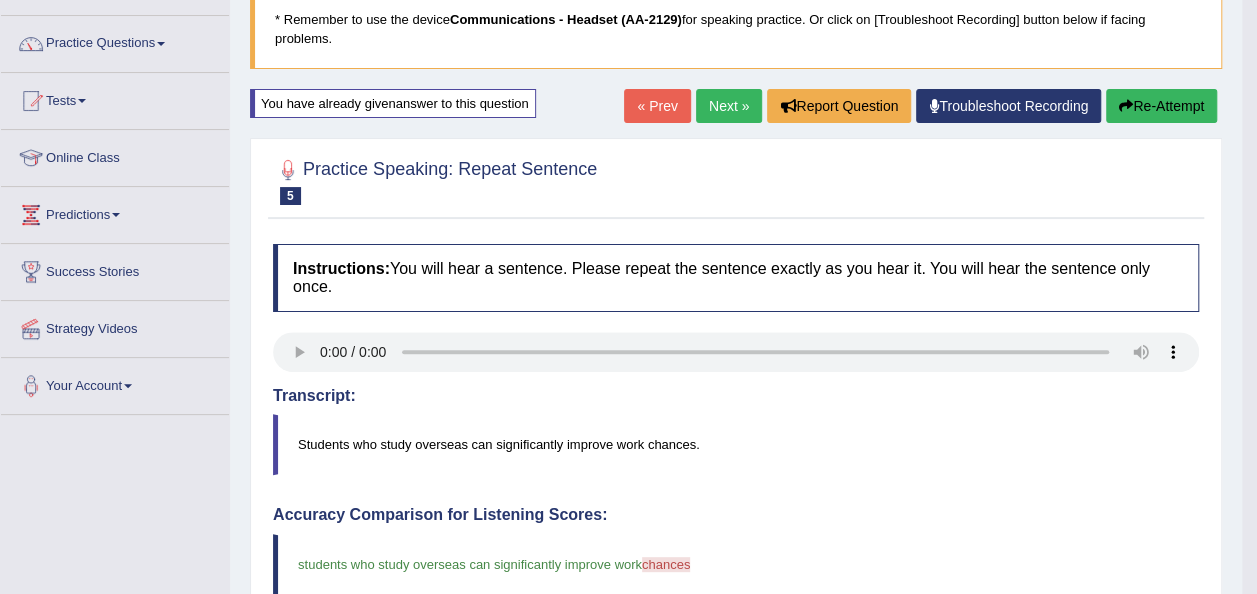 scroll, scrollTop: 52, scrollLeft: 0, axis: vertical 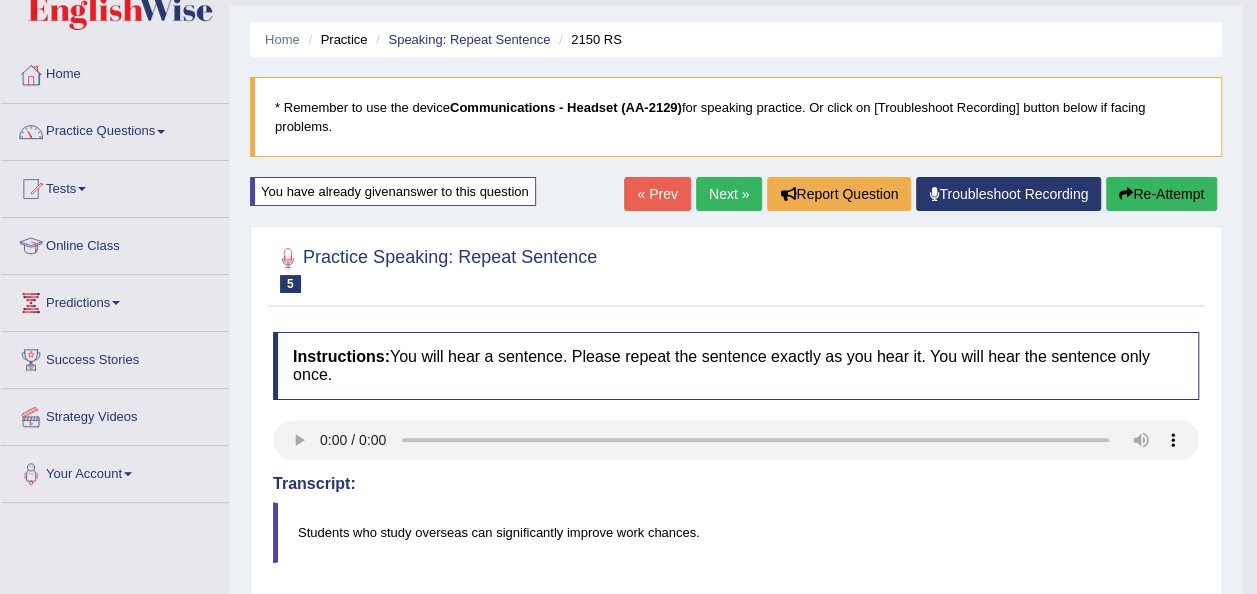 click on "Re-Attempt" at bounding box center (1161, 194) 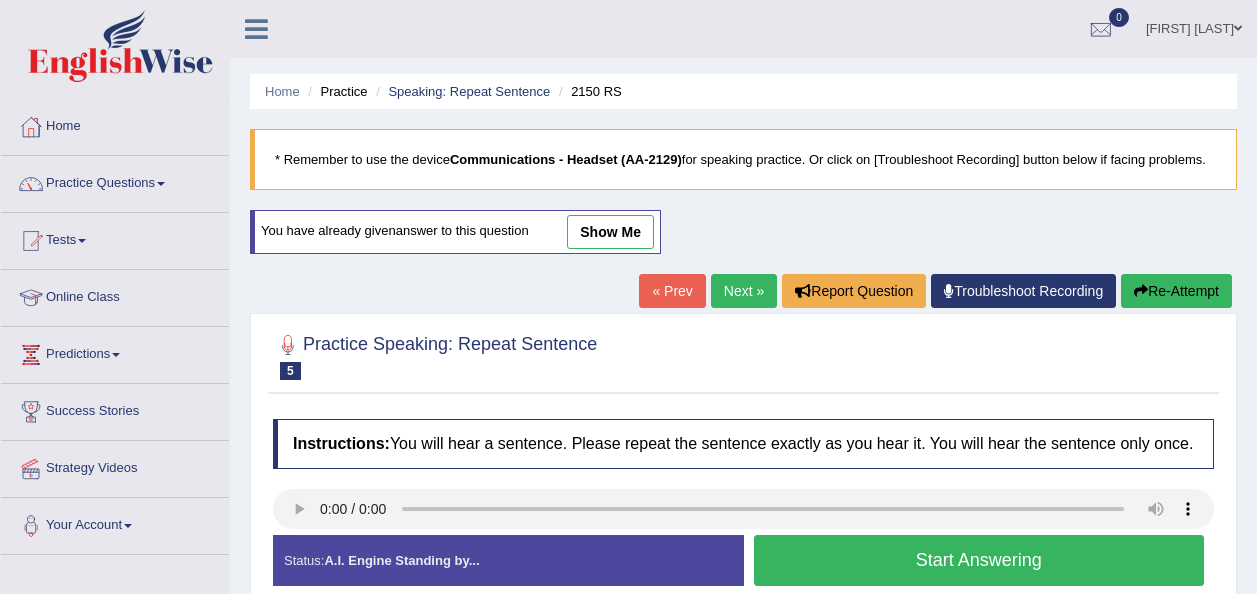 scroll, scrollTop: 52, scrollLeft: 0, axis: vertical 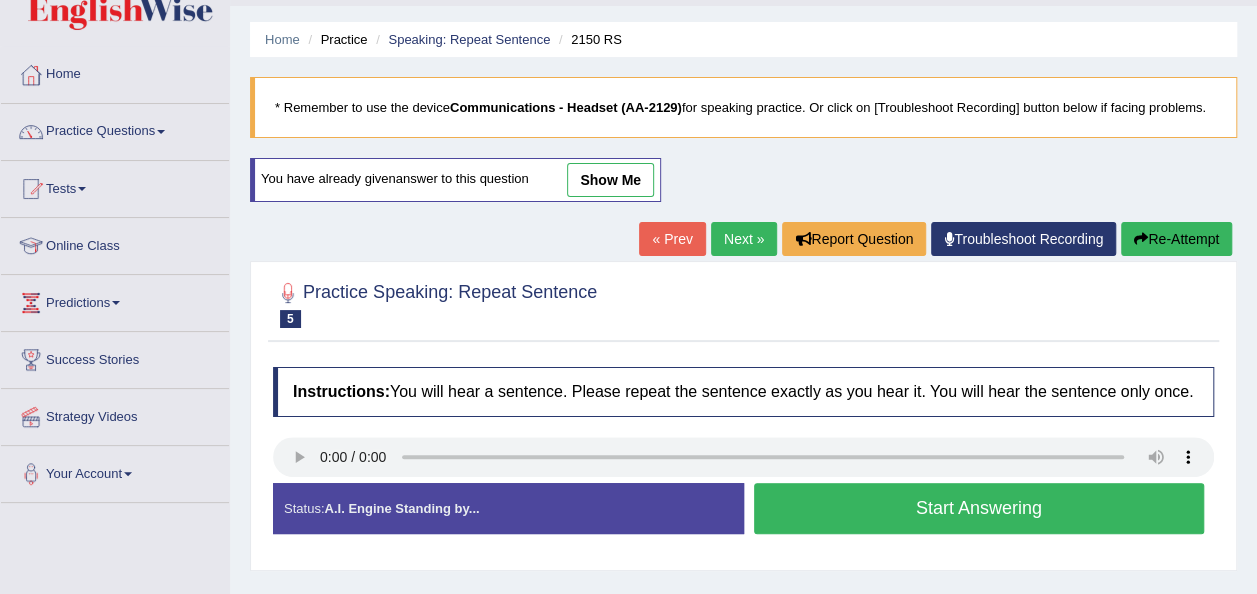 click on "Start Answering" at bounding box center [979, 508] 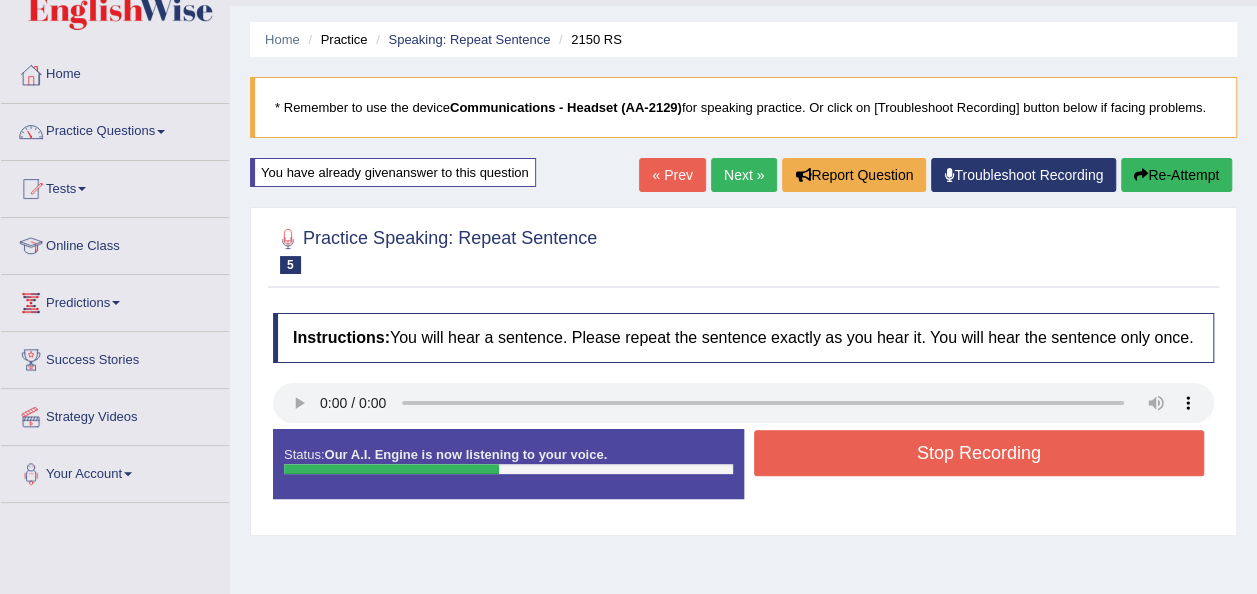 click on "Stop Recording" at bounding box center (979, 453) 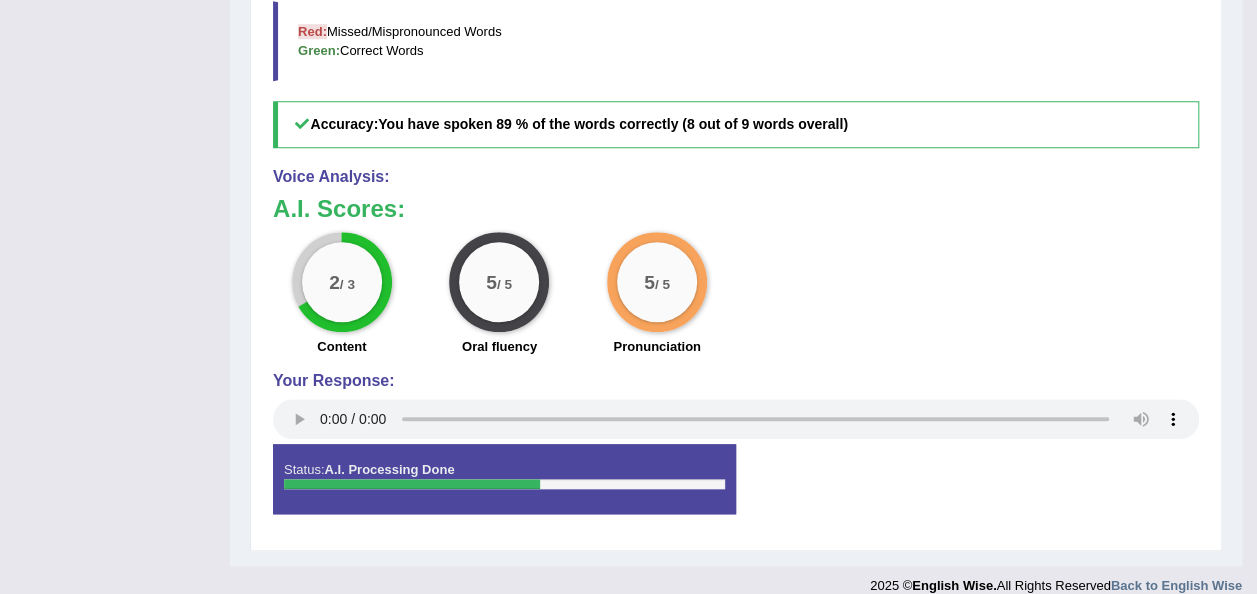 scroll, scrollTop: 65, scrollLeft: 0, axis: vertical 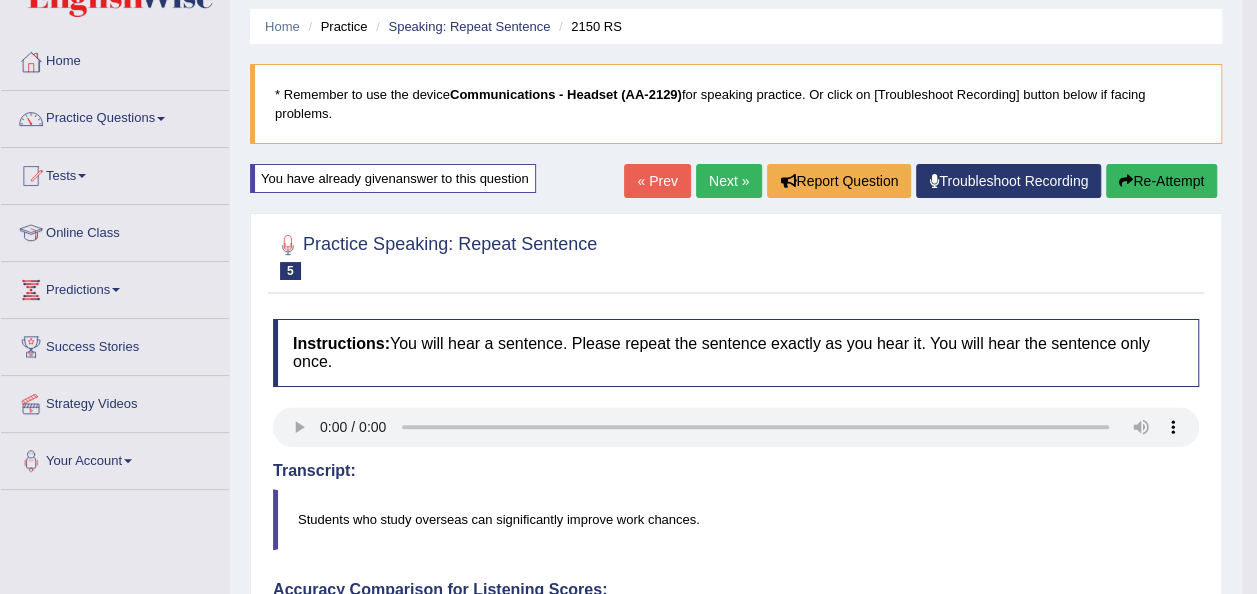 click on "Next »" at bounding box center (729, 181) 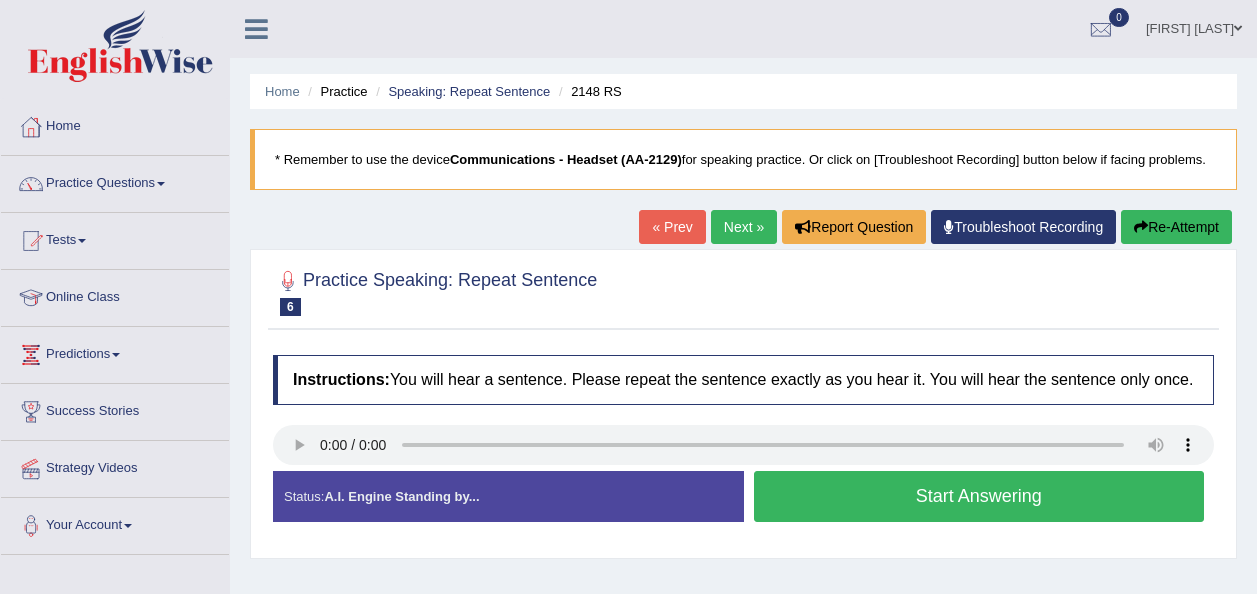 scroll, scrollTop: 0, scrollLeft: 0, axis: both 